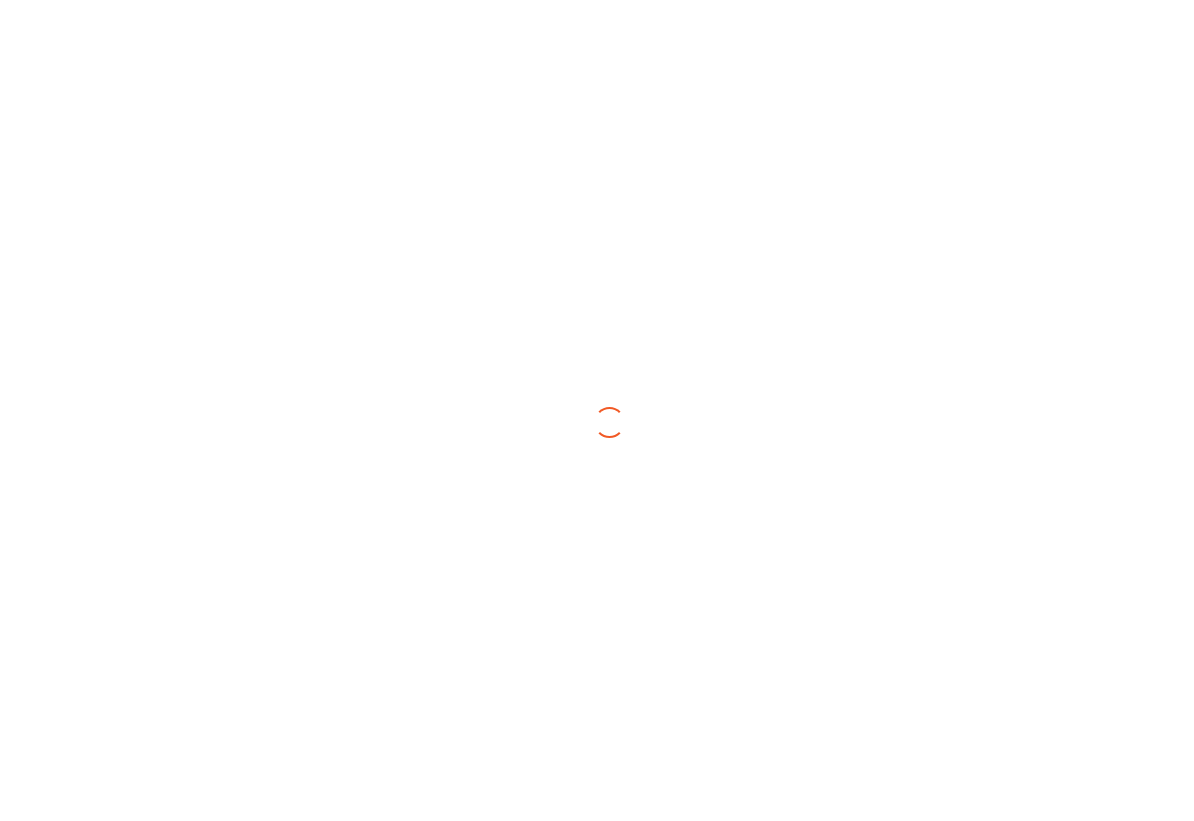 scroll, scrollTop: 0, scrollLeft: 0, axis: both 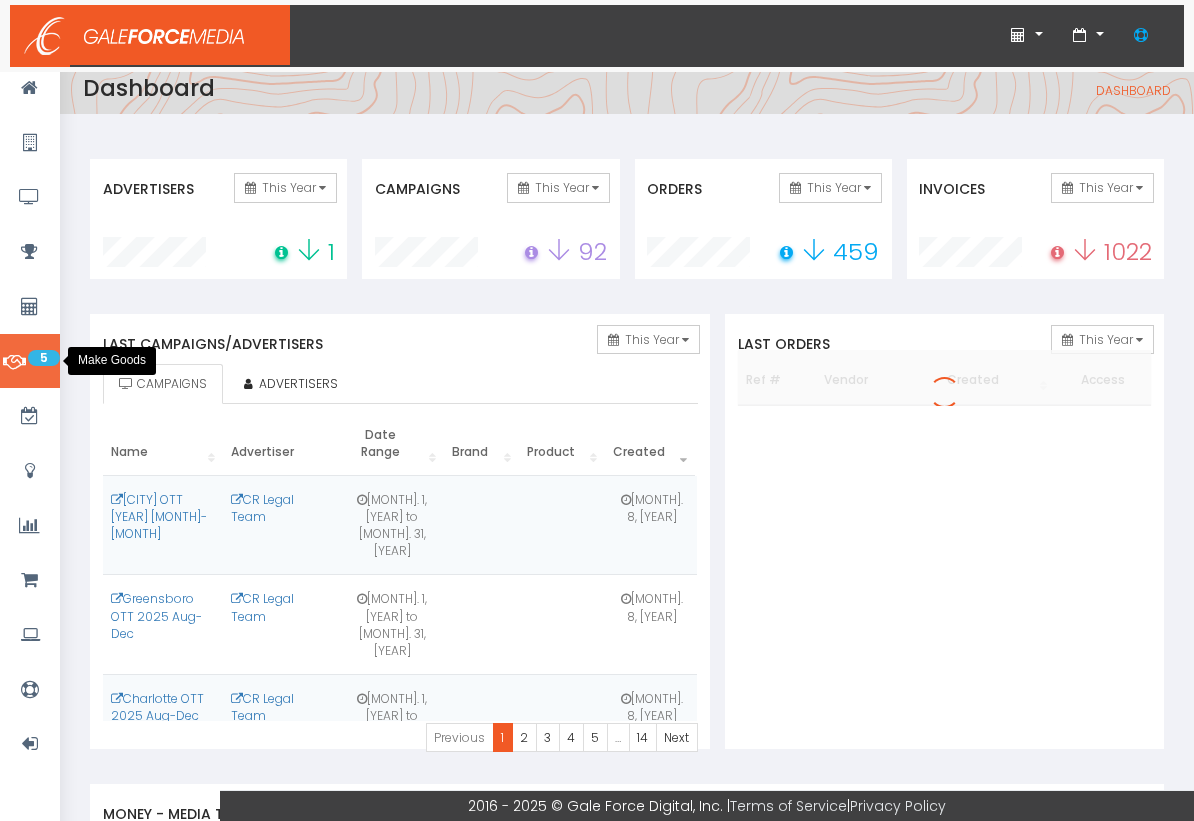 click at bounding box center (14, 362) 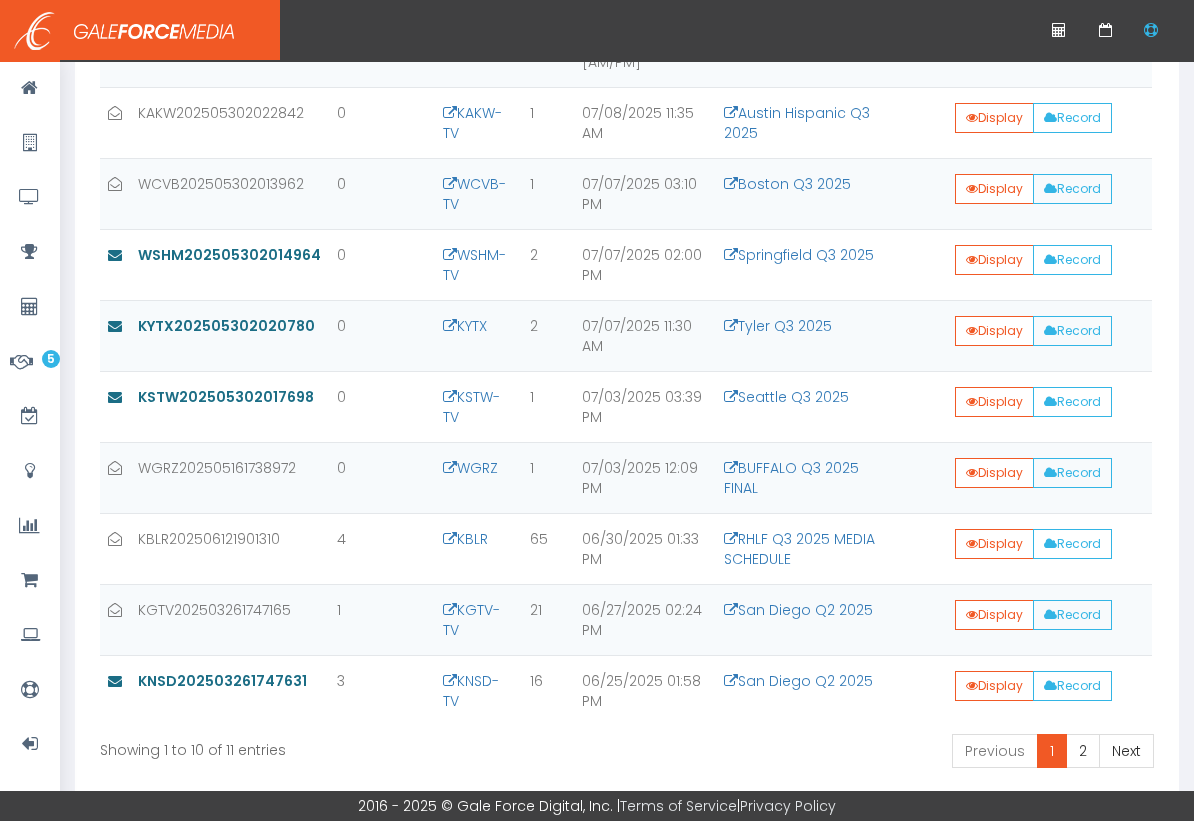 scroll, scrollTop: 575, scrollLeft: 0, axis: vertical 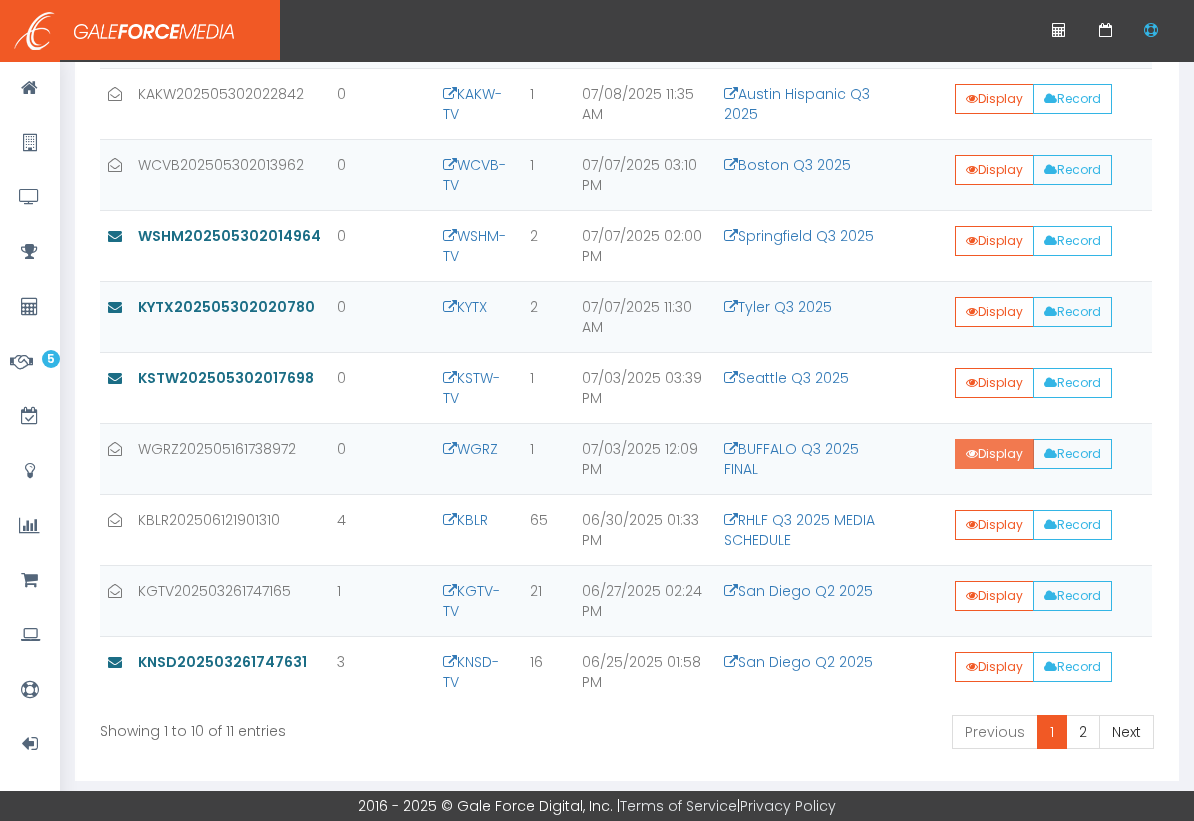 click on "Display" at bounding box center (994, 8) 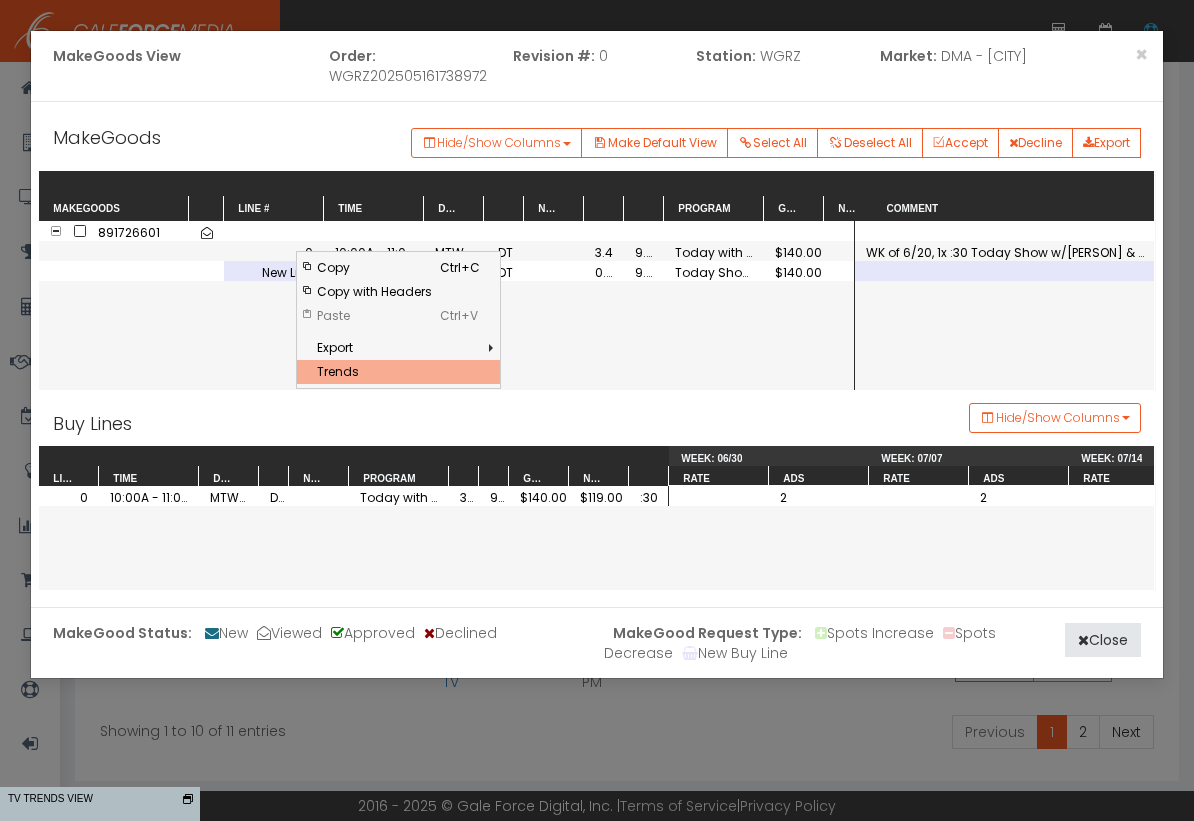 click on "Trends" at bounding box center [374, 372] 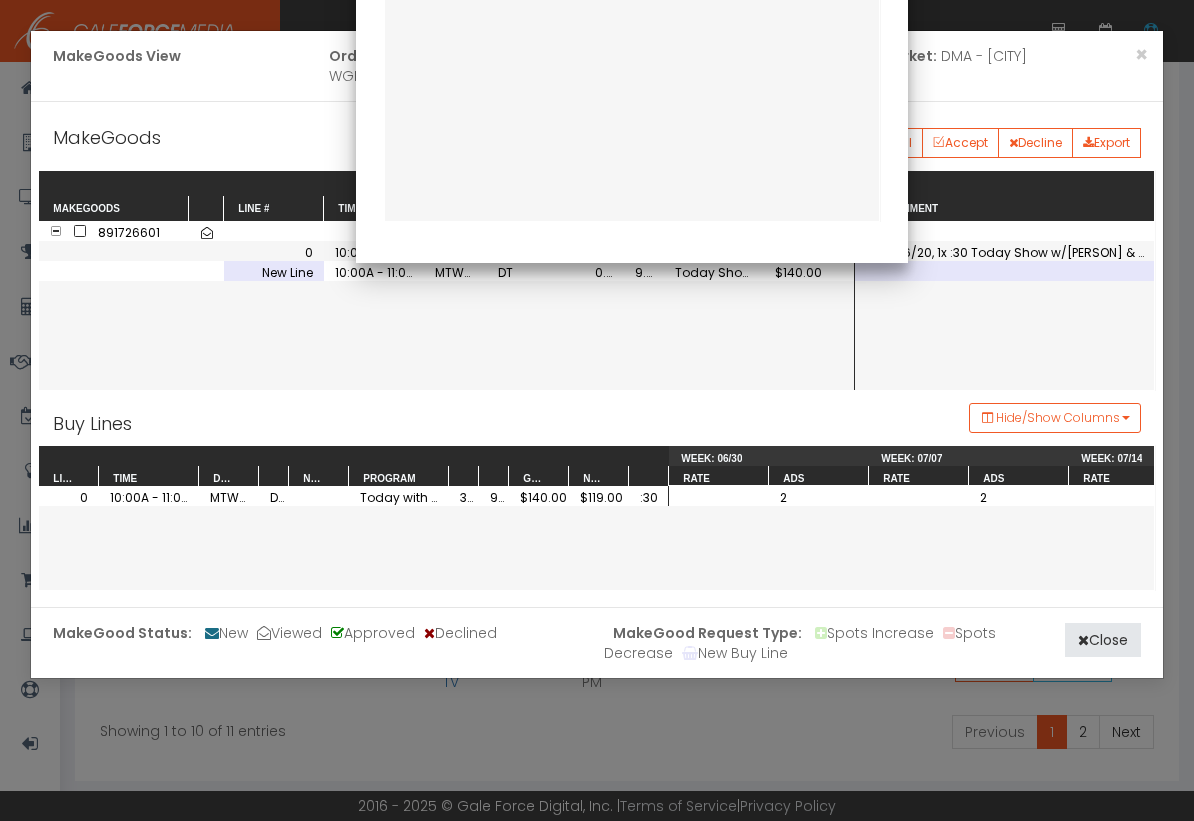 scroll, scrollTop: 325, scrollLeft: 0, axis: vertical 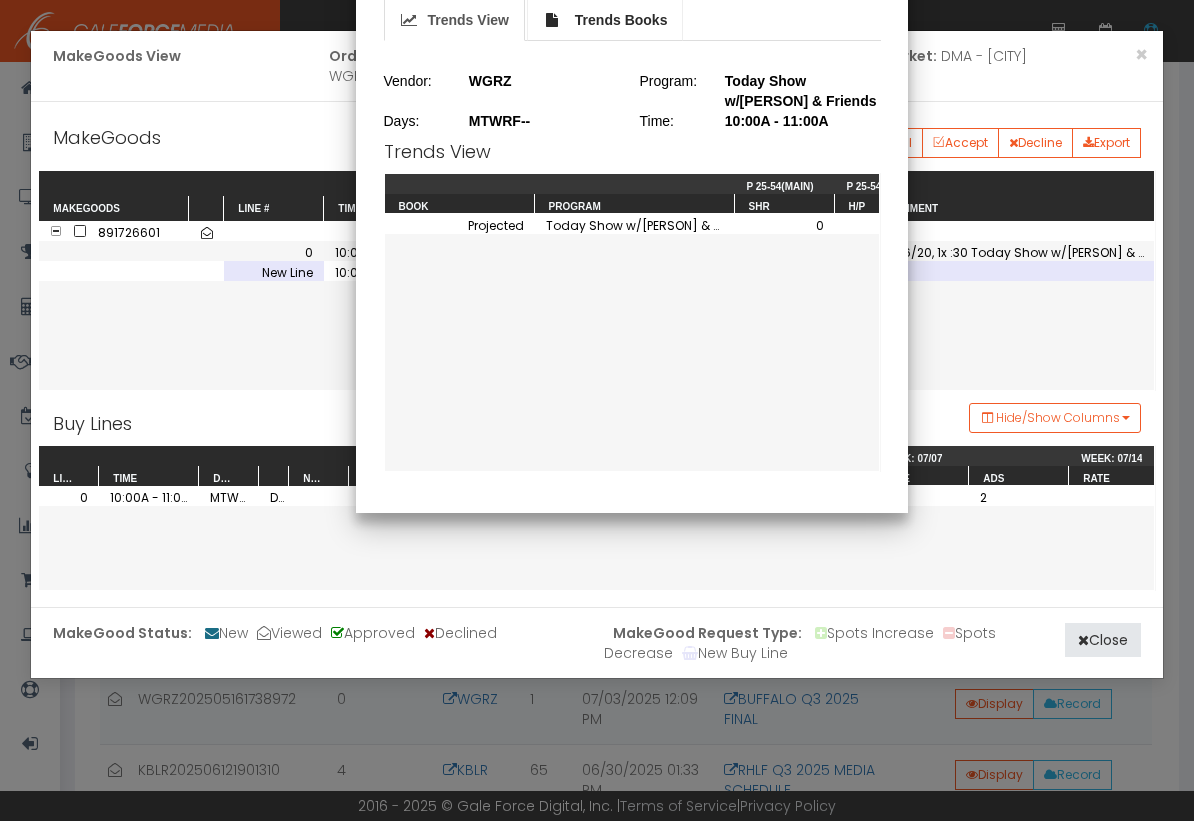click on "Trends Books" at bounding box center (621, 20) 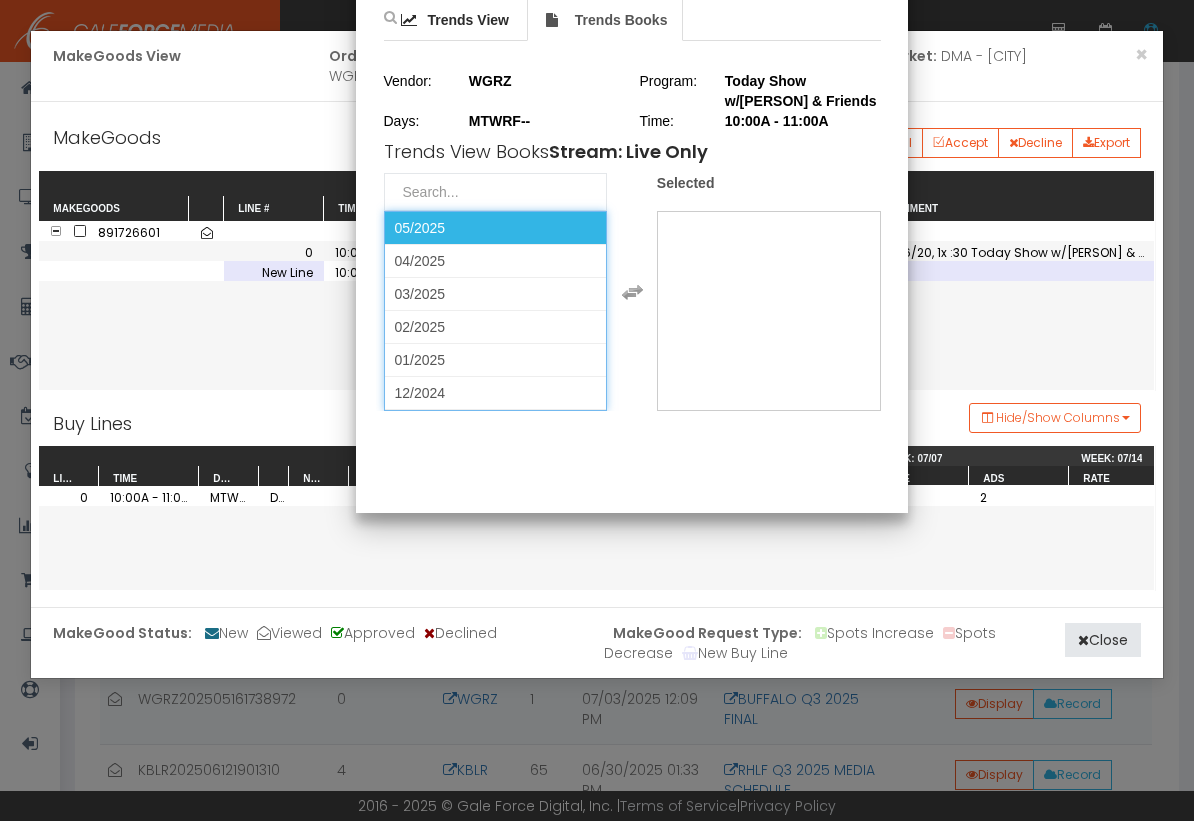 click on "05/2025" at bounding box center [496, 228] 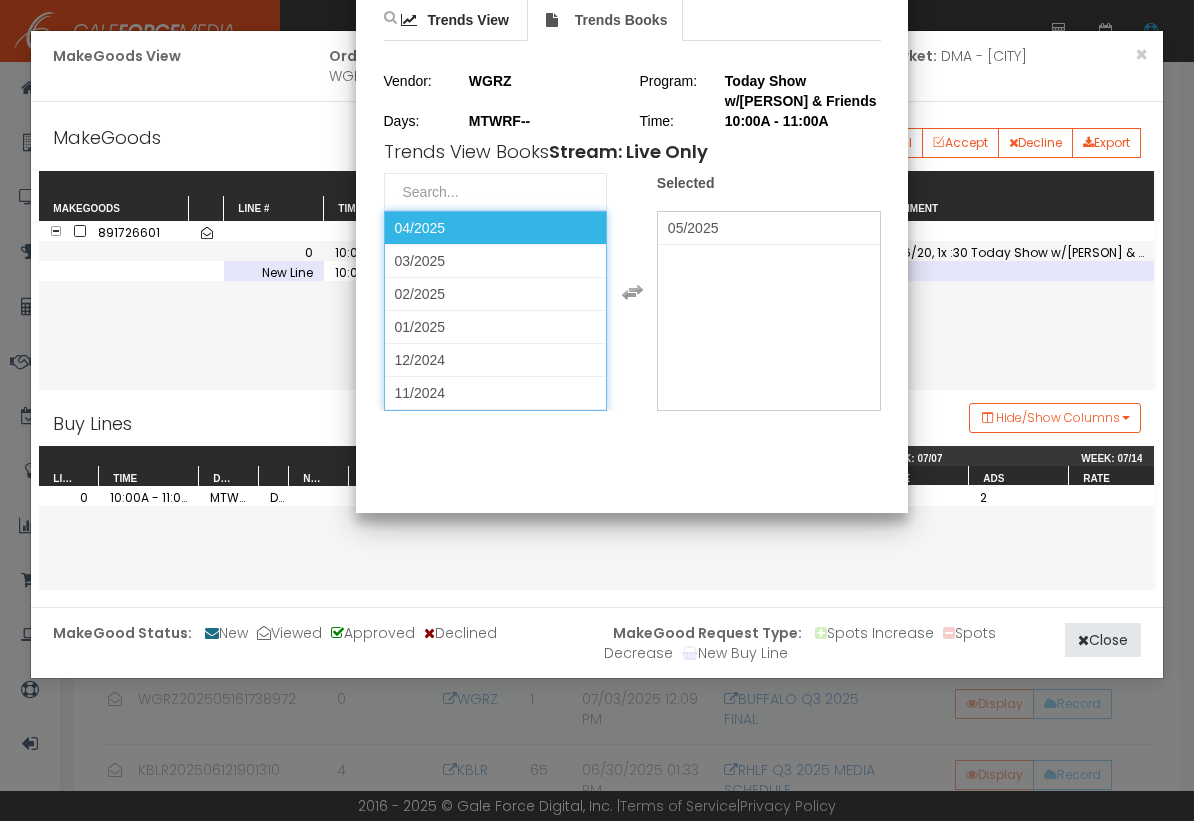 click on "04/2025" at bounding box center (496, 228) 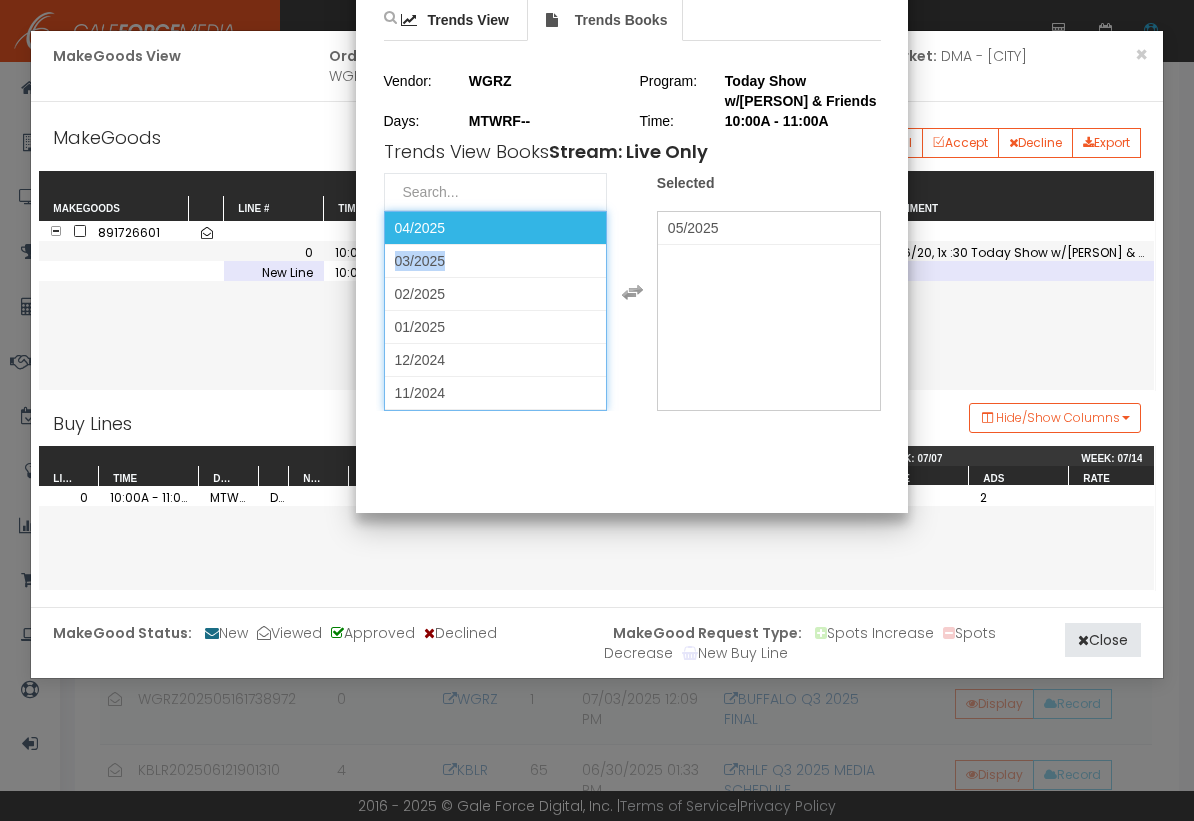 click on "03/2025" at bounding box center (496, 261) 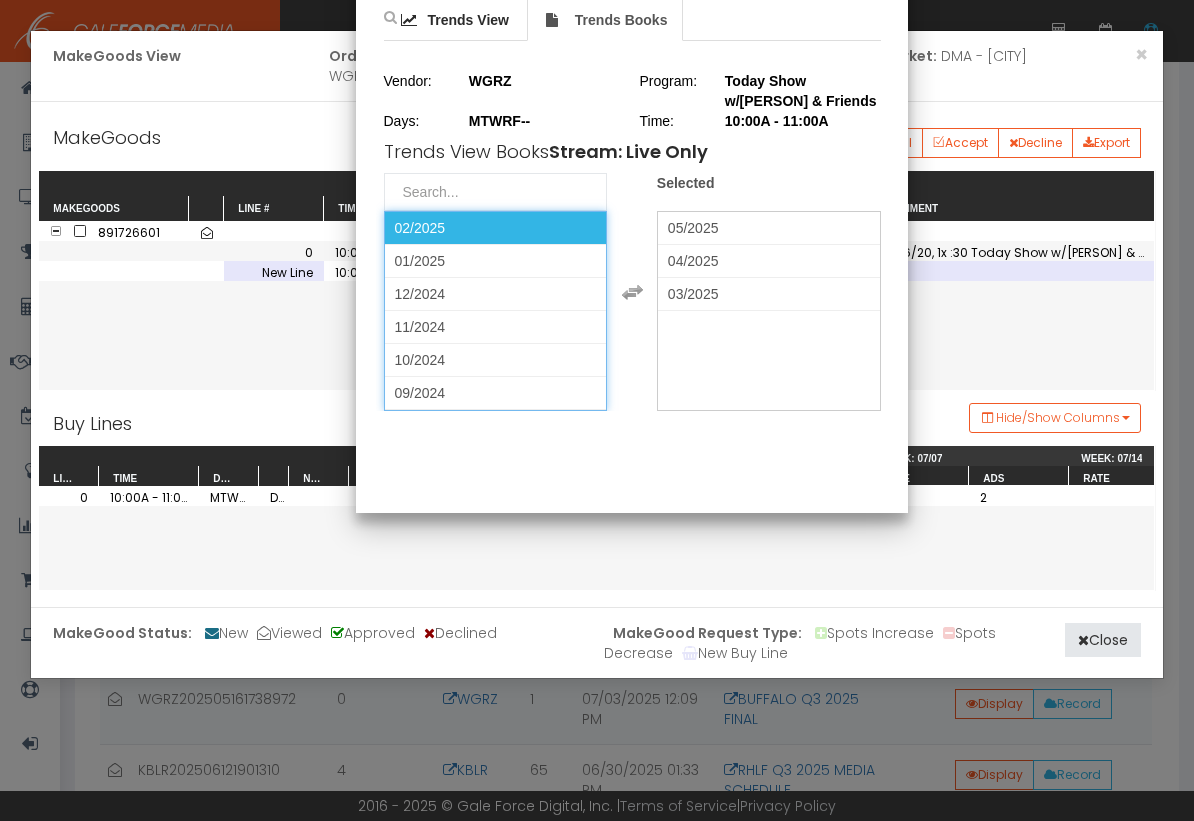 scroll, scrollTop: 23, scrollLeft: 0, axis: vertical 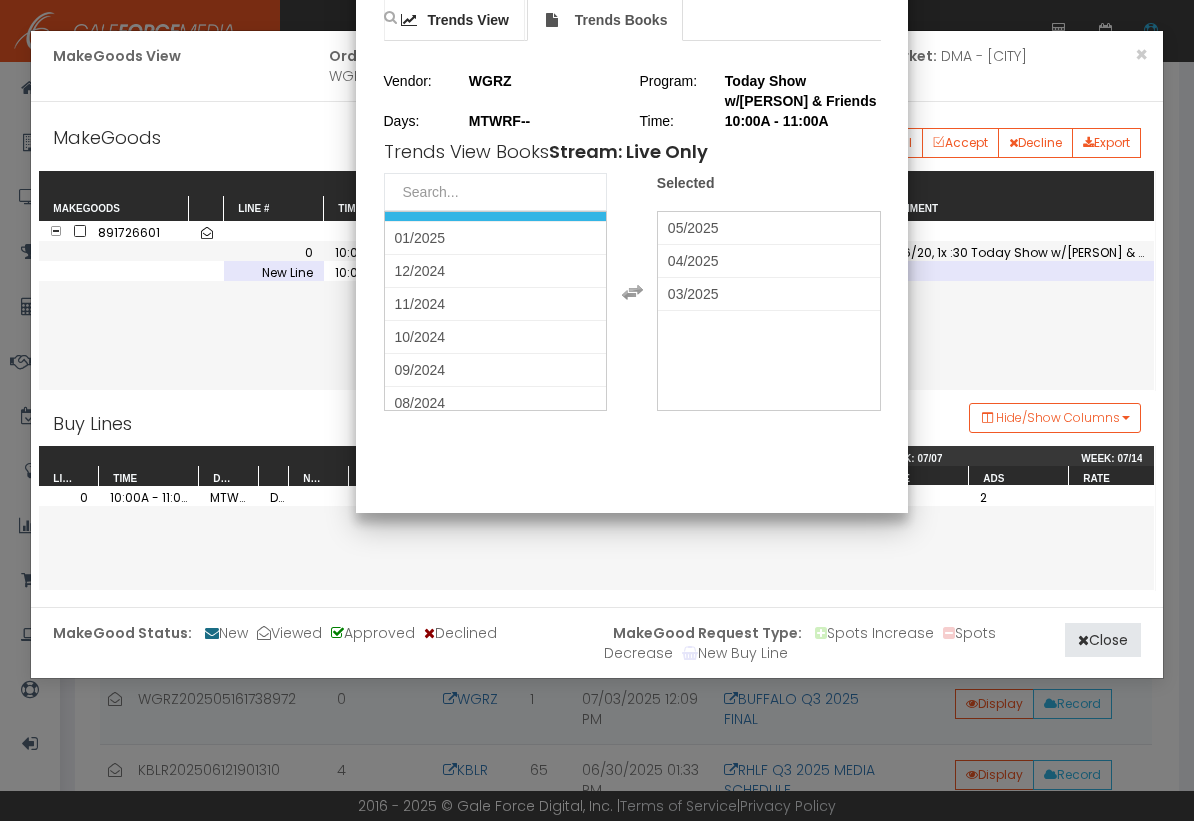 click on "Trends View" at bounding box center (468, 20) 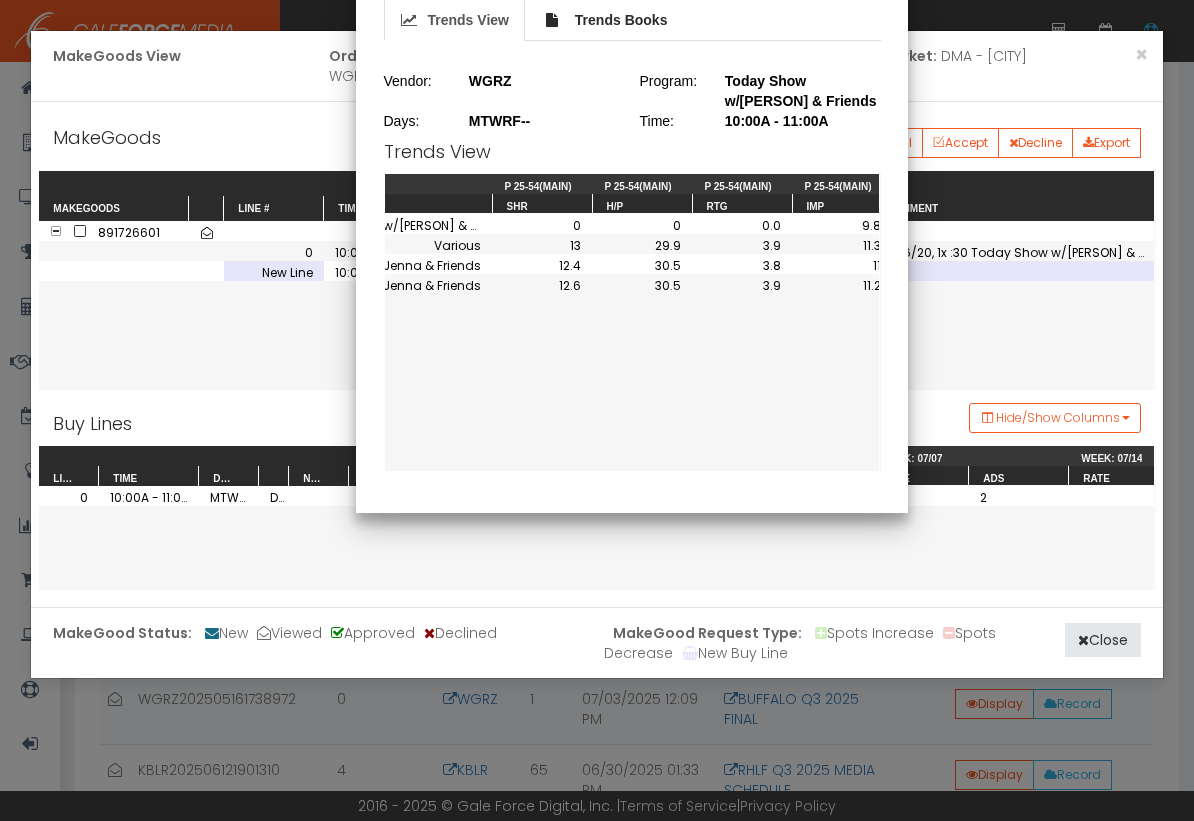 scroll, scrollTop: 0, scrollLeft: 256, axis: horizontal 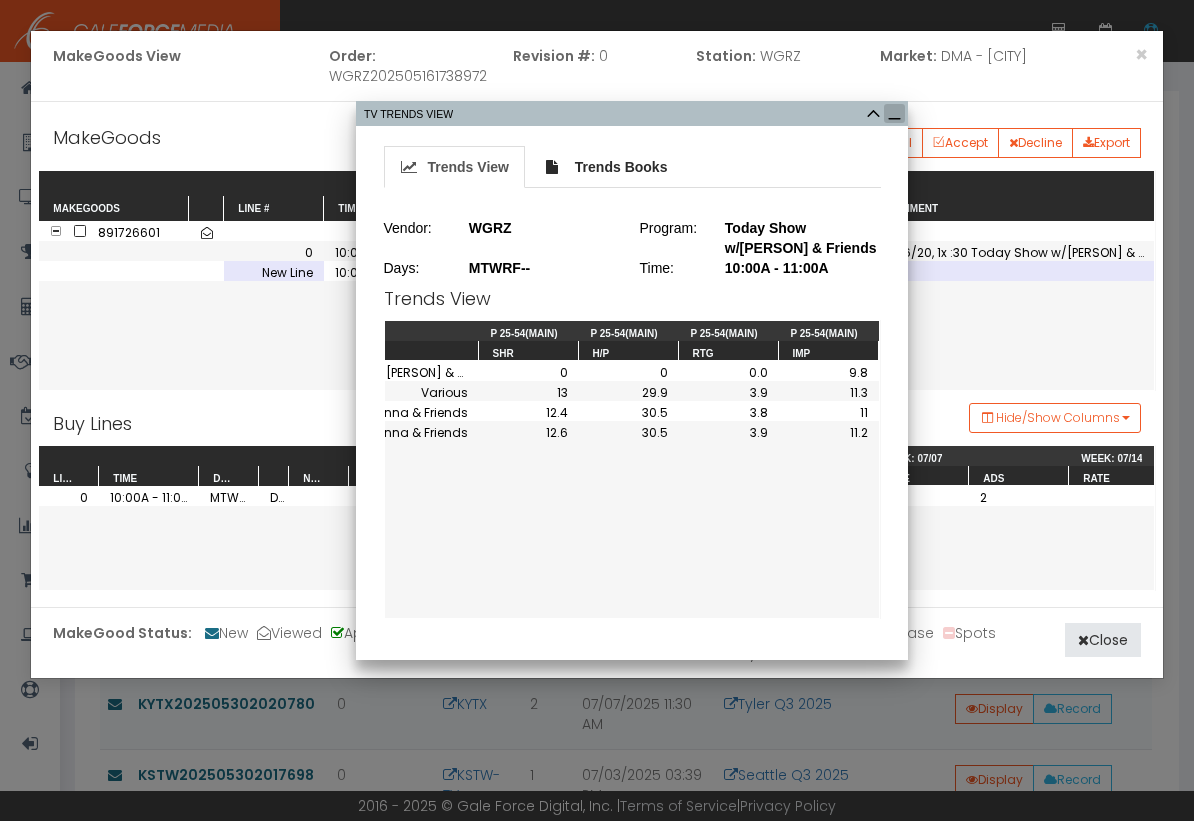 click at bounding box center (894, 113) 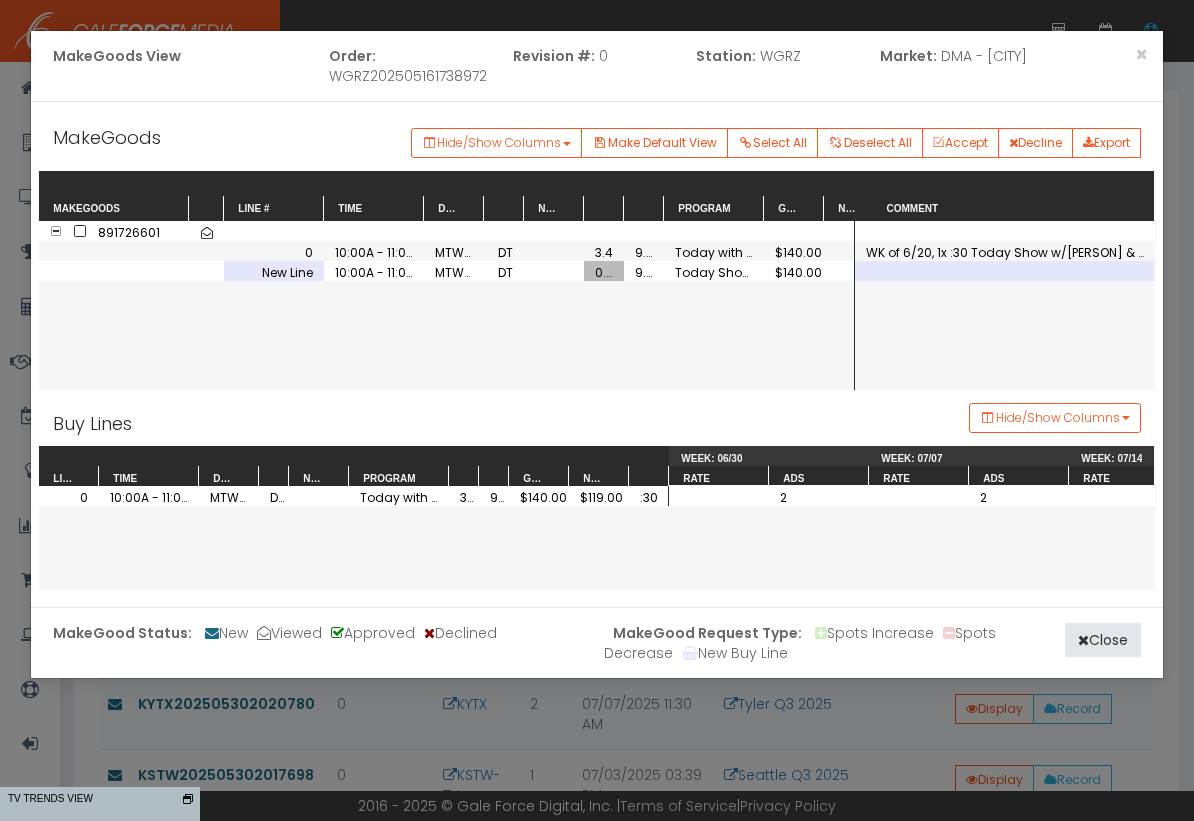 click on "0.0" at bounding box center (604, 271) 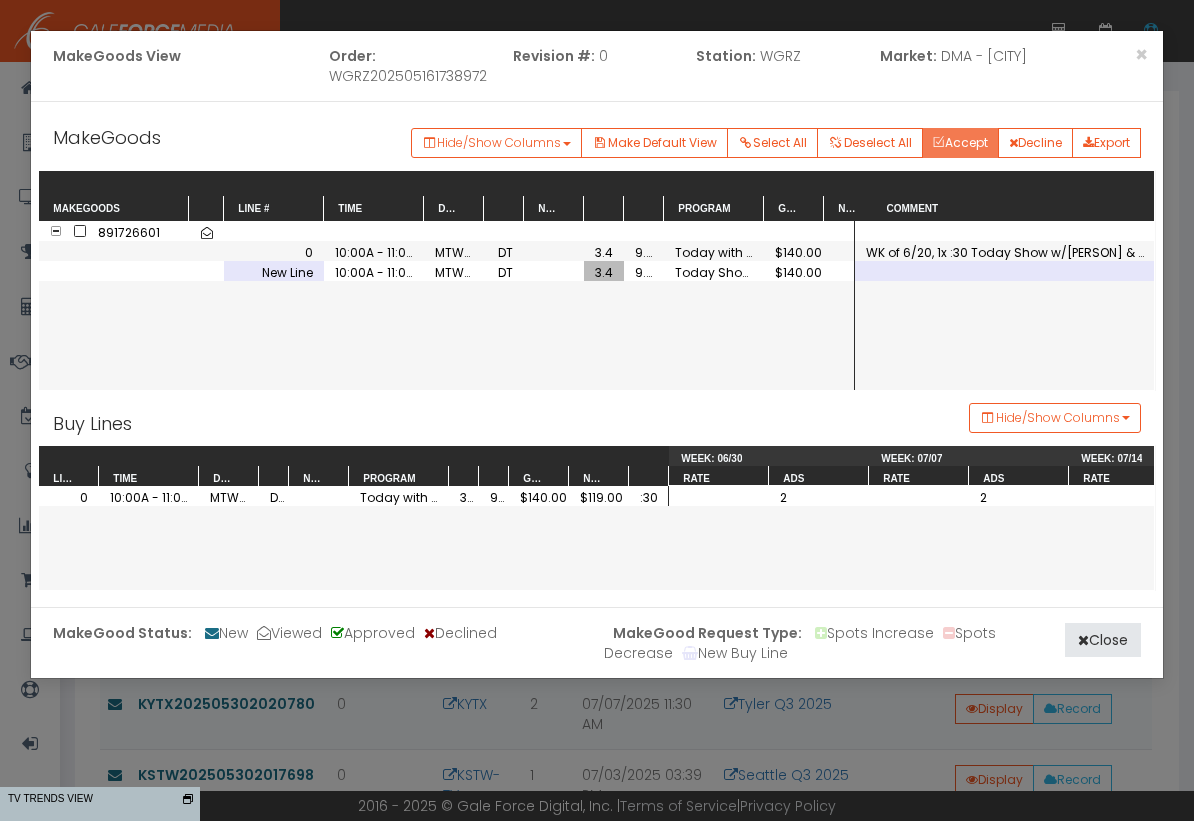 drag, startPoint x: 951, startPoint y: 144, endPoint x: 273, endPoint y: 272, distance: 689.9768 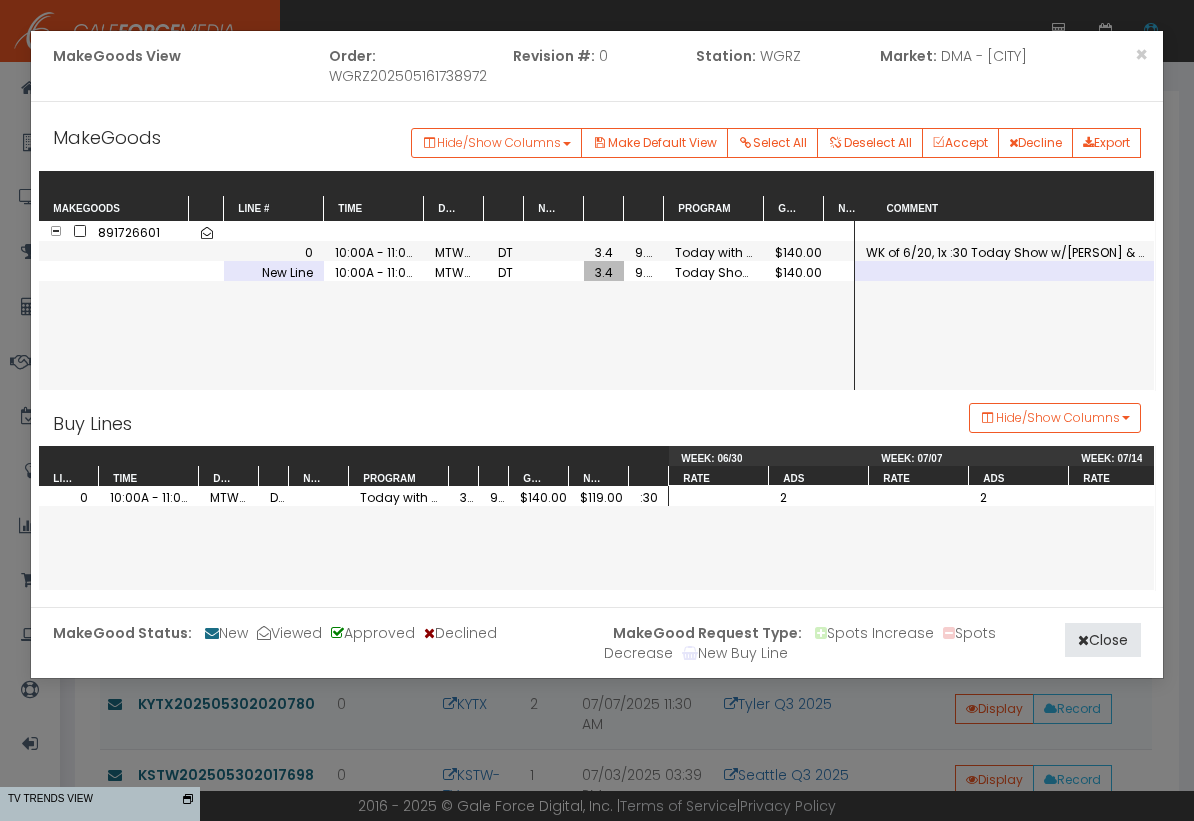 click at bounding box center (80, 231) 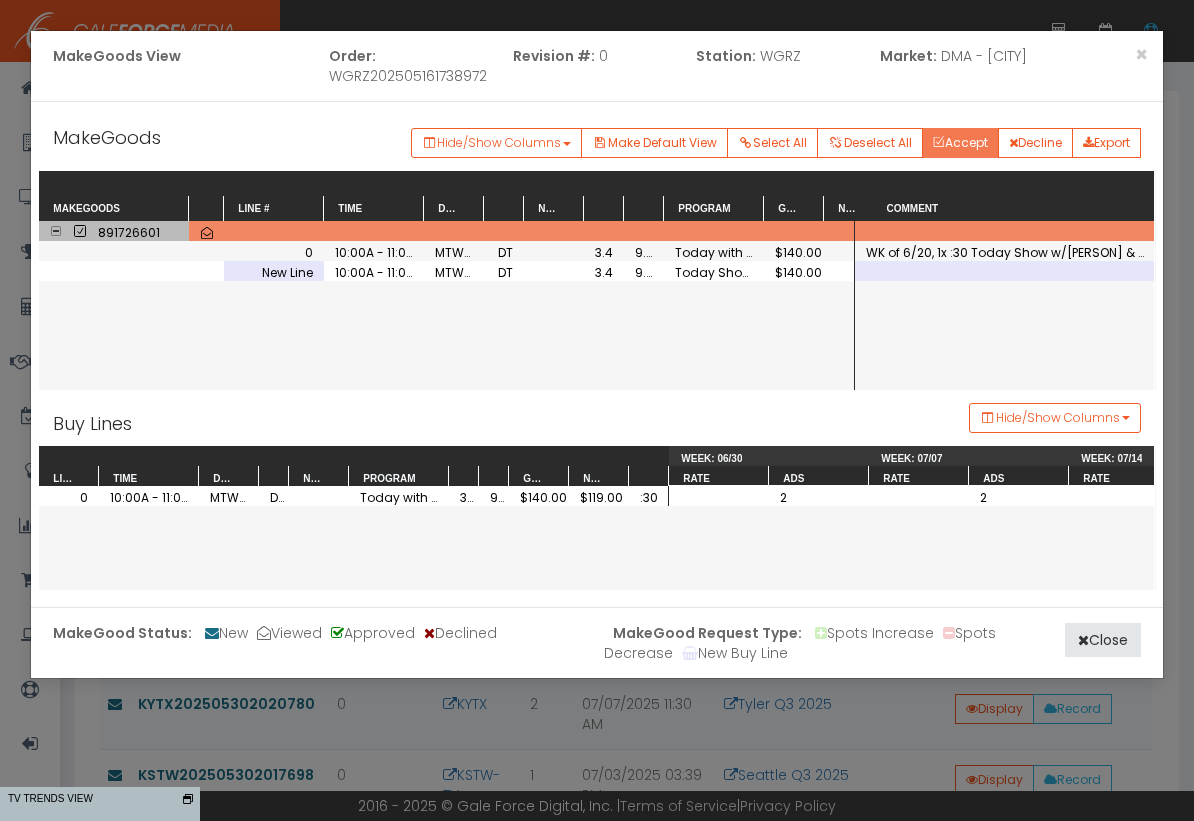 click on "Accept" at bounding box center [960, 143] 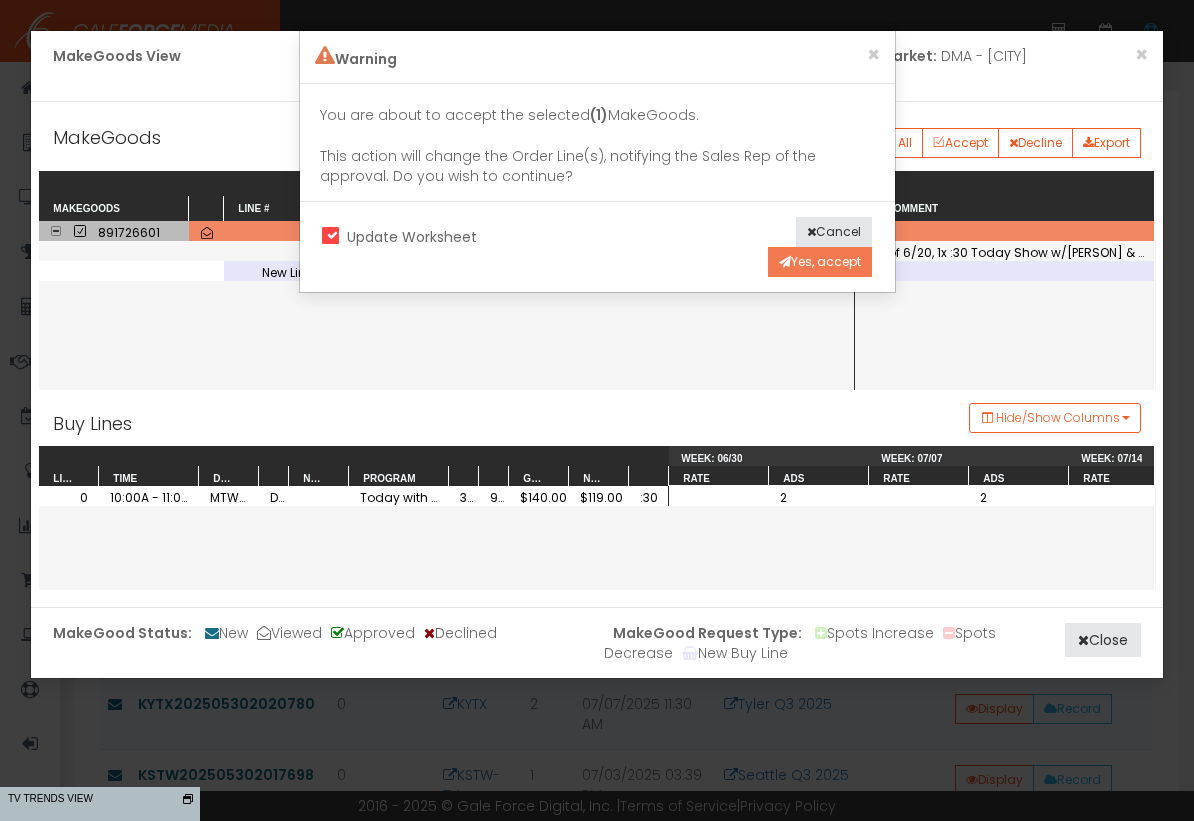 click on "Yes, accept" at bounding box center [820, 262] 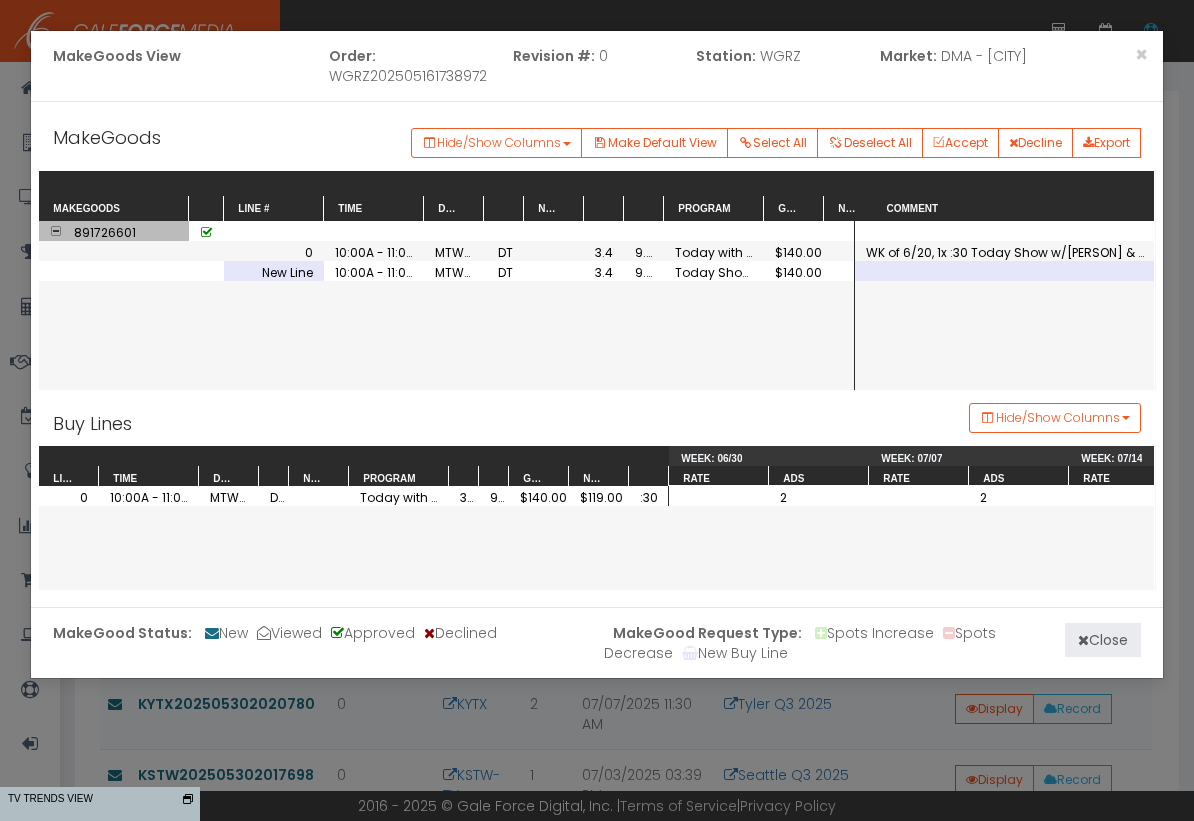 click on "Close" at bounding box center (1103, 640) 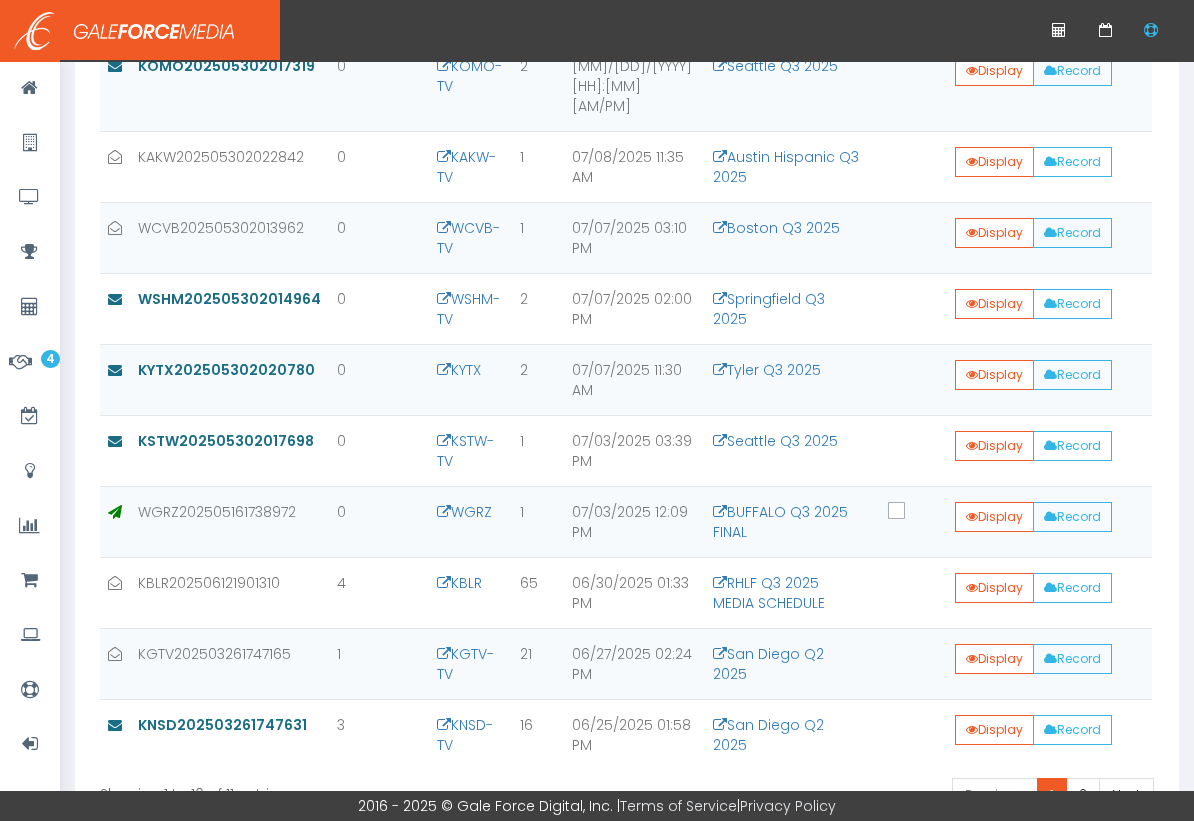 scroll, scrollTop: 590, scrollLeft: 0, axis: vertical 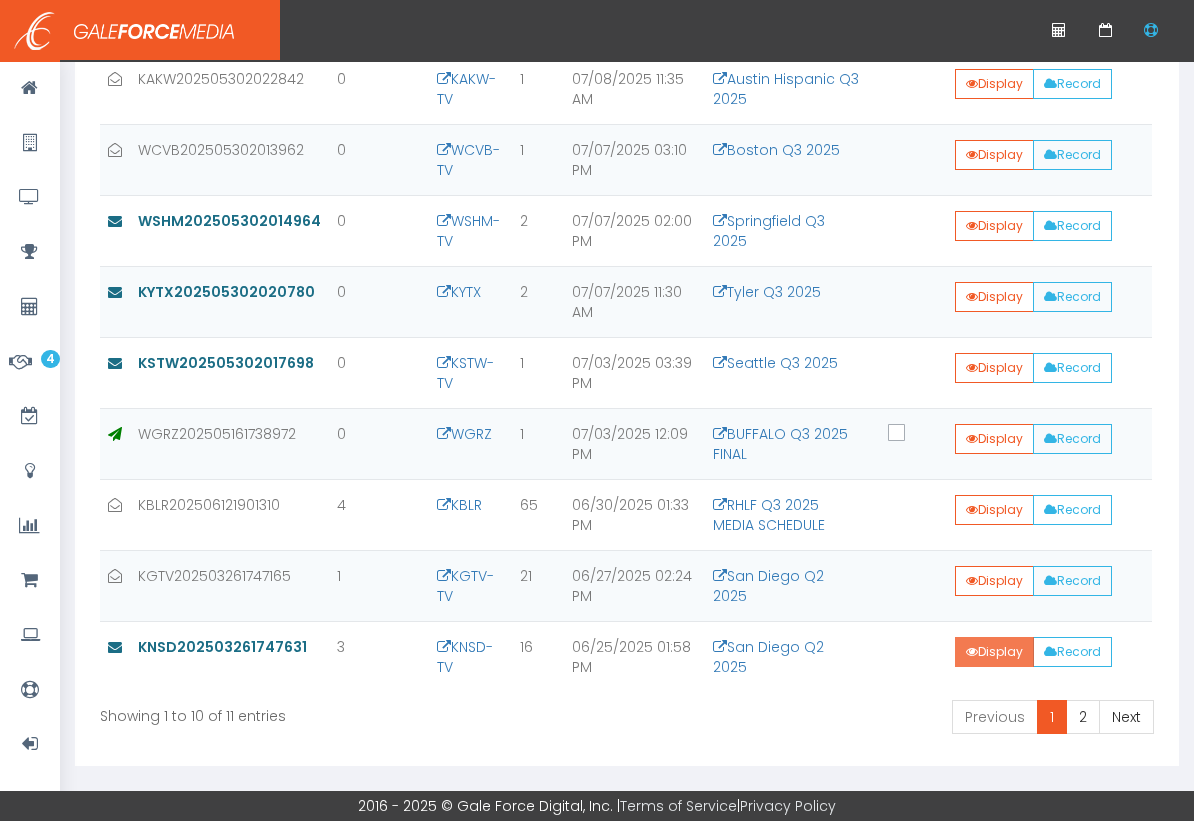click on "Display" at bounding box center [994, 84] 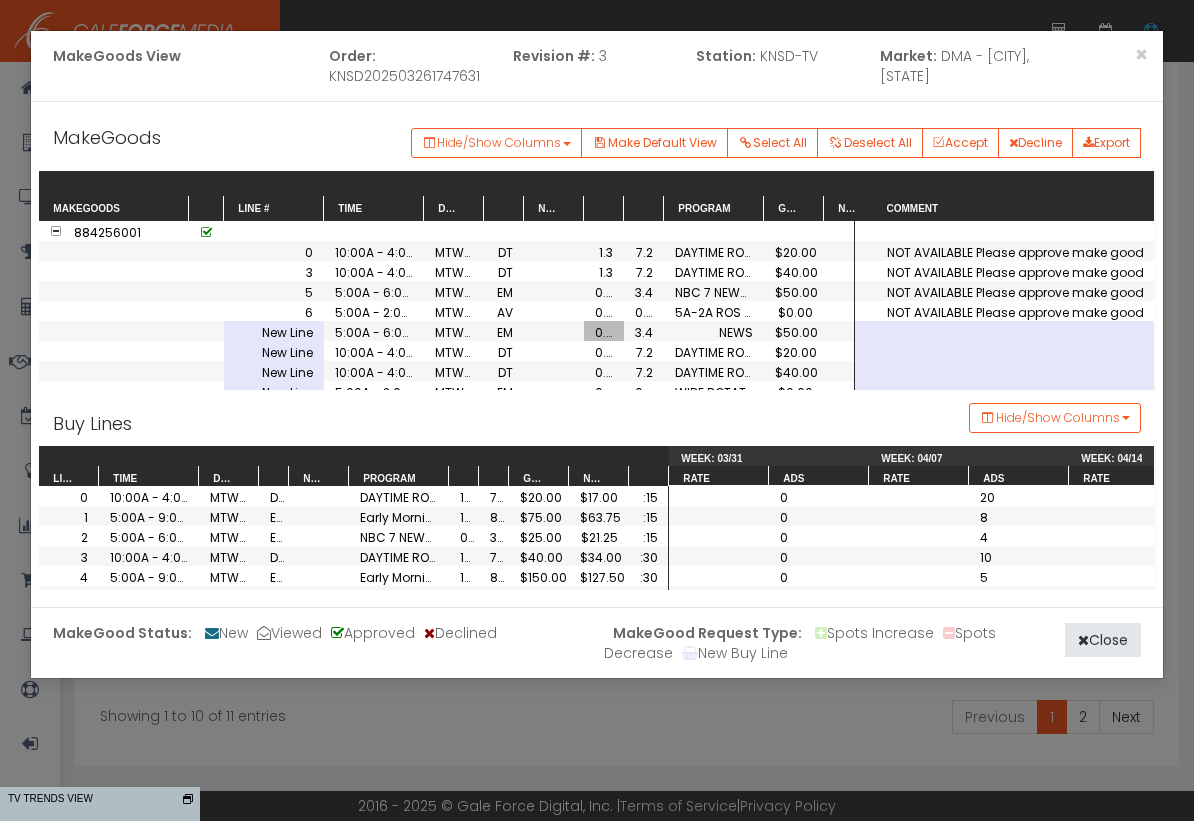 click on "0.0" at bounding box center [604, 331] 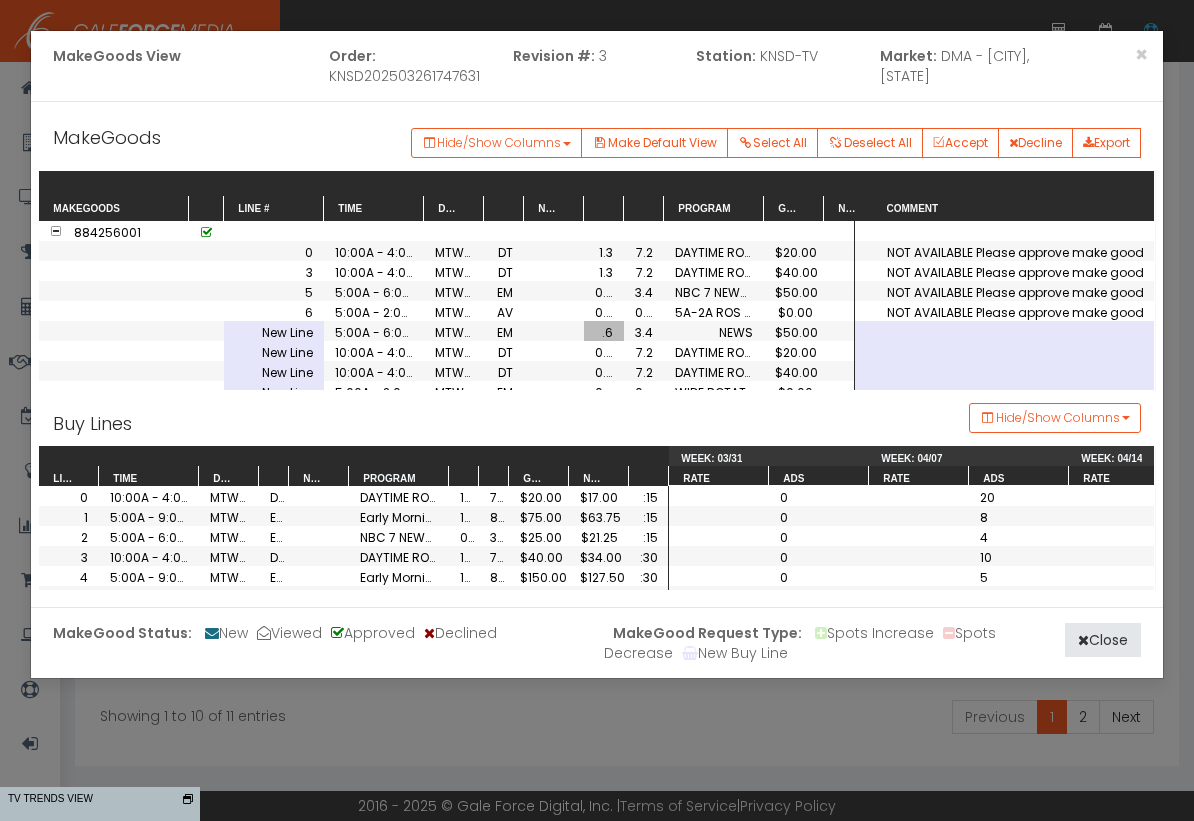 click on "0.0" at bounding box center (604, 471) 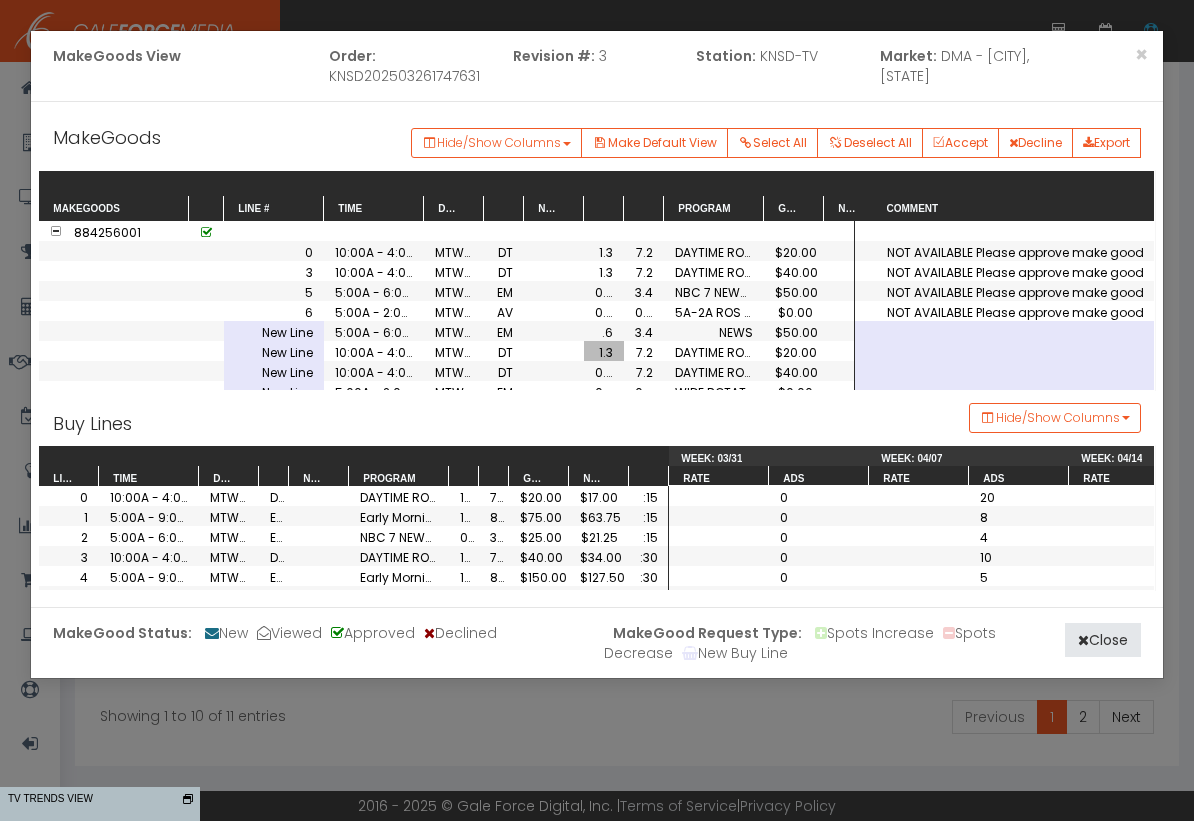 click on "0.0" at bounding box center (604, 451) 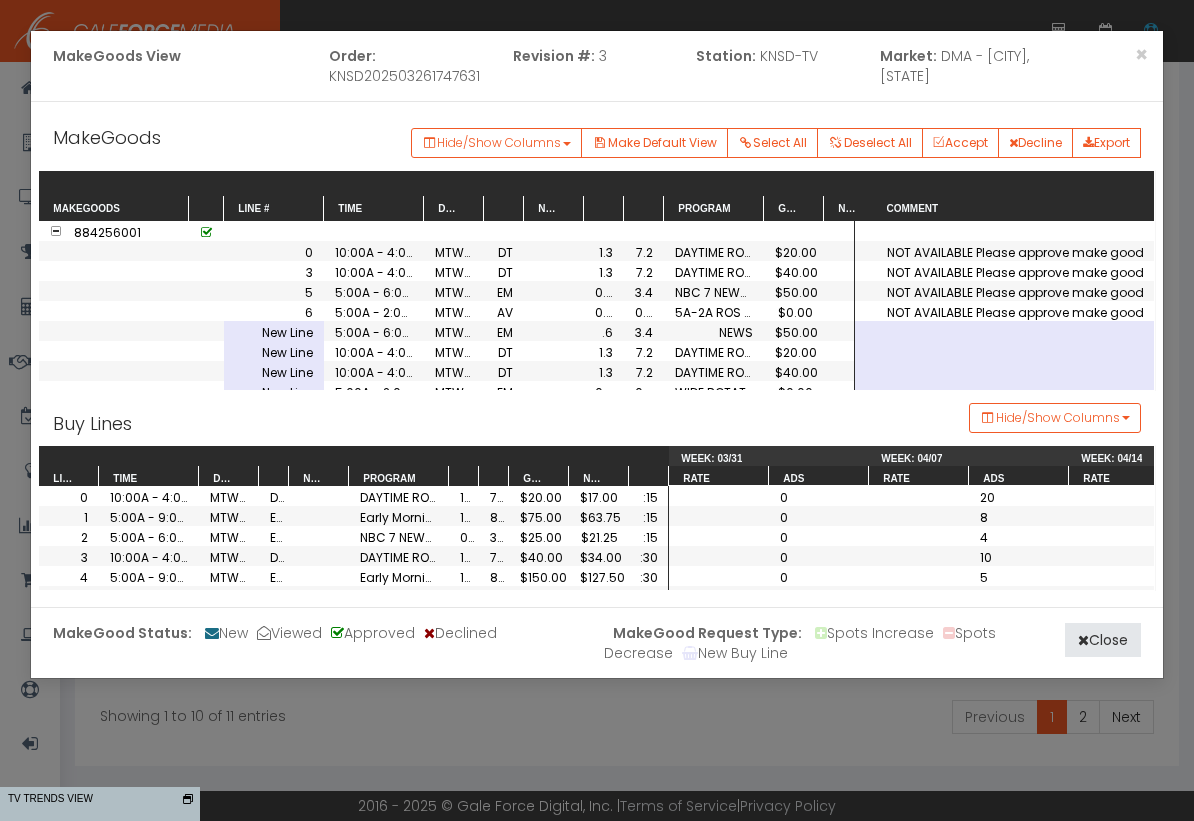 scroll, scrollTop: 587, scrollLeft: 0, axis: vertical 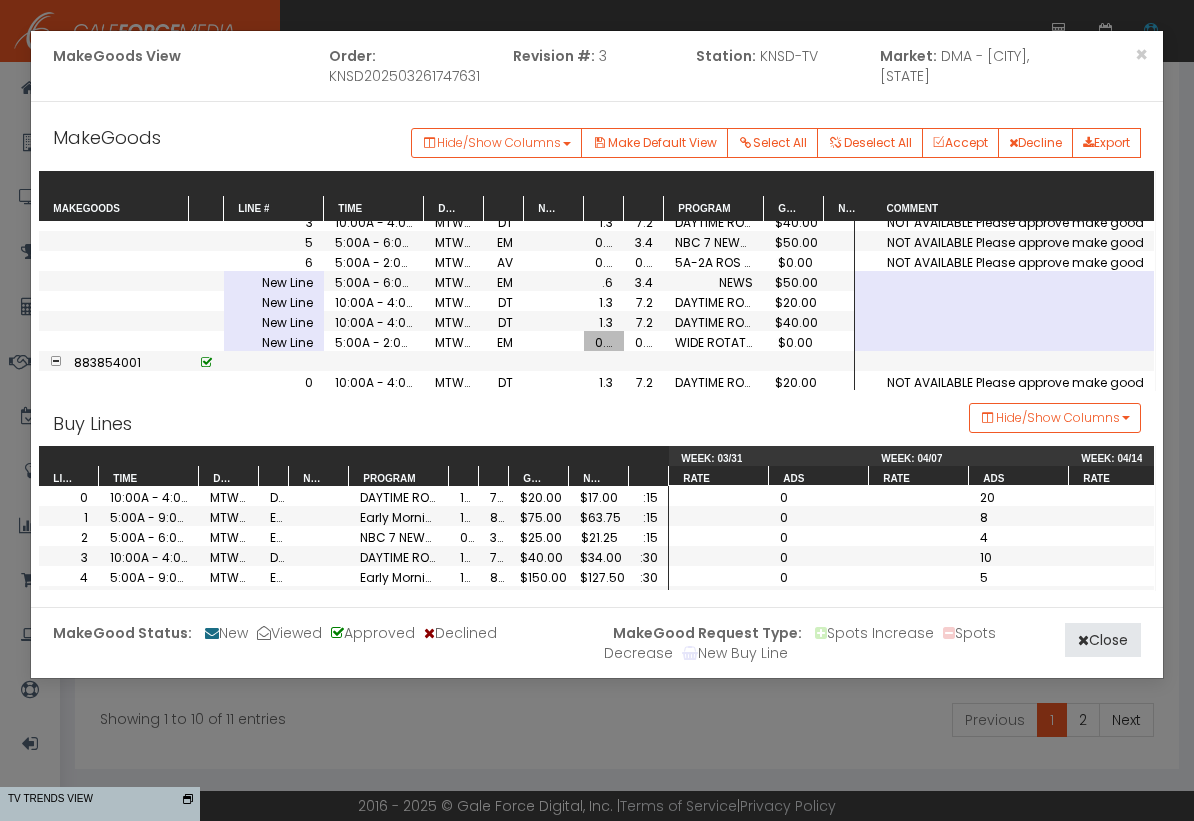 click on "0.0" at bounding box center [604, 341] 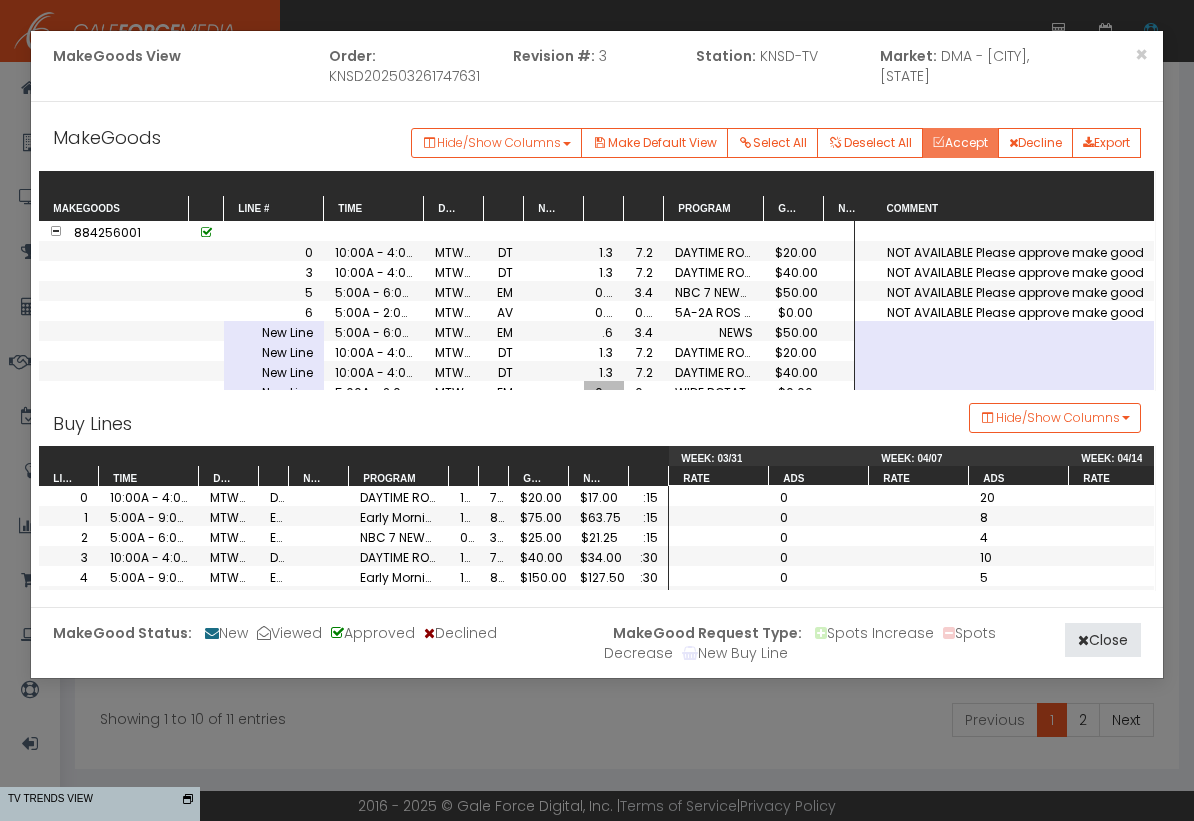 click on "Accept" at bounding box center [960, 143] 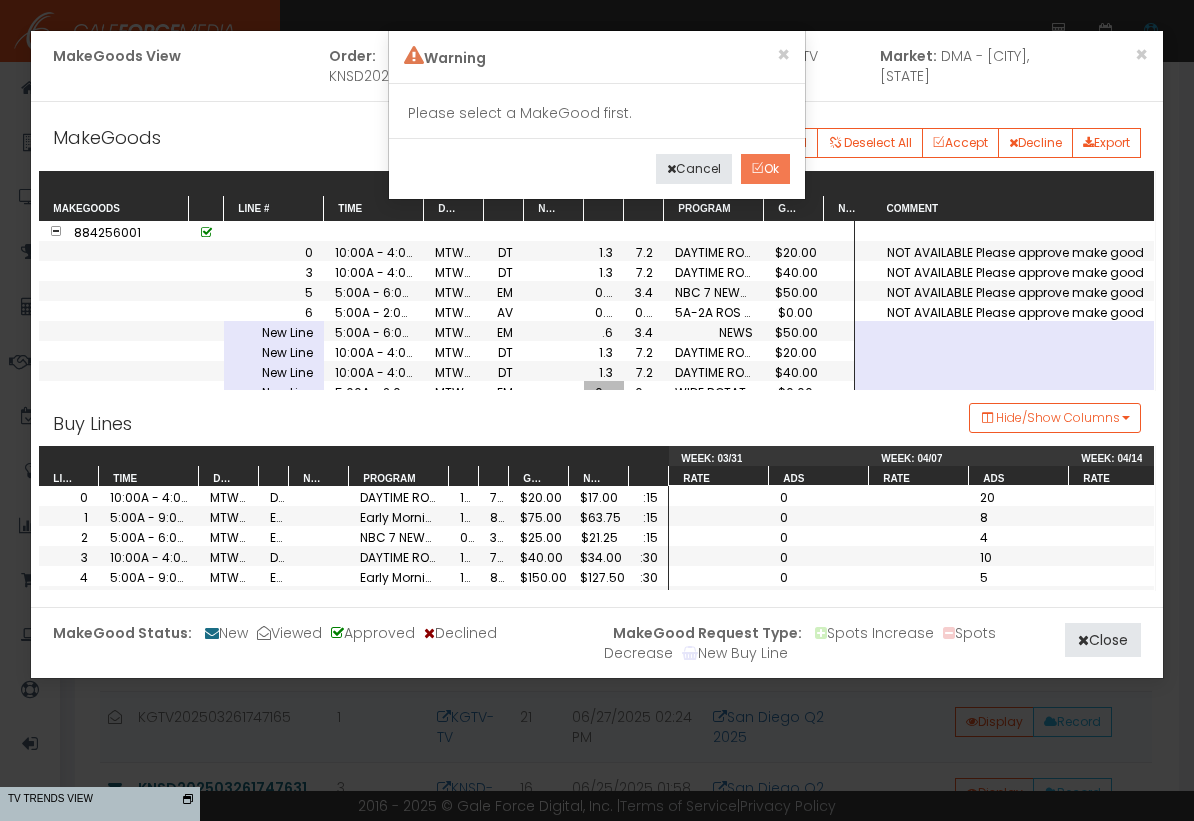 click on "Ok" at bounding box center (765, 169) 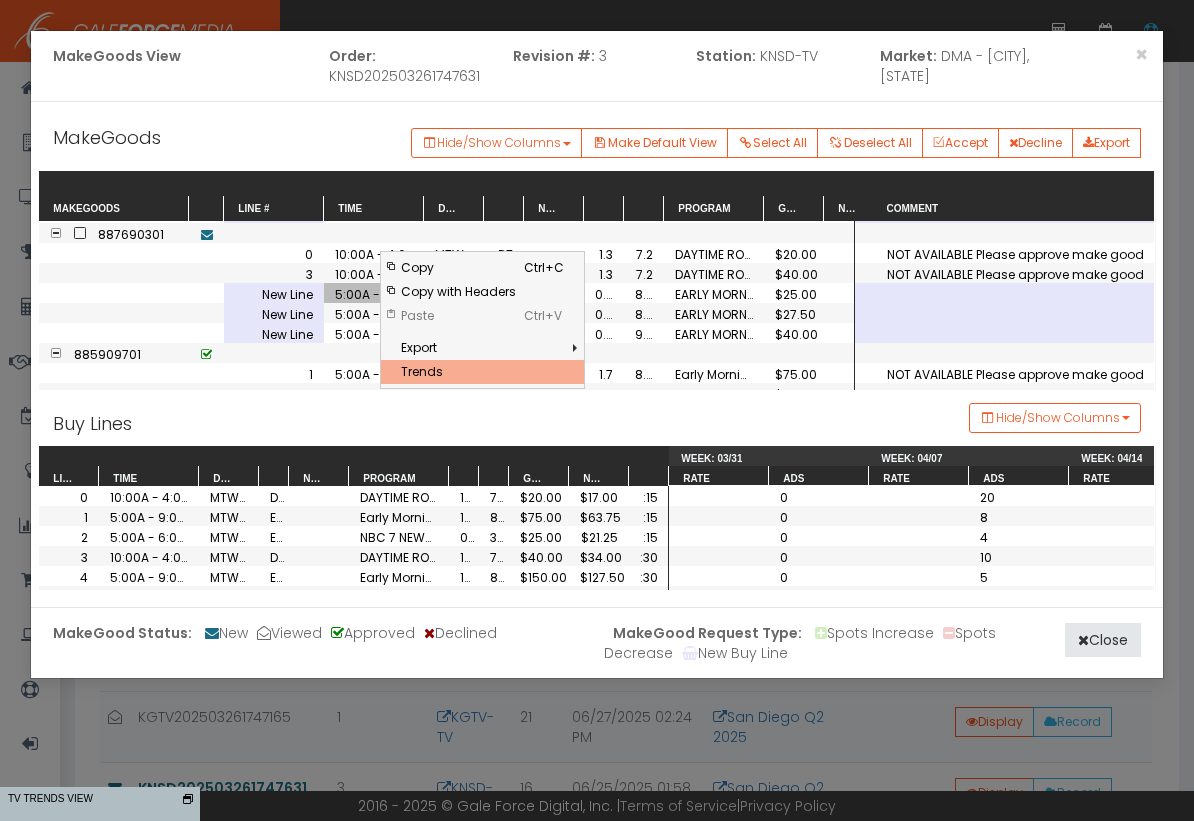 click on "Trends" at bounding box center [458, 372] 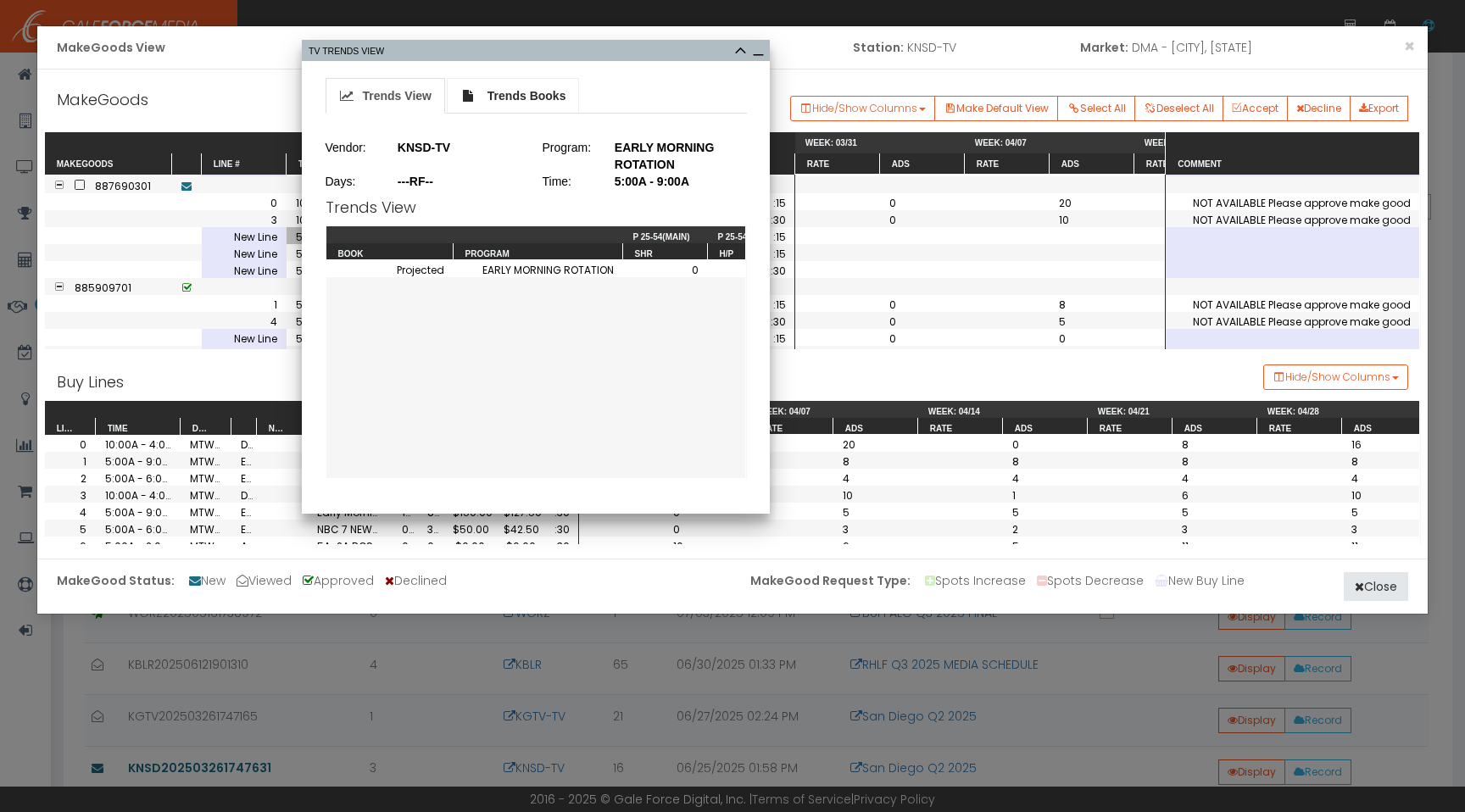 click on "Trends Books" at bounding box center [526, 96] 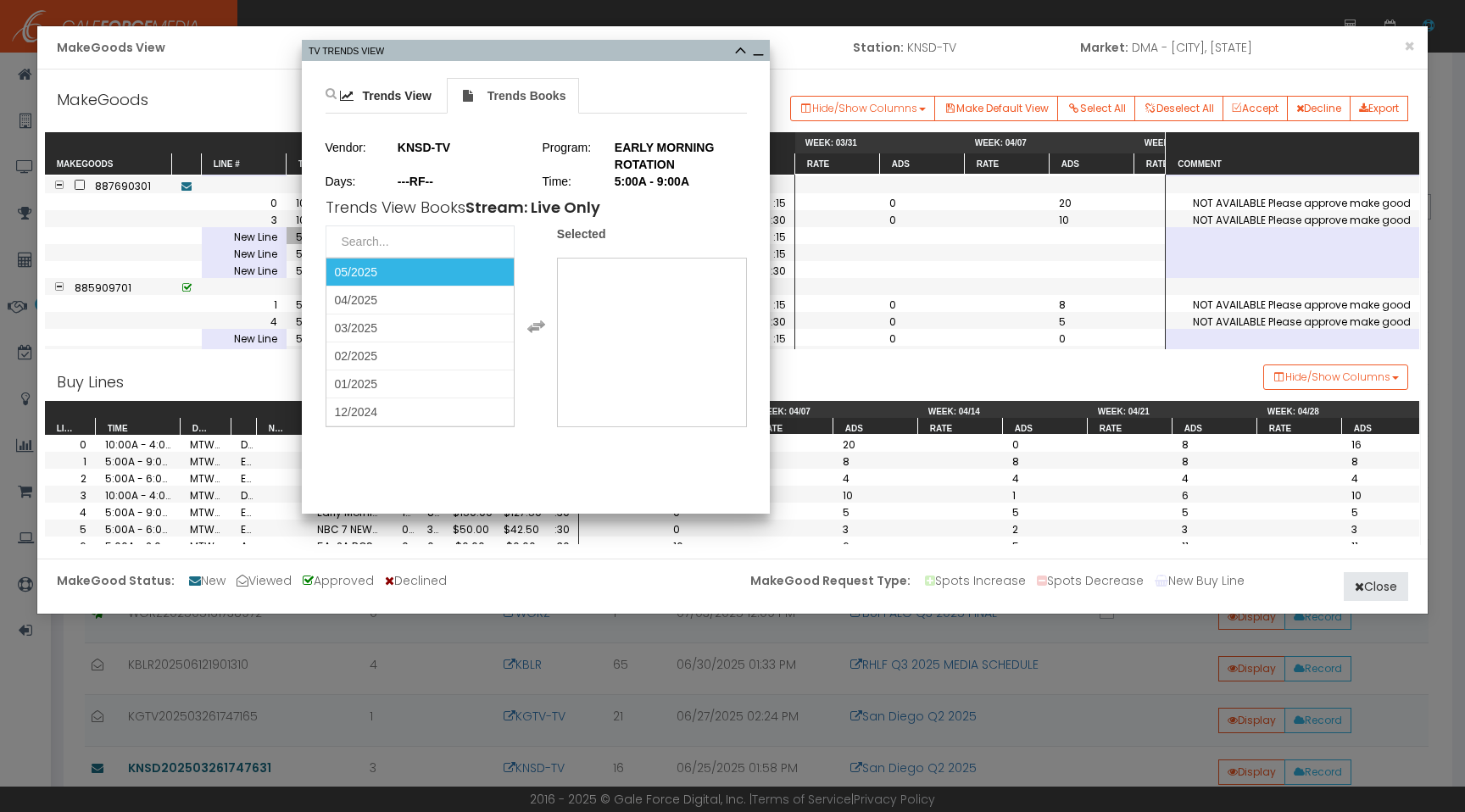 click on "05/2025" at bounding box center (421, 272) 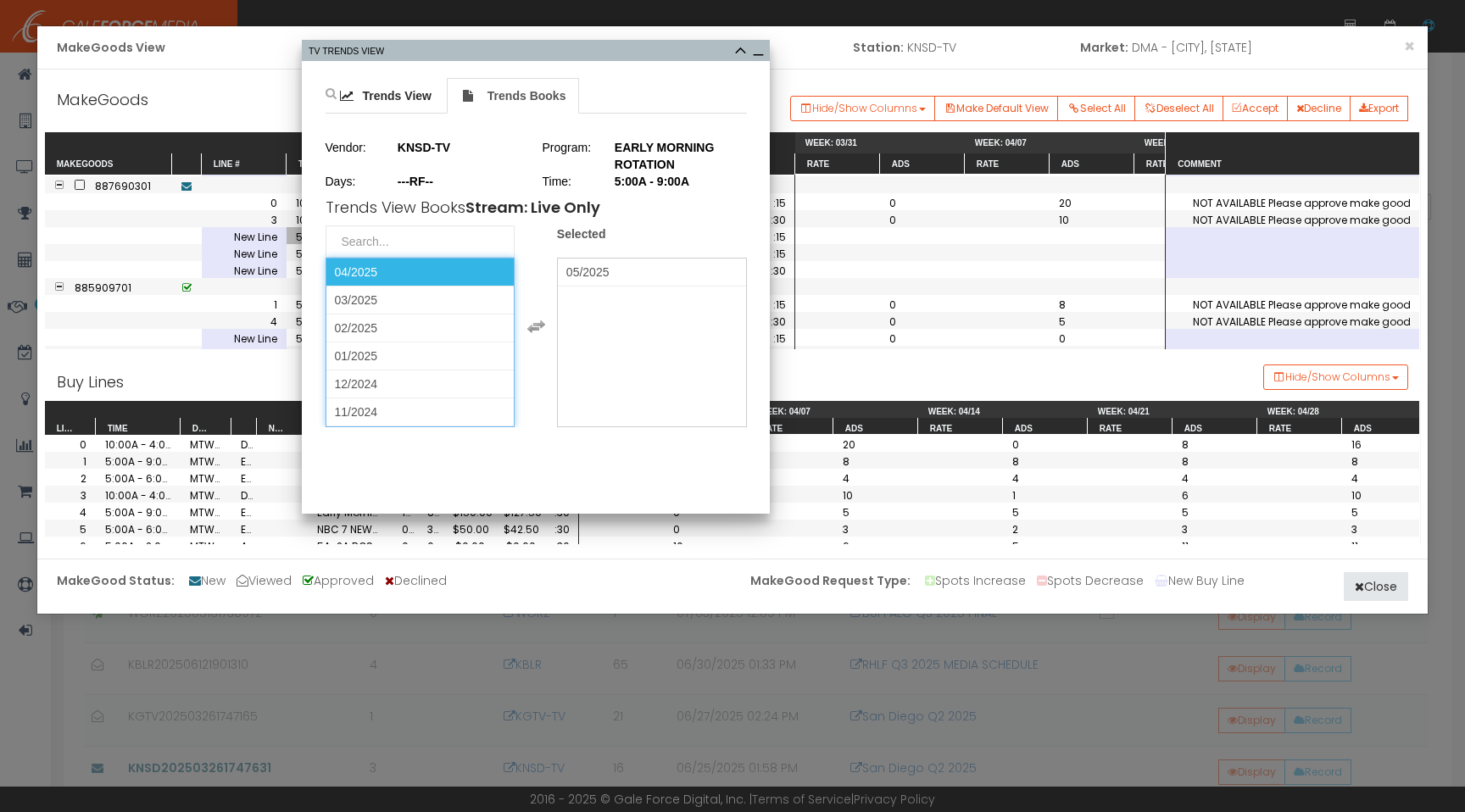 click on "04/2025" at bounding box center (421, 272) 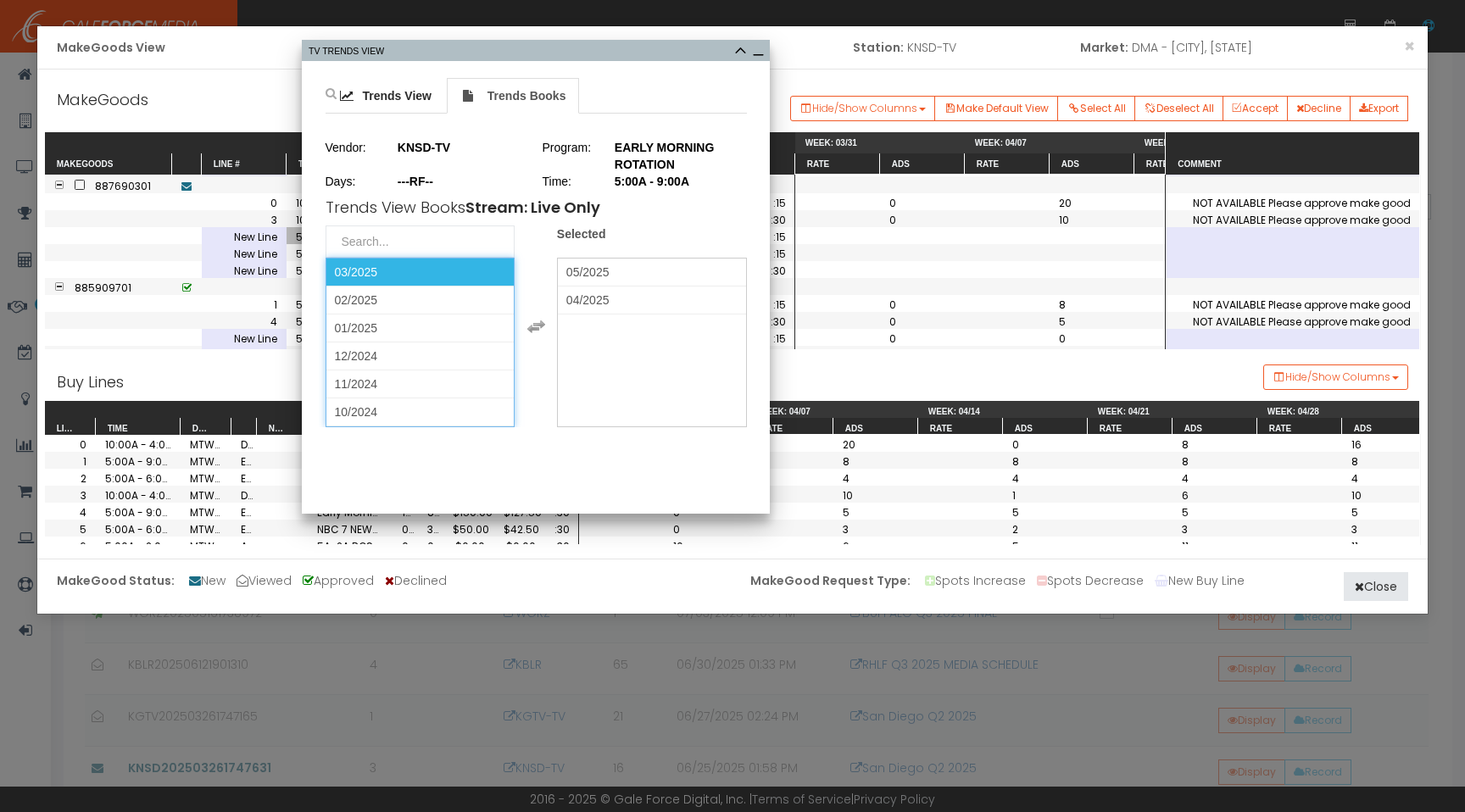 click on "03/2025" at bounding box center [421, 272] 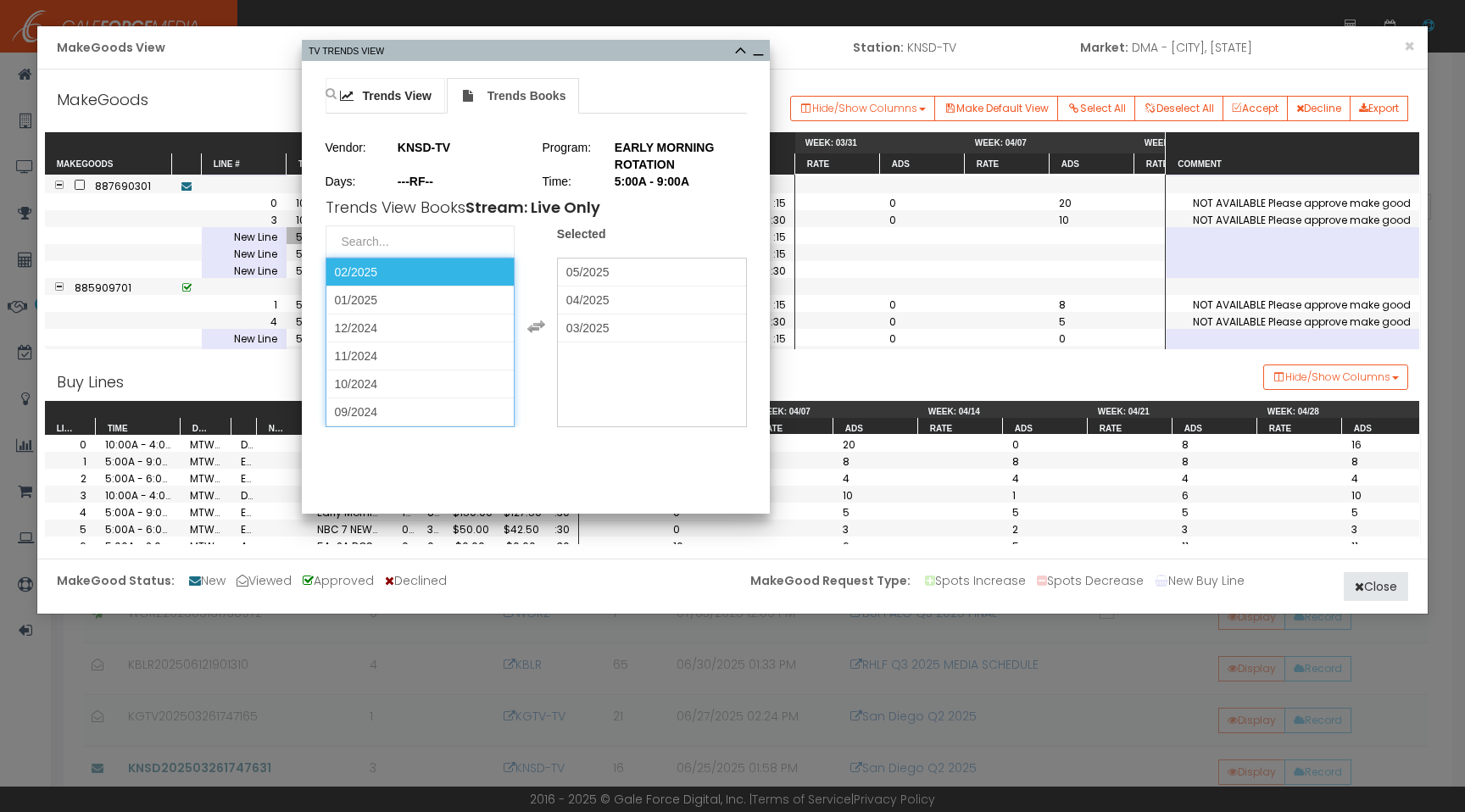 click on "Trends View" at bounding box center (397, 96) 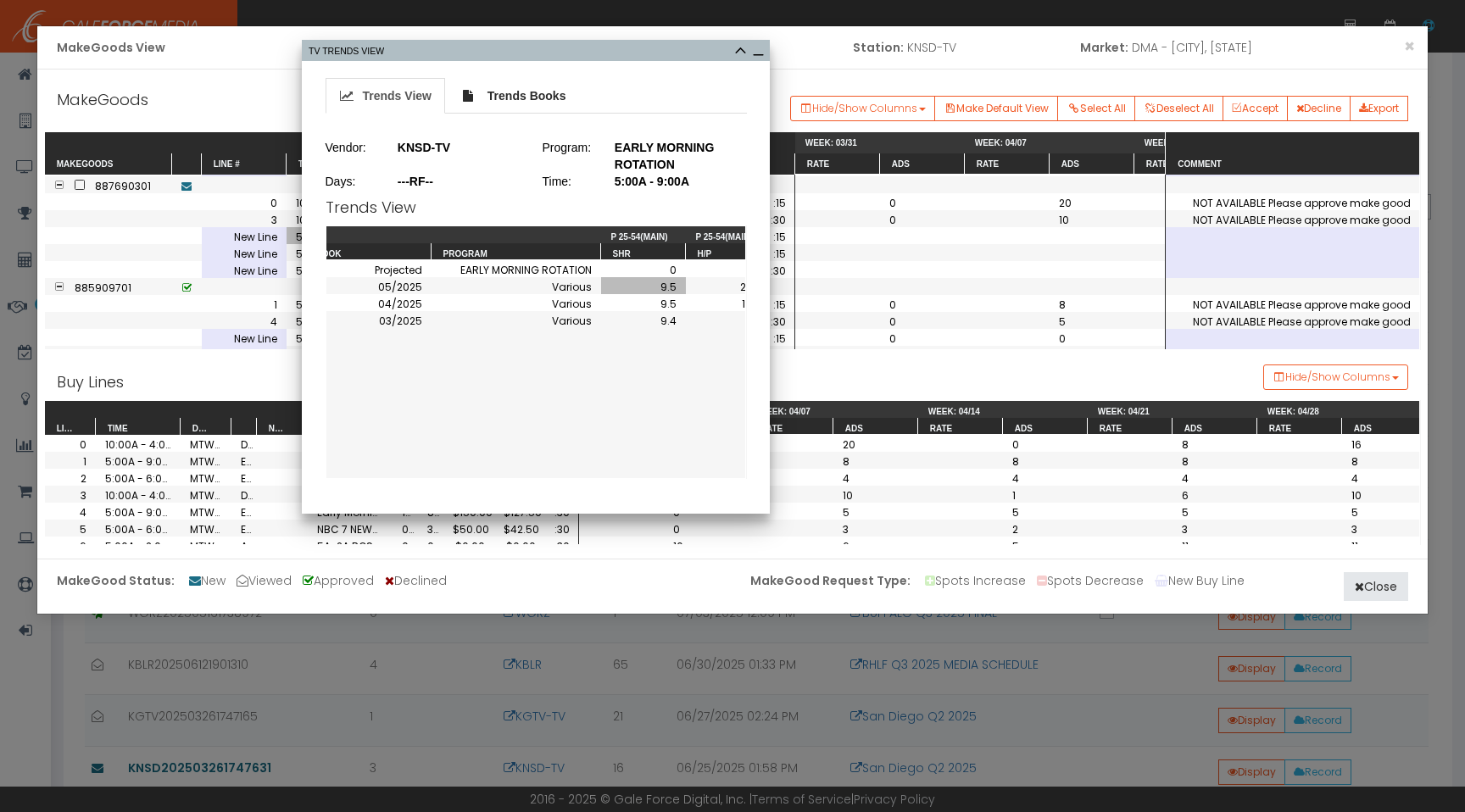 click on "9.5" at bounding box center (643, 286) 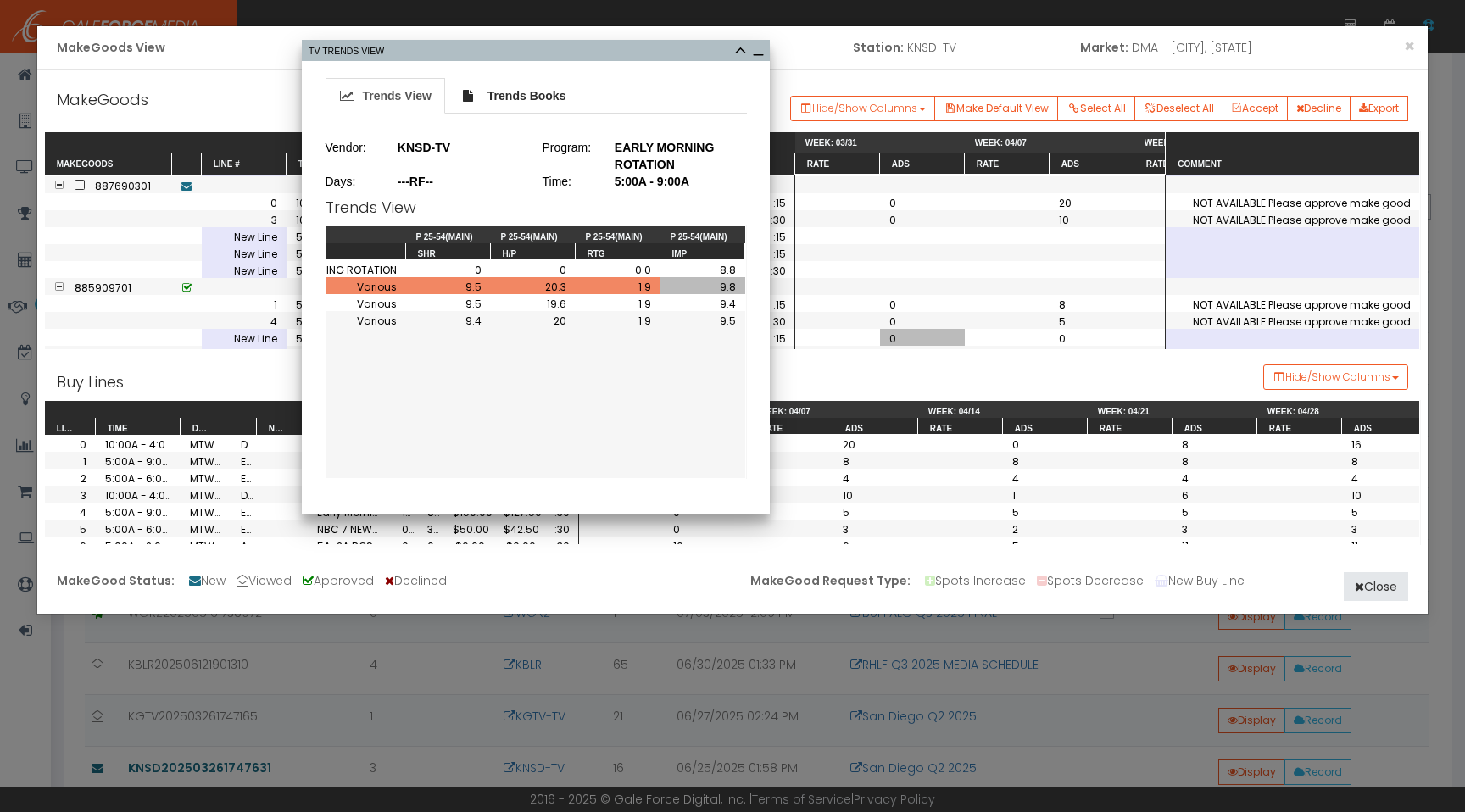 click on "0" at bounding box center (922, 337) 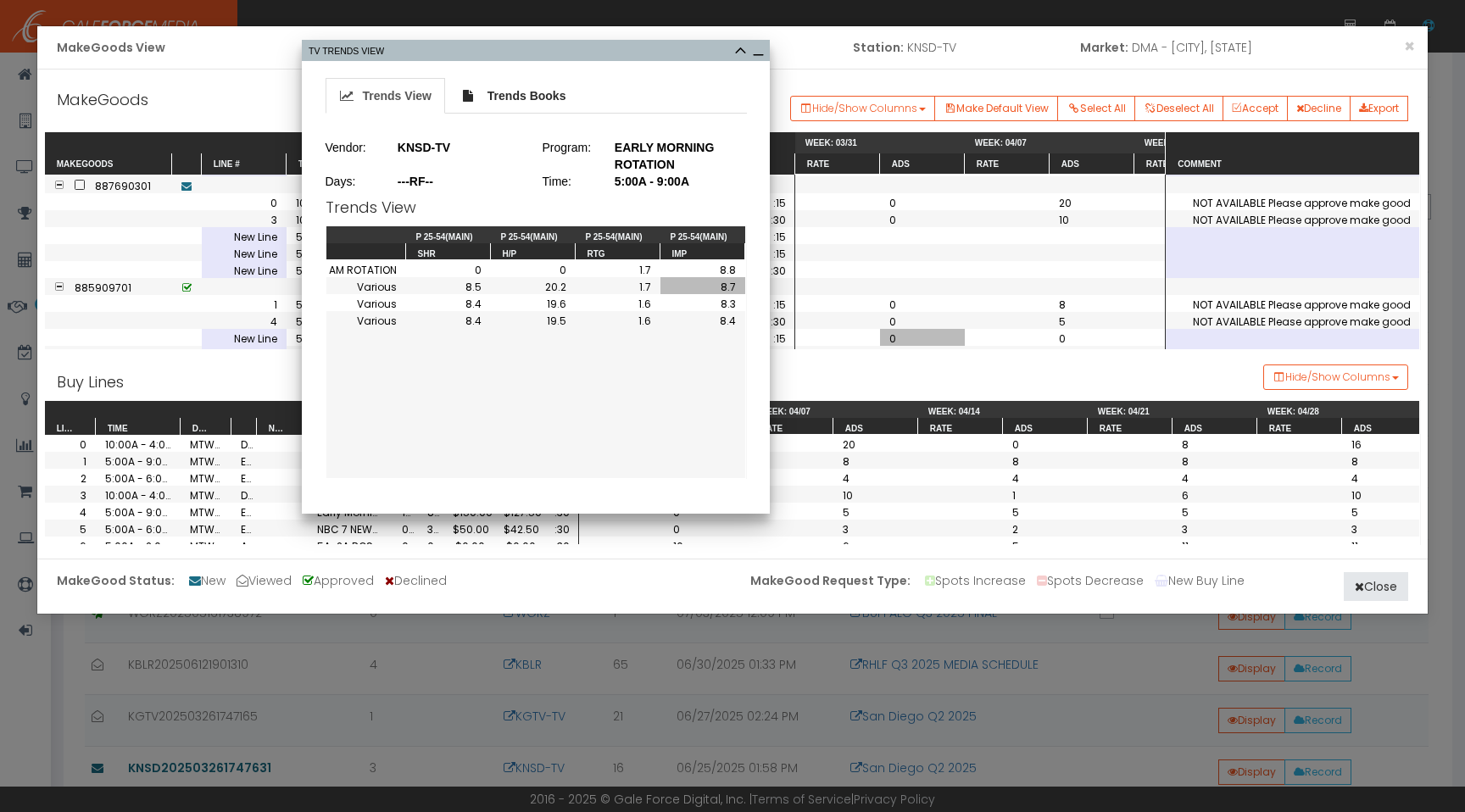 click at bounding box center [758, 50] 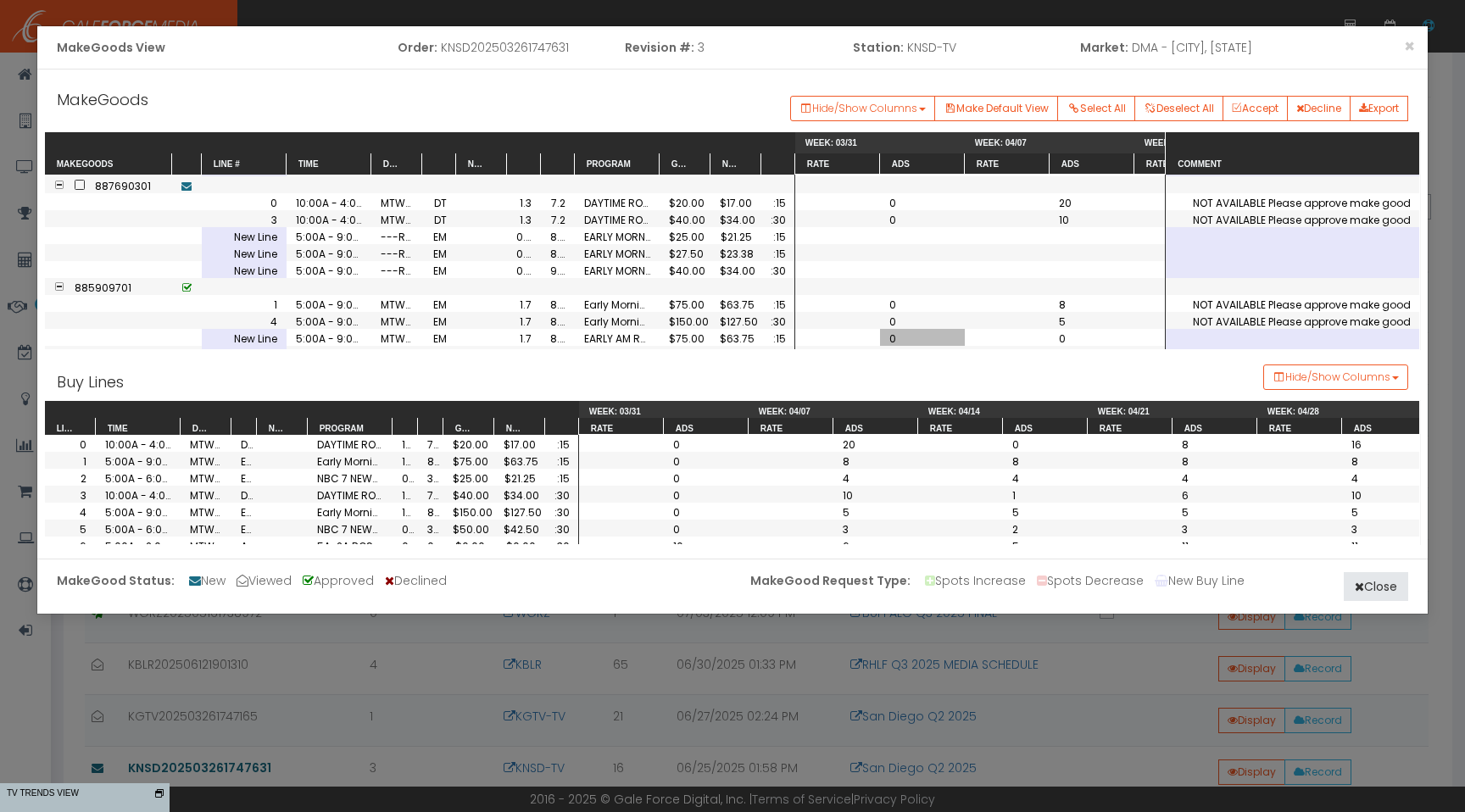 click on "0.0" at bounding box center (524, 507) 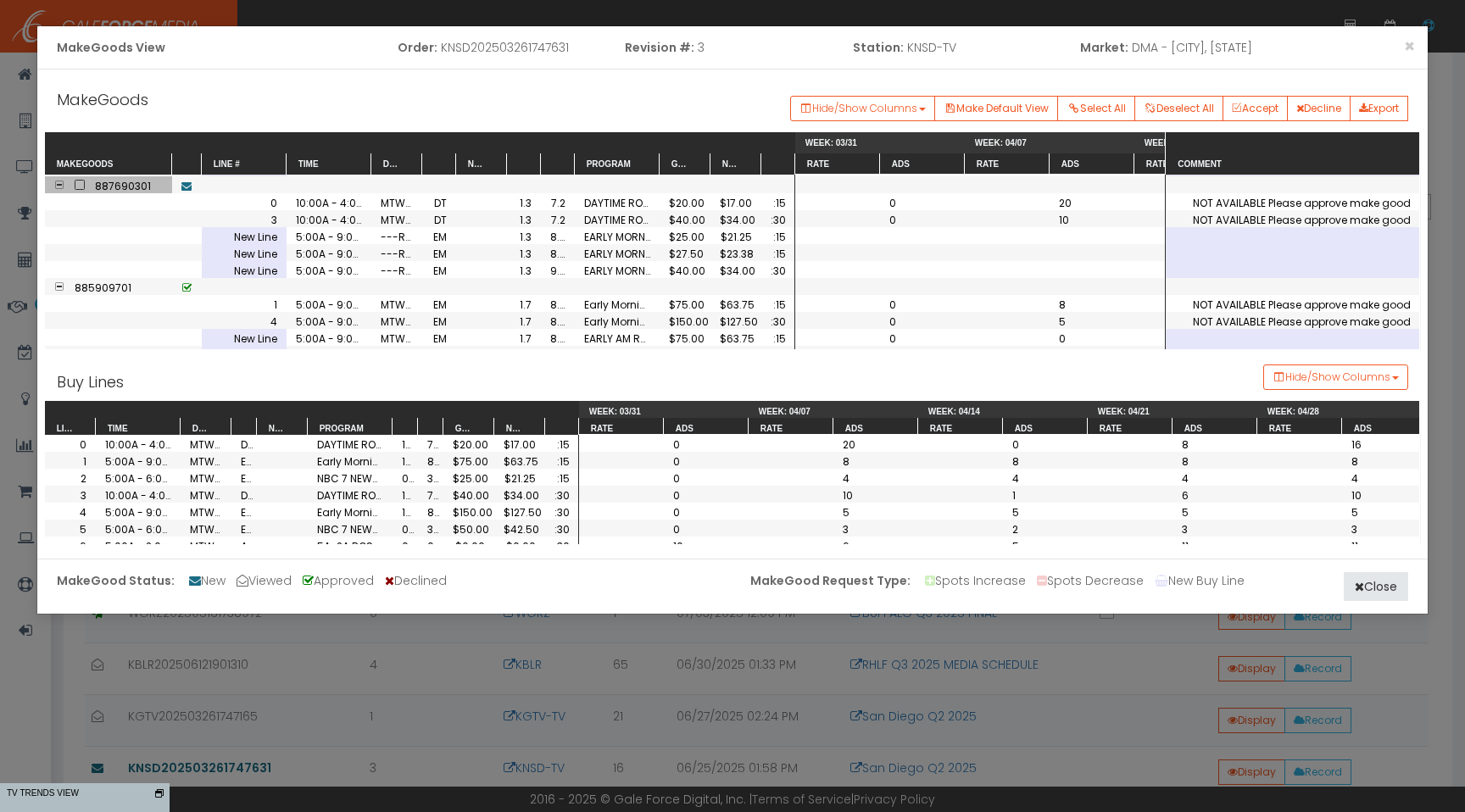 click at bounding box center [80, 185] 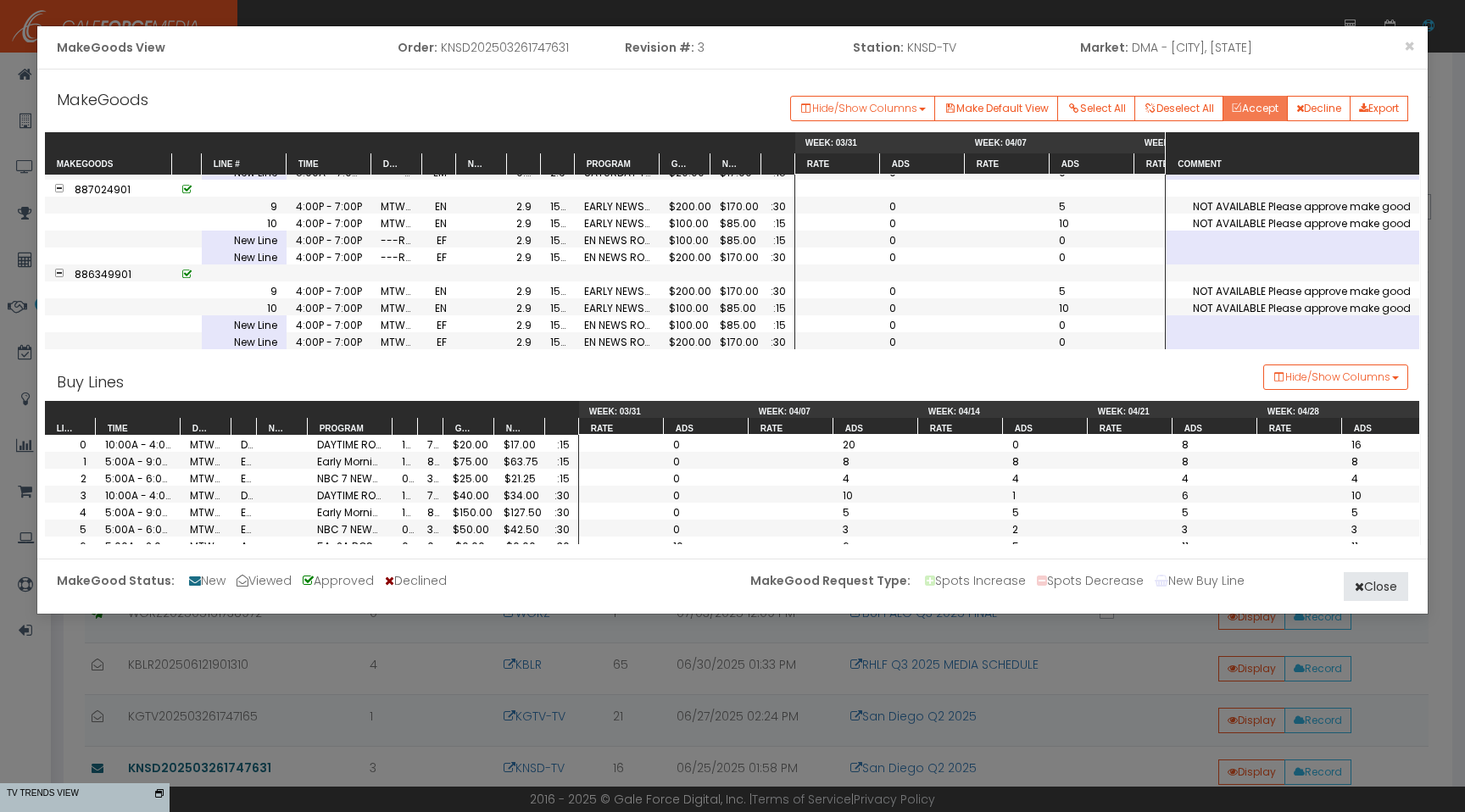 click on "Accept" at bounding box center [1255, 108] 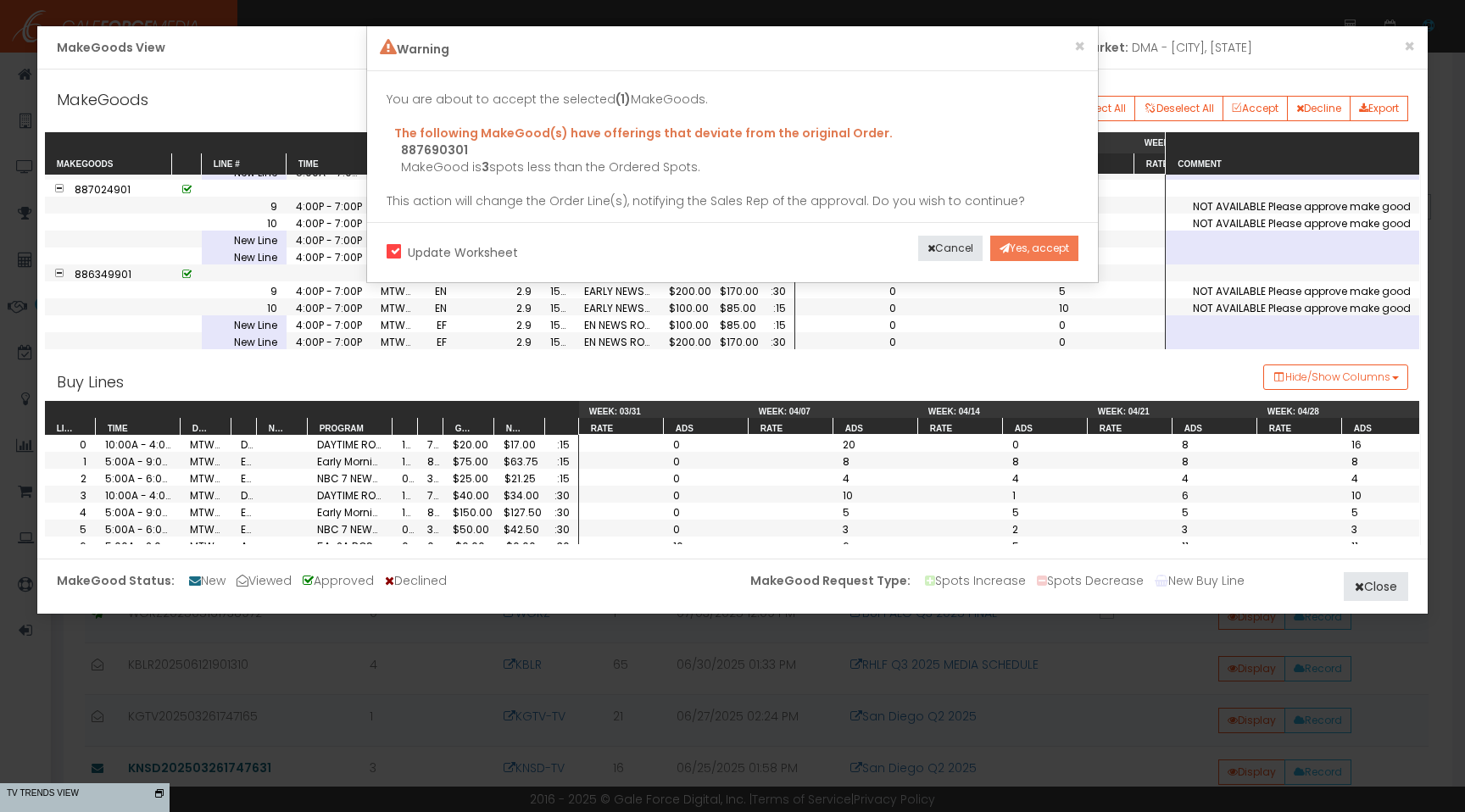 click on "Yes, accept" at bounding box center [1034, 248] 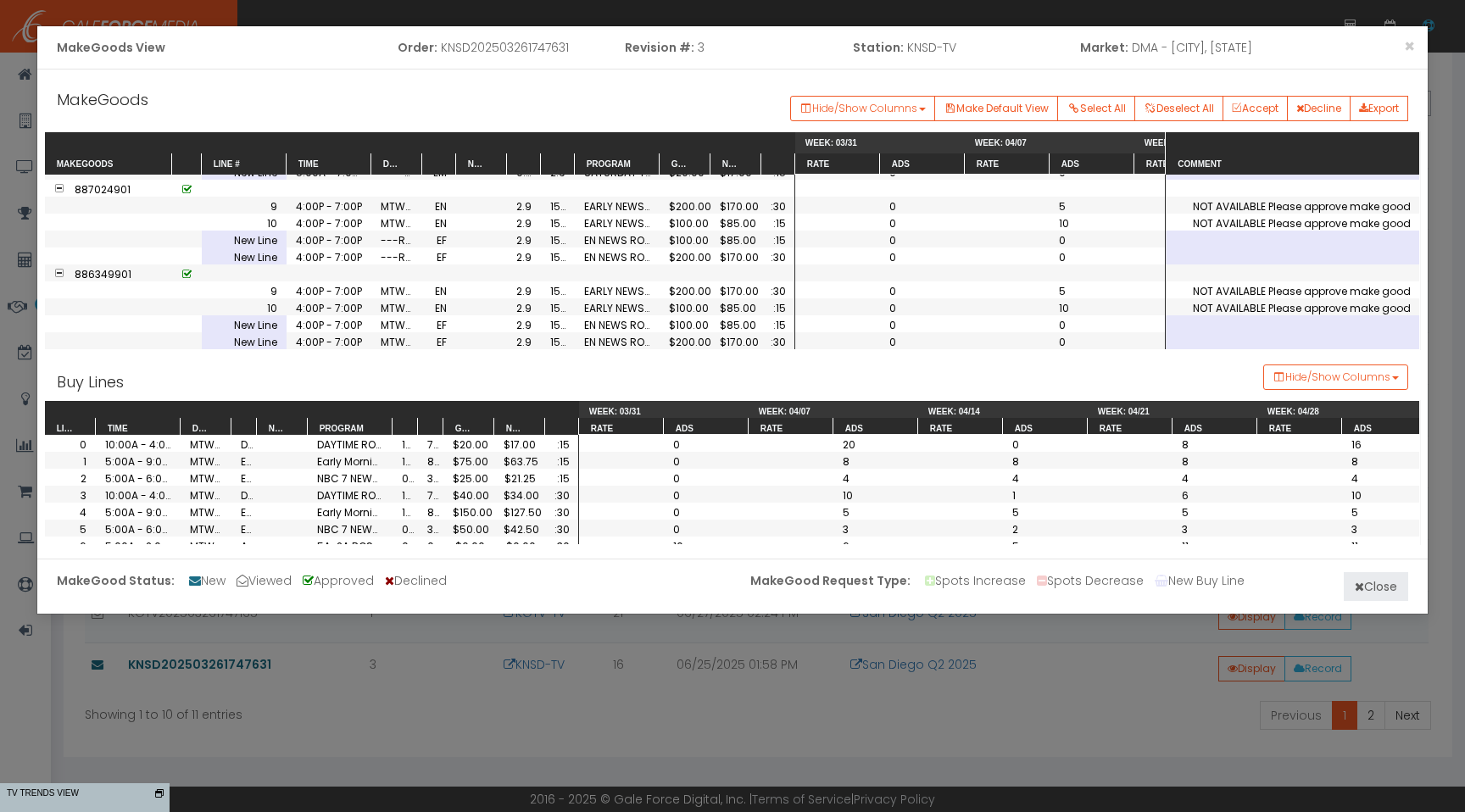 click on "Close" at bounding box center (1376, 587) 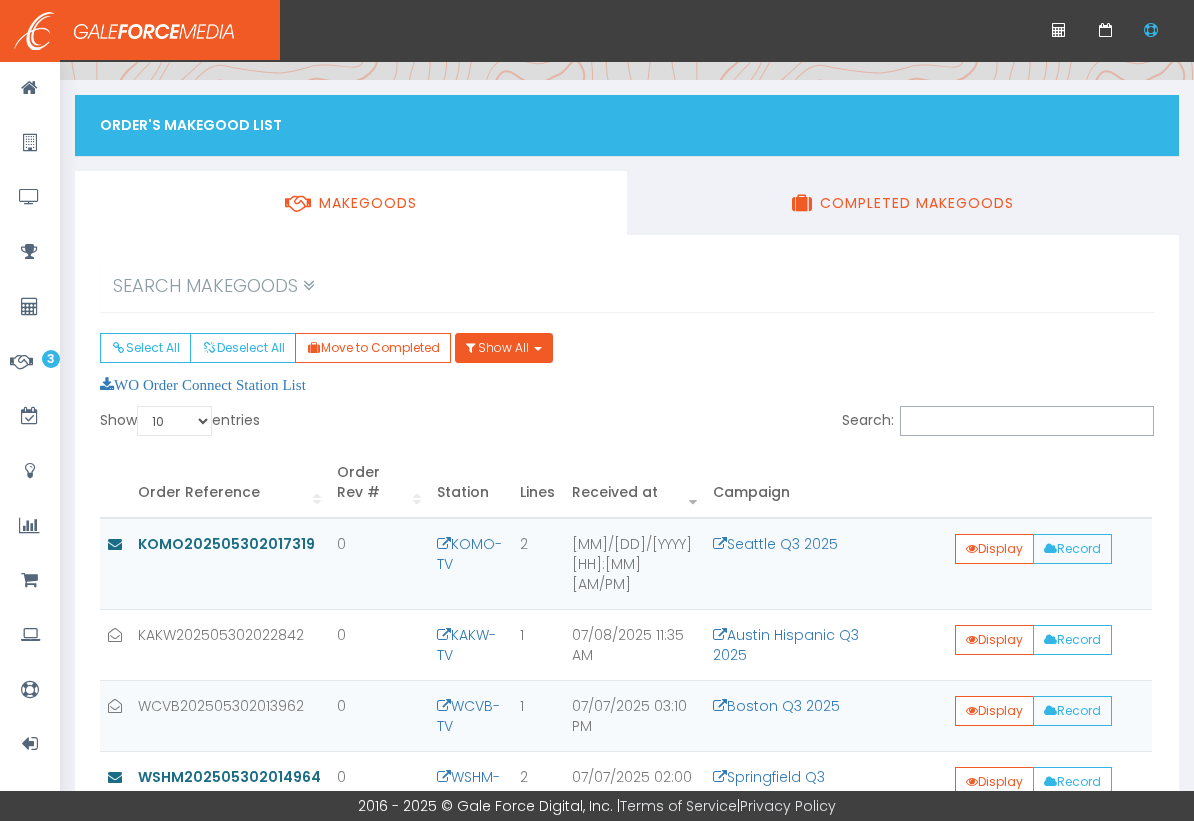 scroll, scrollTop: 0, scrollLeft: 0, axis: both 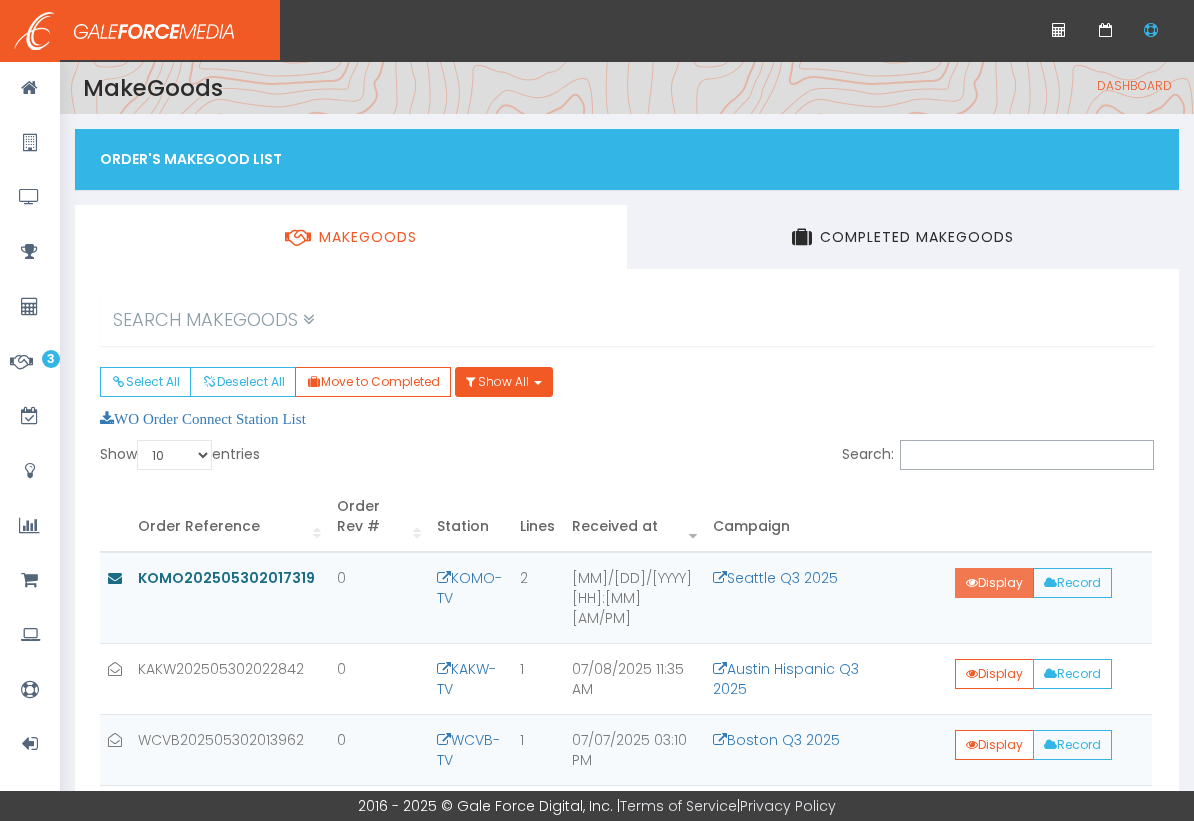 click on "Display" at bounding box center (994, 583) 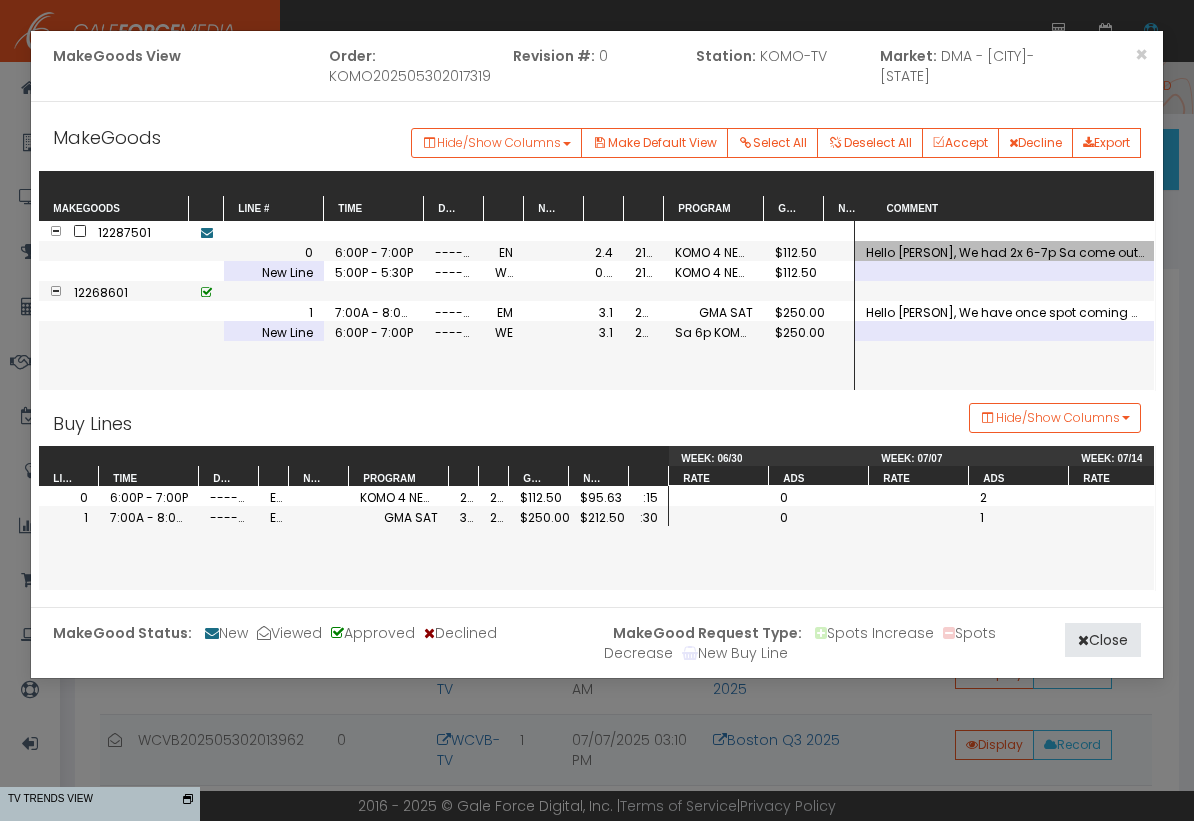 click on "Hello [PERSON], We had 2x 6-7p Sa come out 7/19. I would like to place them back in on 7/12 in our 5p news which consistently delivers a 2.2rtg compared to a 1.6...so an upgrade. :) Let me know if this works for you. Thank you! [PERSON]" at bounding box center [1005, 251] 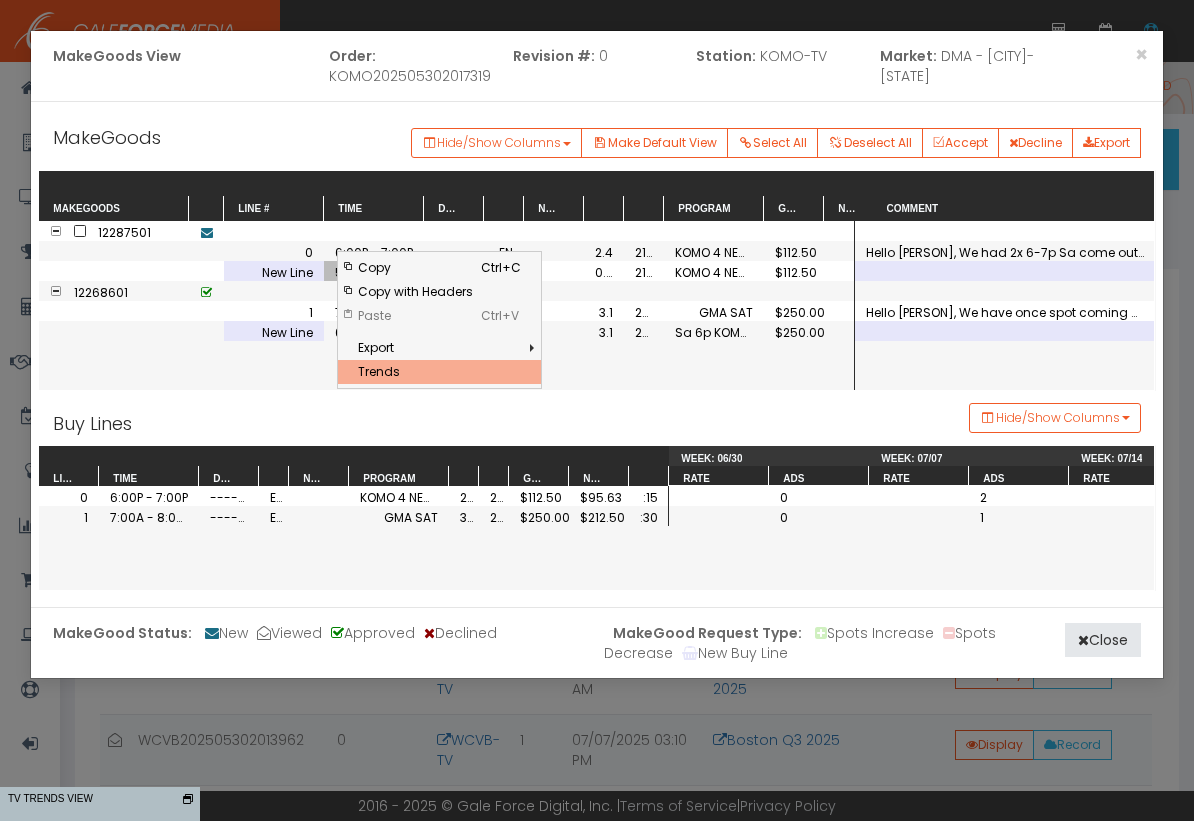 click on "Trends" at bounding box center [415, 372] 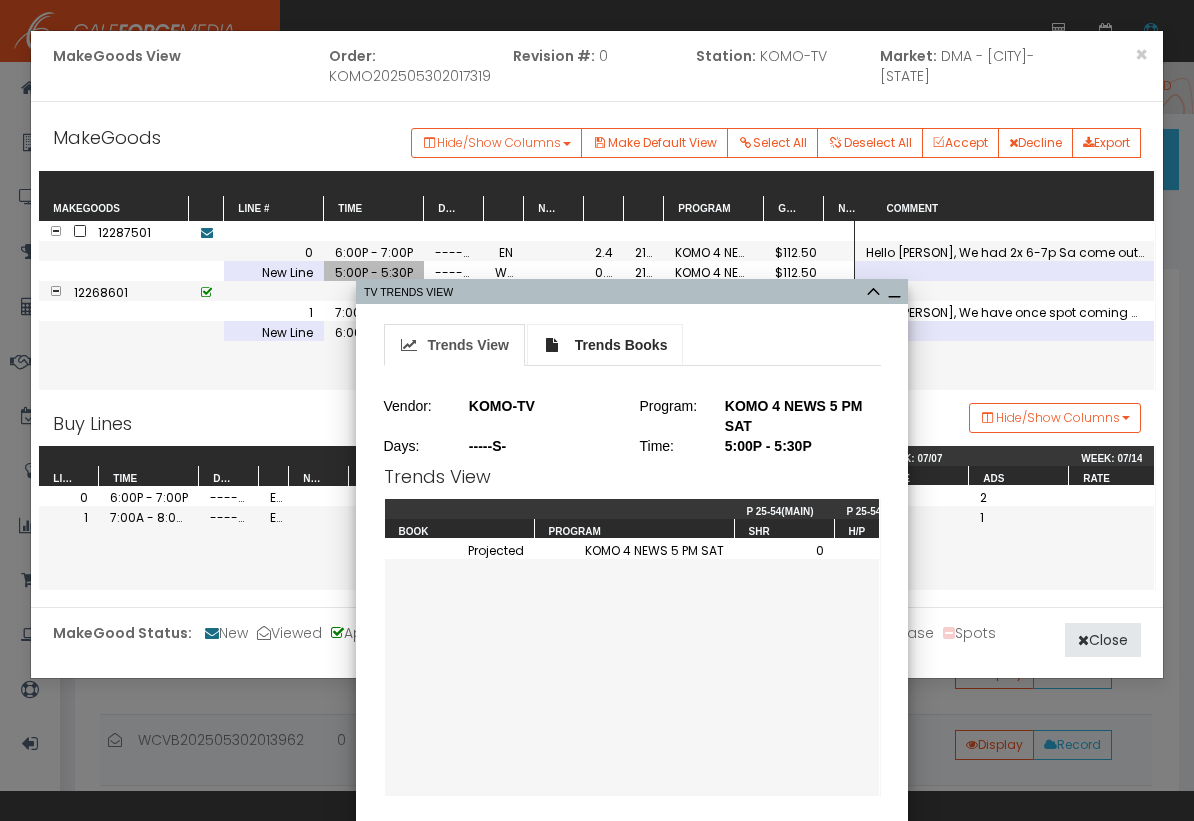 click on "Trends Books" at bounding box center [621, 345] 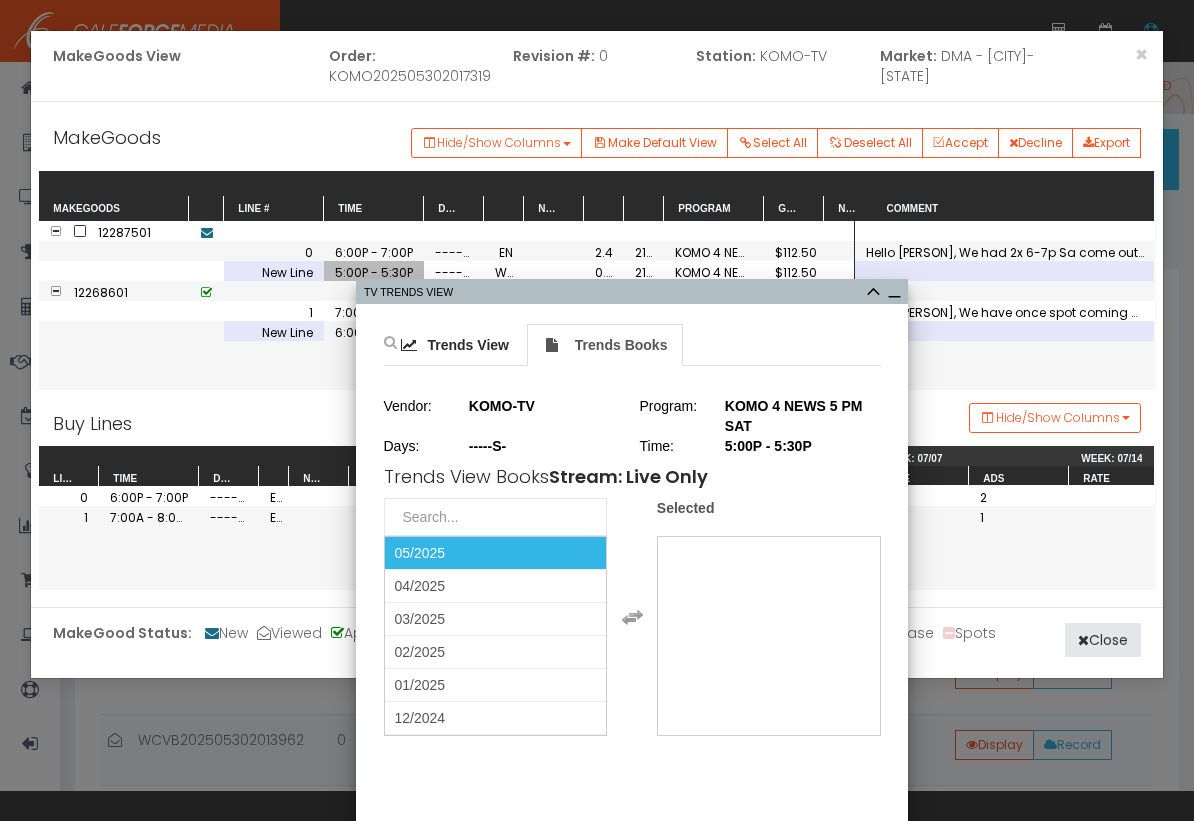 click on "05/2025" at bounding box center [496, 553] 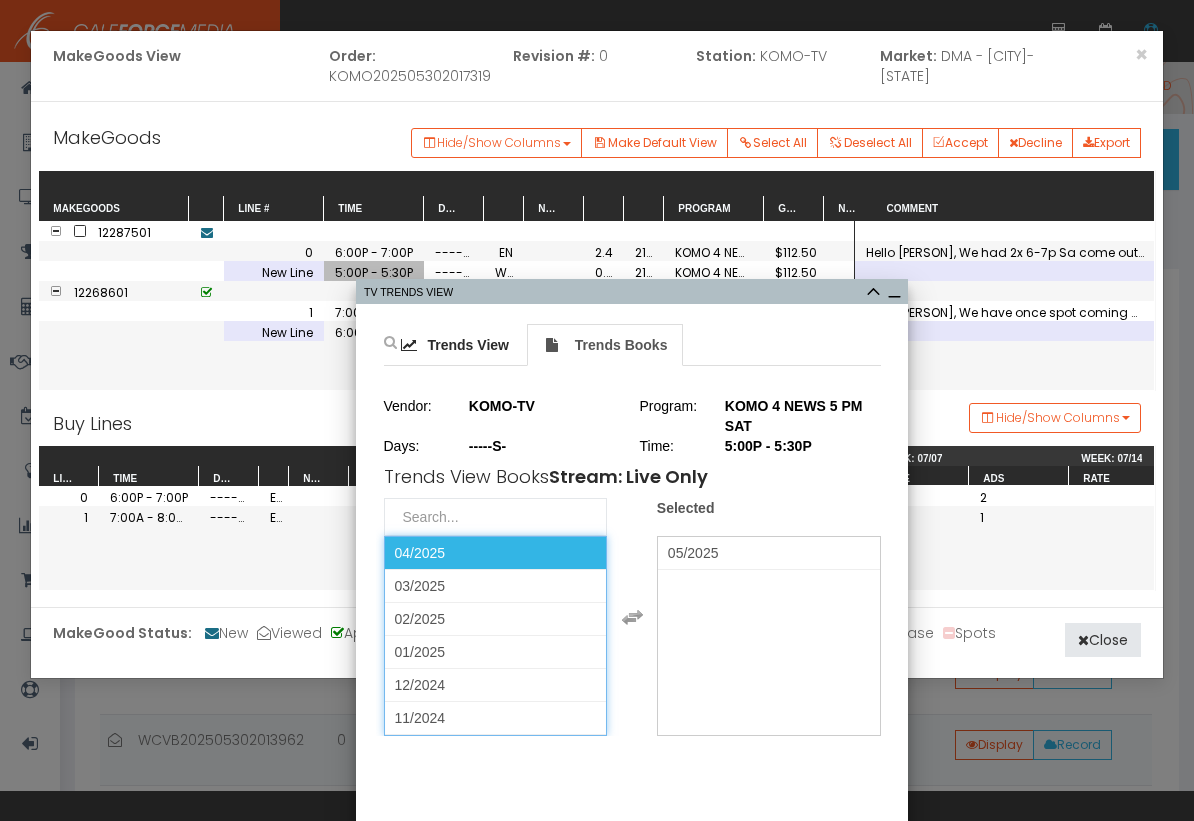 click on "04/2025" at bounding box center (496, 553) 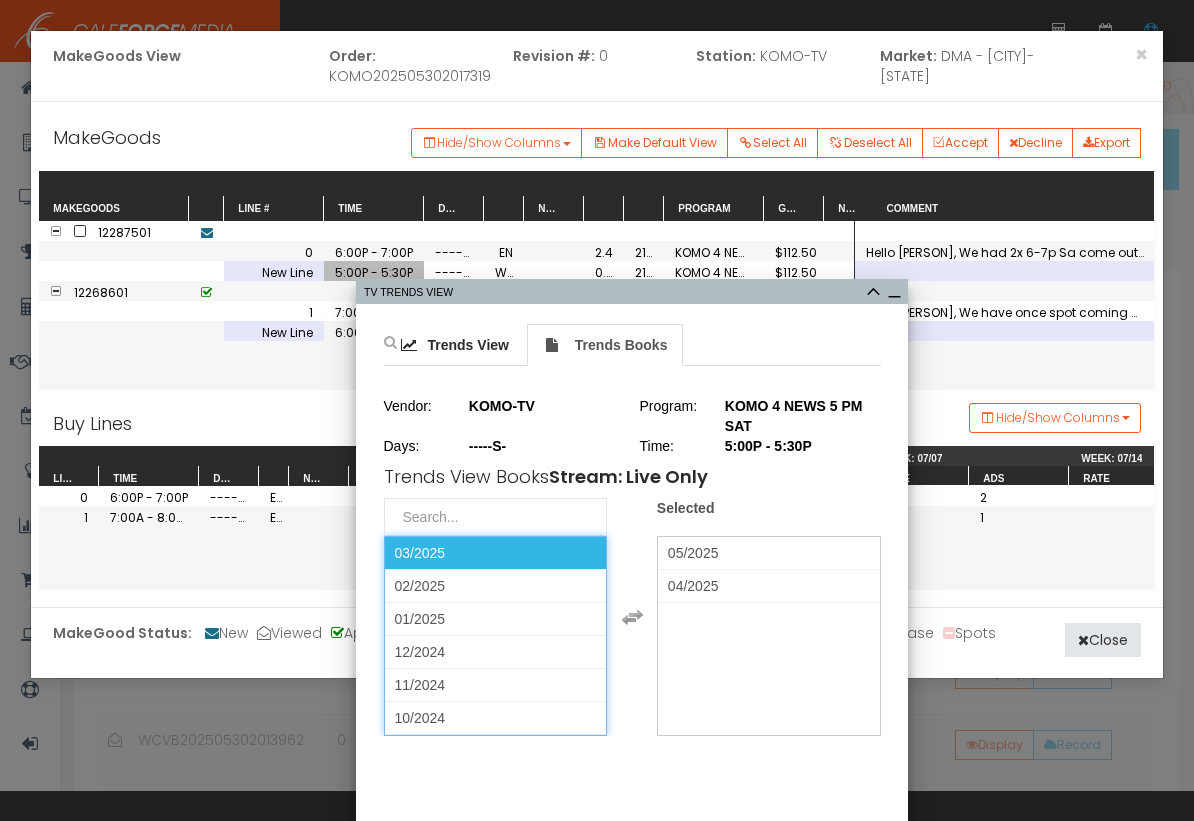 click on "03/2025" at bounding box center [496, 553] 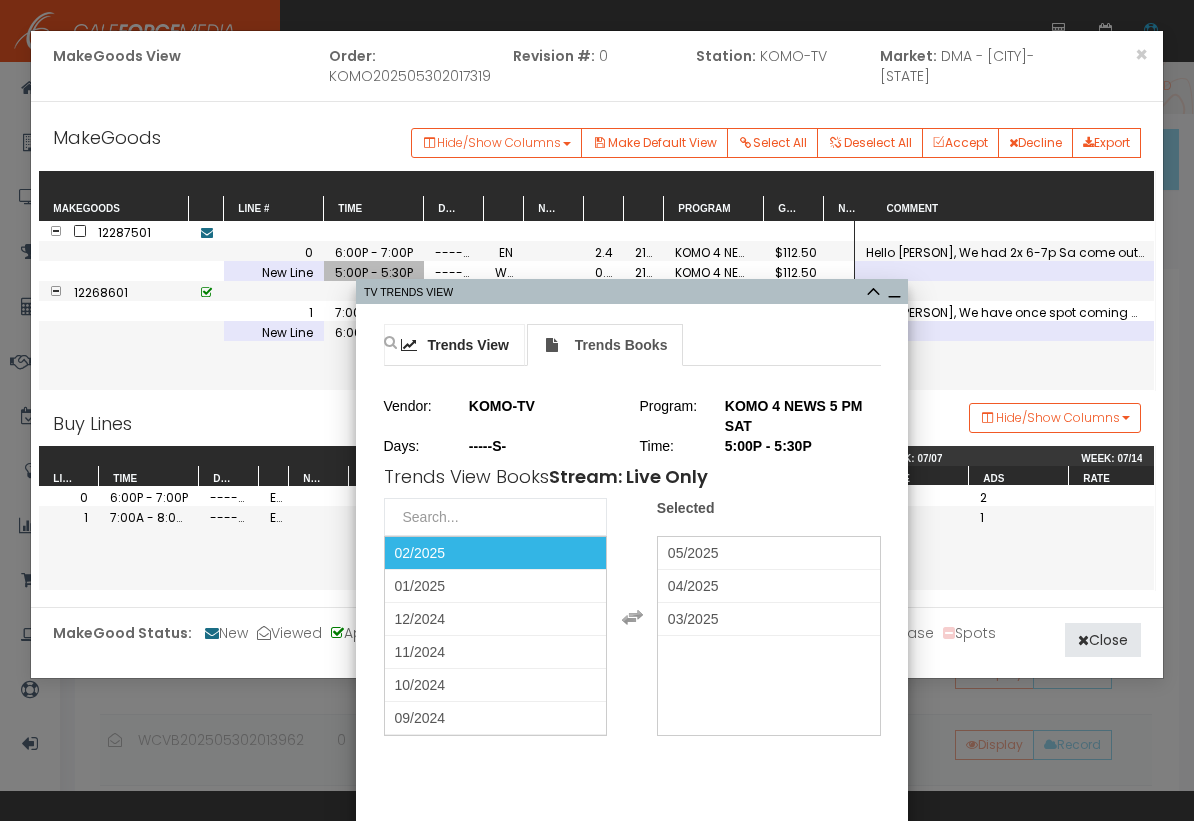 click on "Trends View" at bounding box center [468, 345] 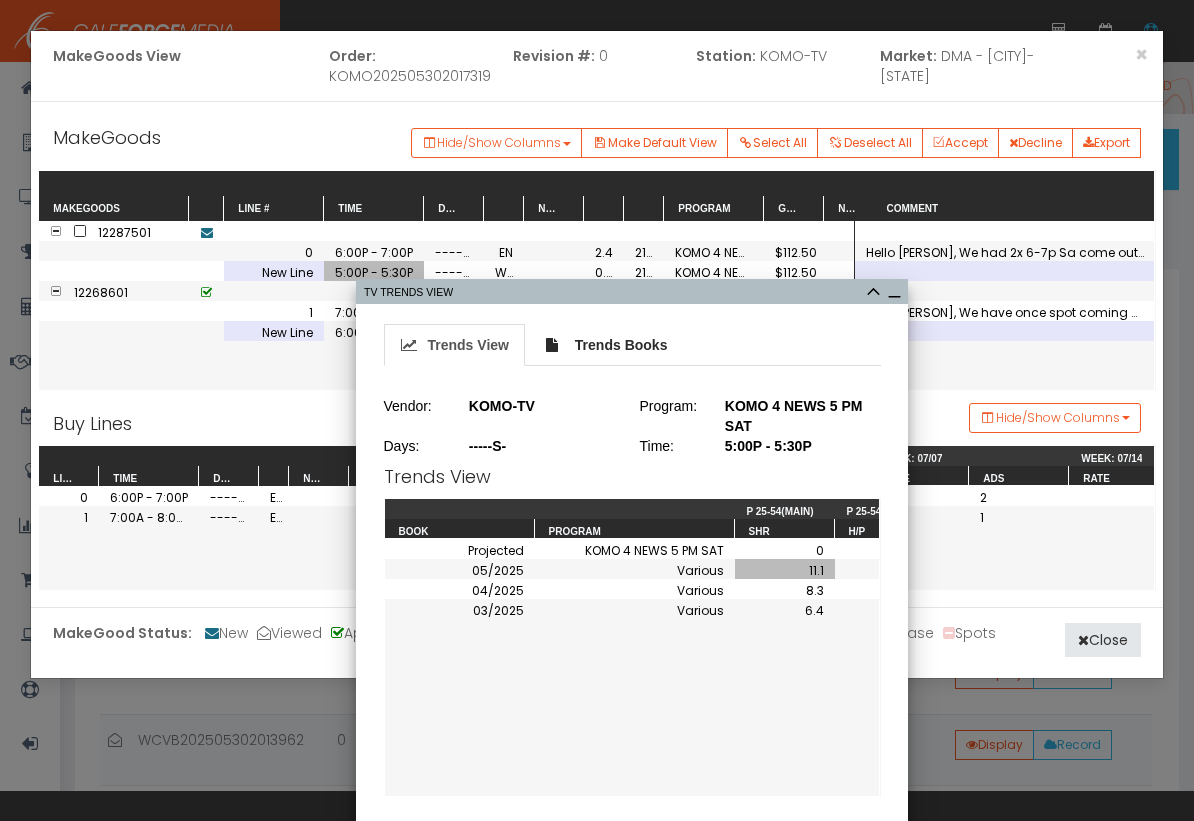 click on "11.1" at bounding box center (785, 569) 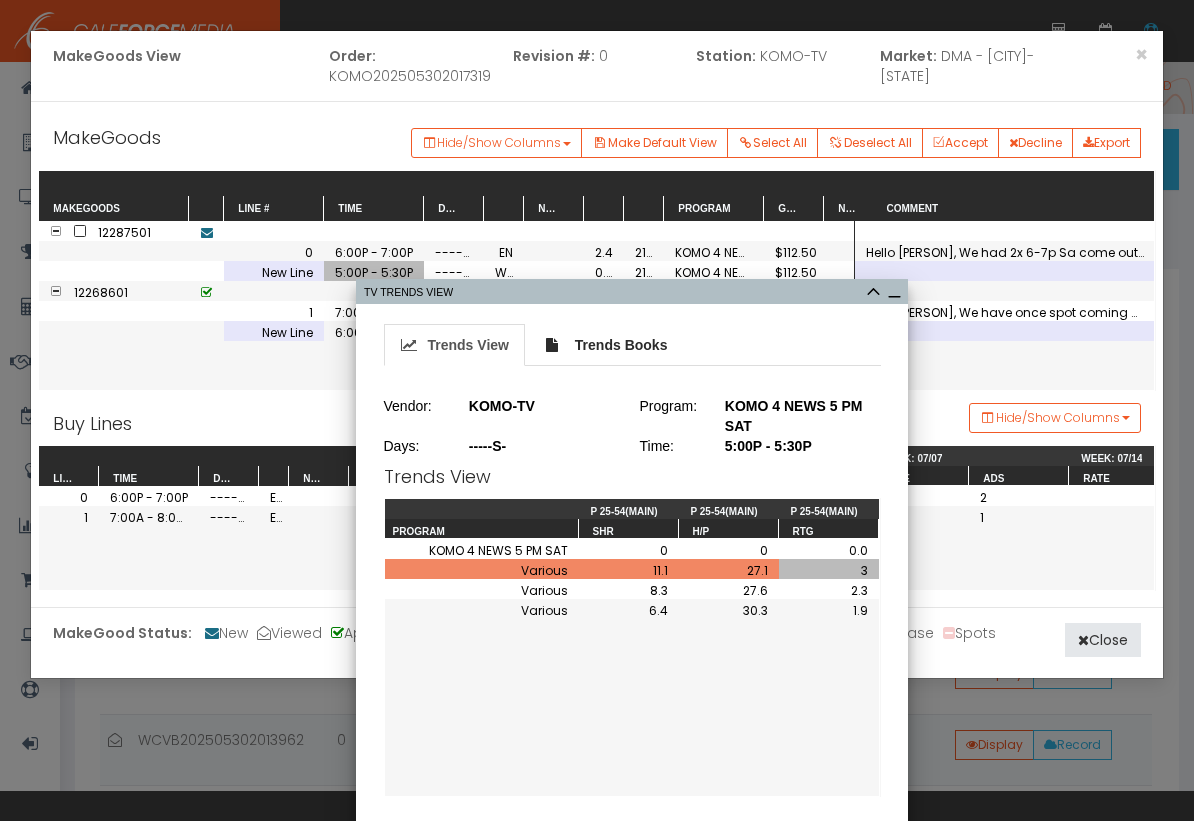 scroll, scrollTop: 0, scrollLeft: 256, axis: horizontal 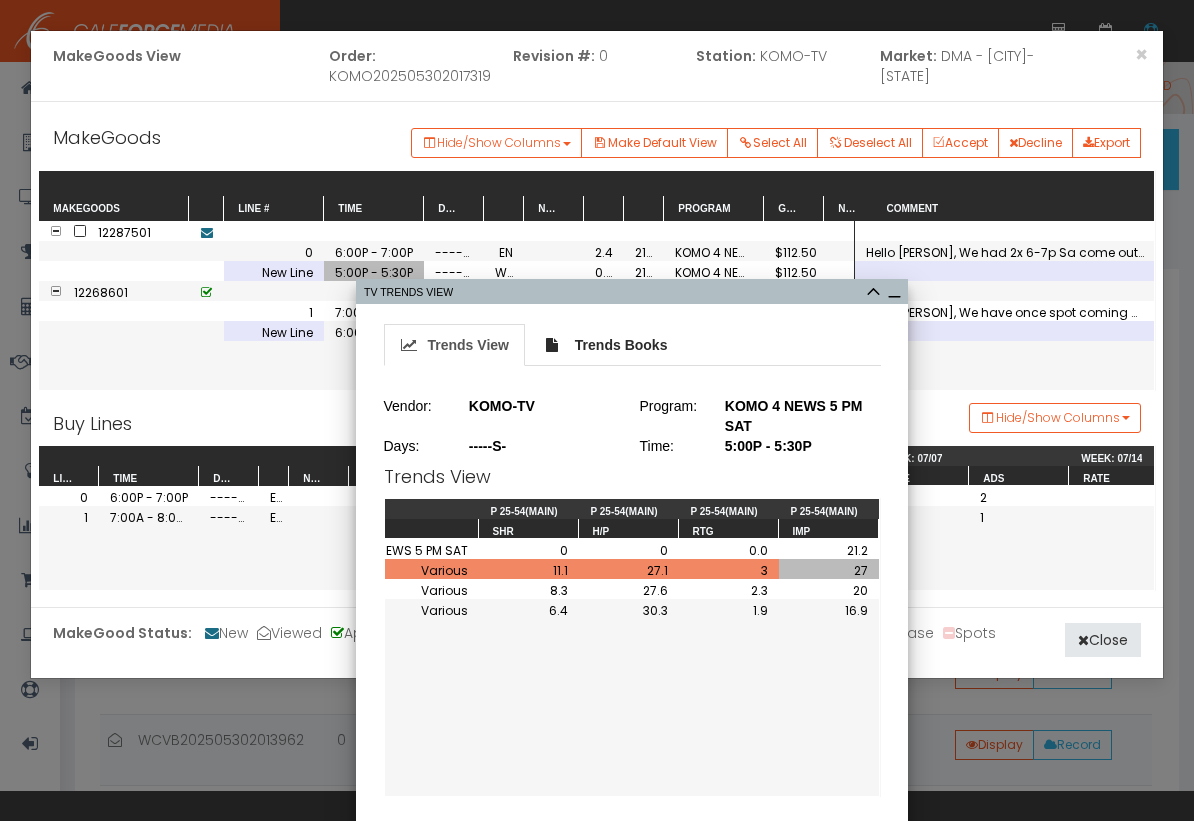 click on "2.4" at bounding box center [604, 251] 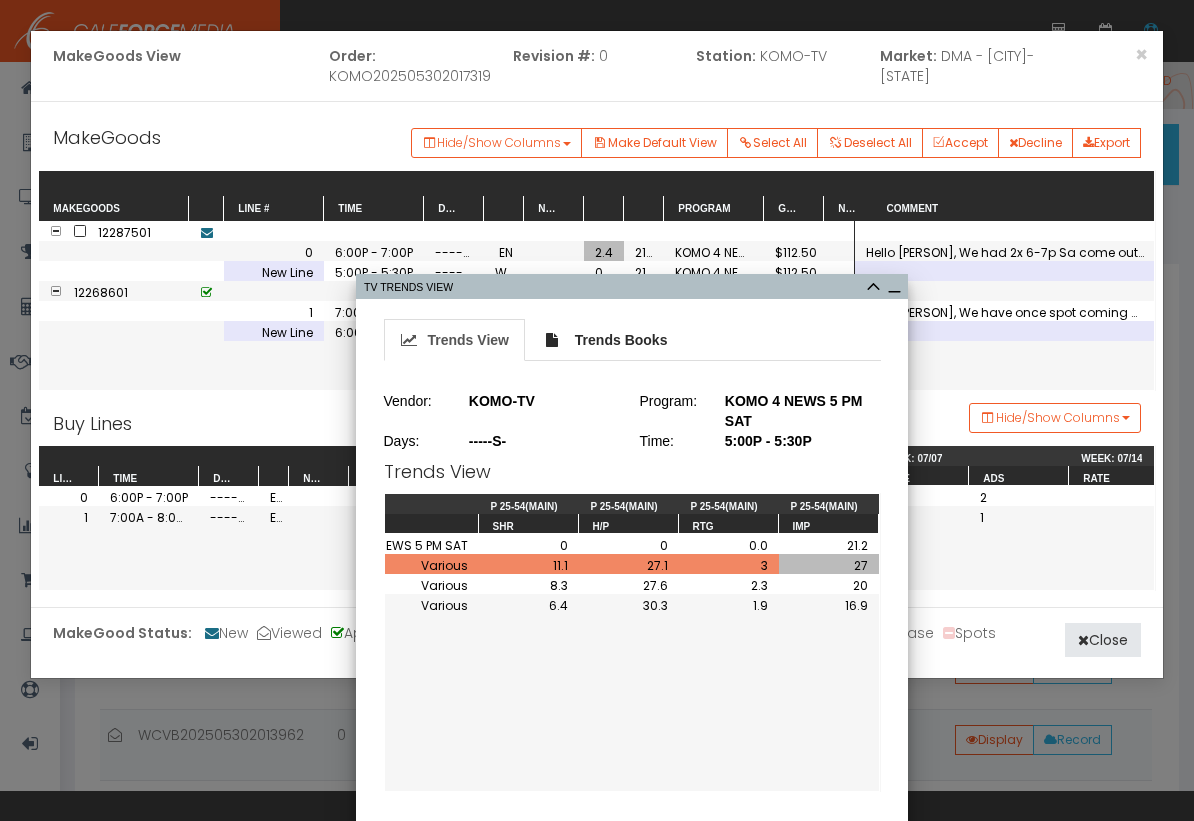 scroll, scrollTop: 0, scrollLeft: 0, axis: both 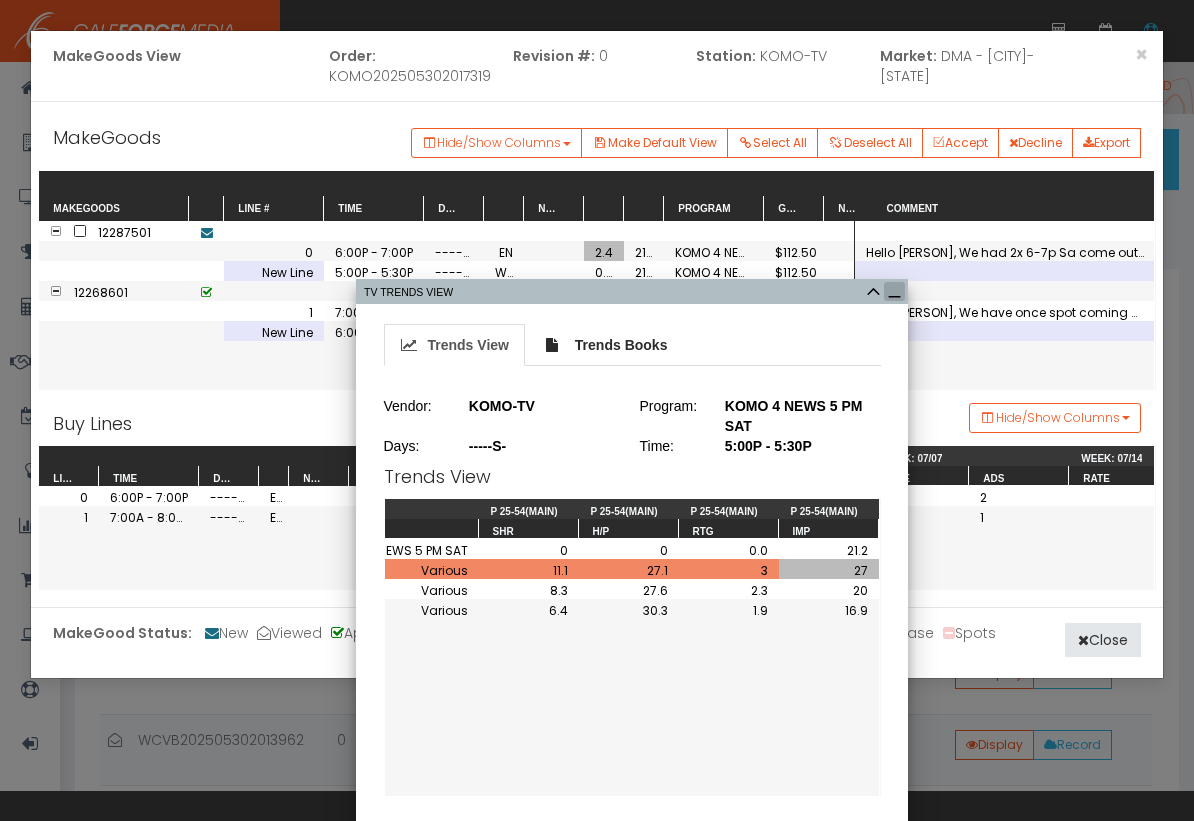 click at bounding box center (894, 297) 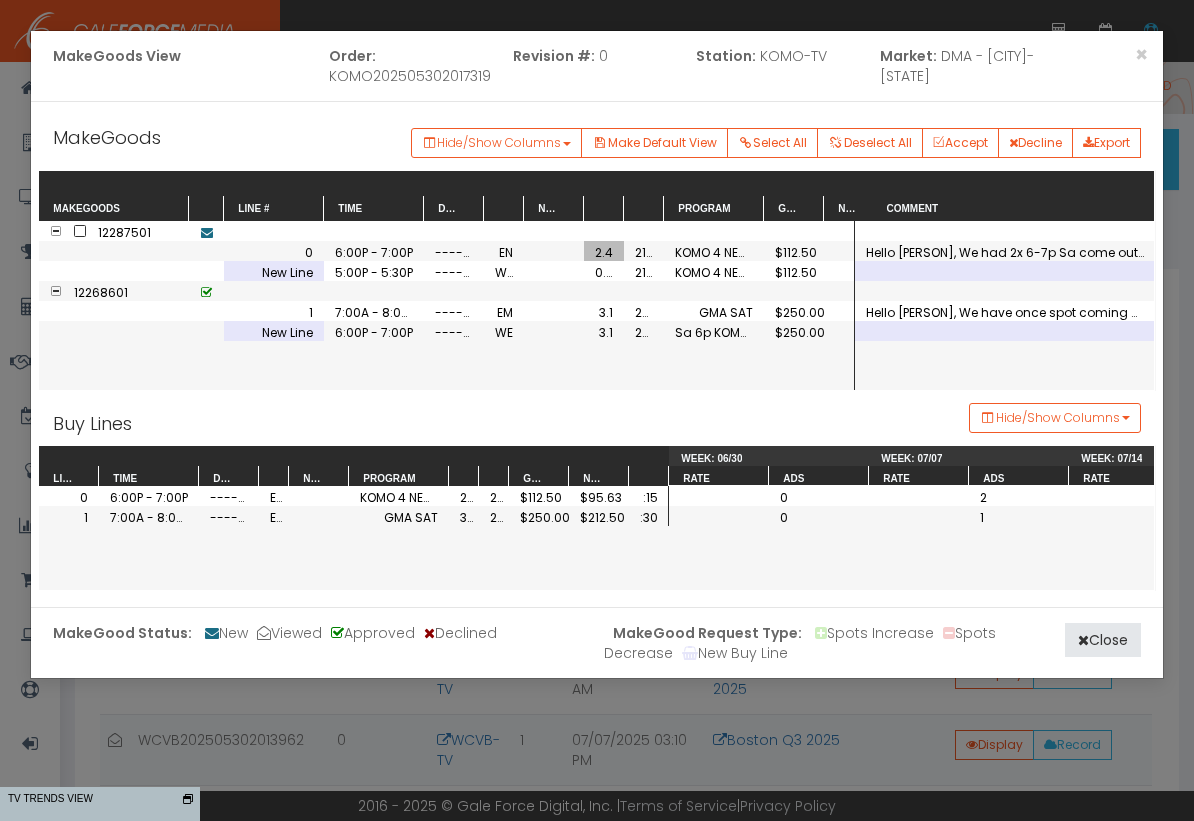 click on "0.0" at bounding box center (604, 271) 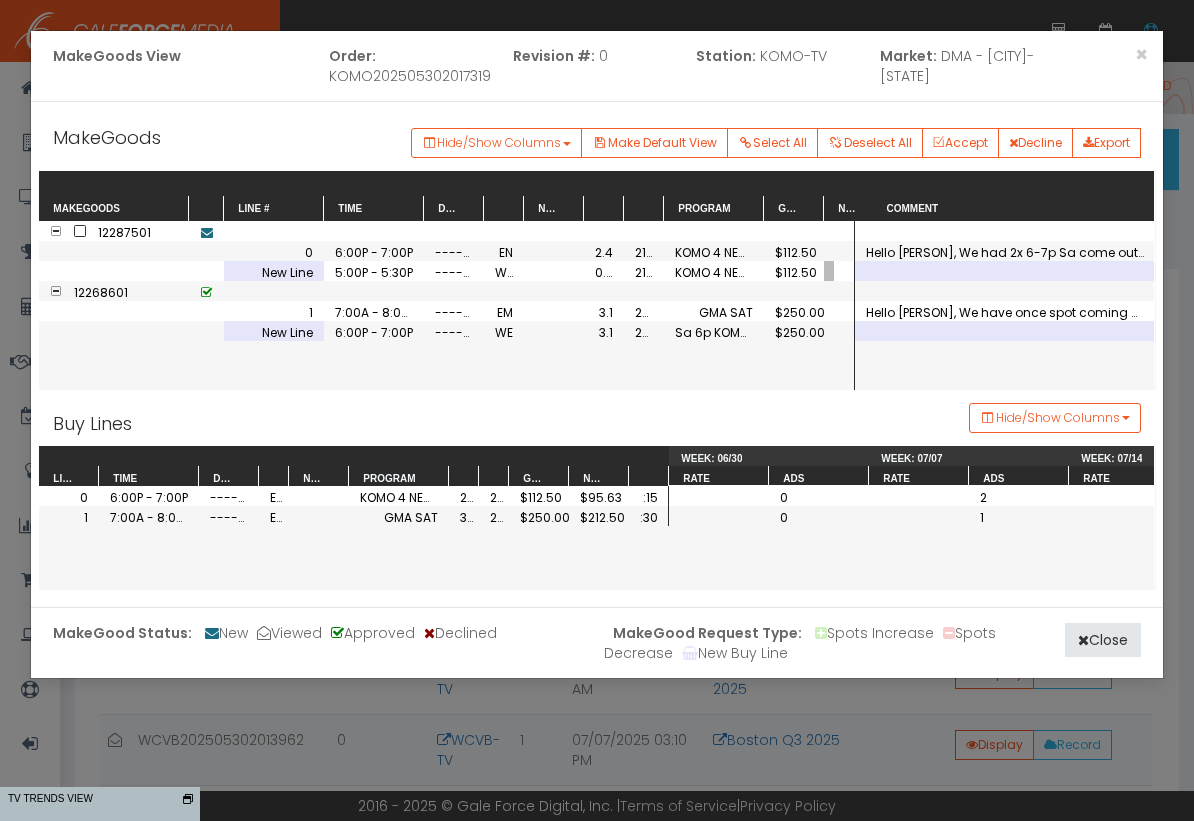 scroll, scrollTop: 0, scrollLeft: 90, axis: horizontal 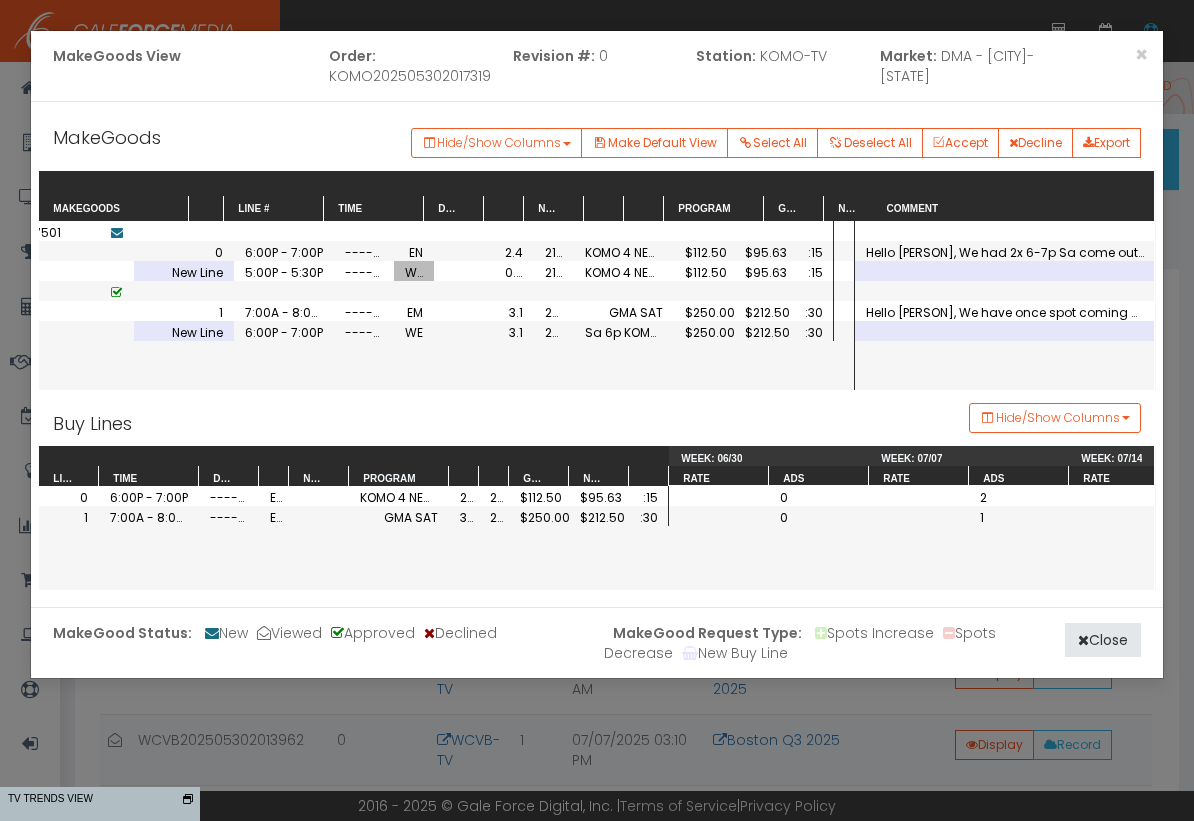 click on "WS" at bounding box center (414, 271) 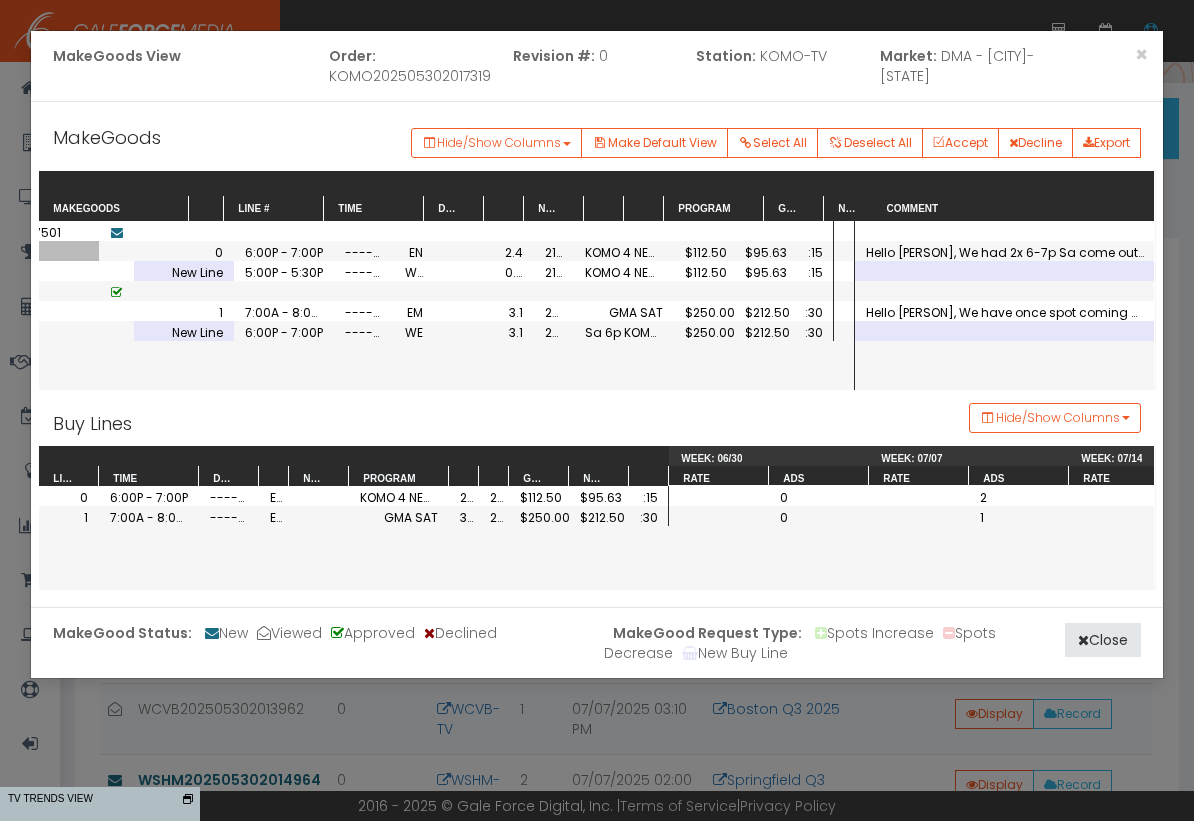 scroll, scrollTop: 0, scrollLeft: 0, axis: both 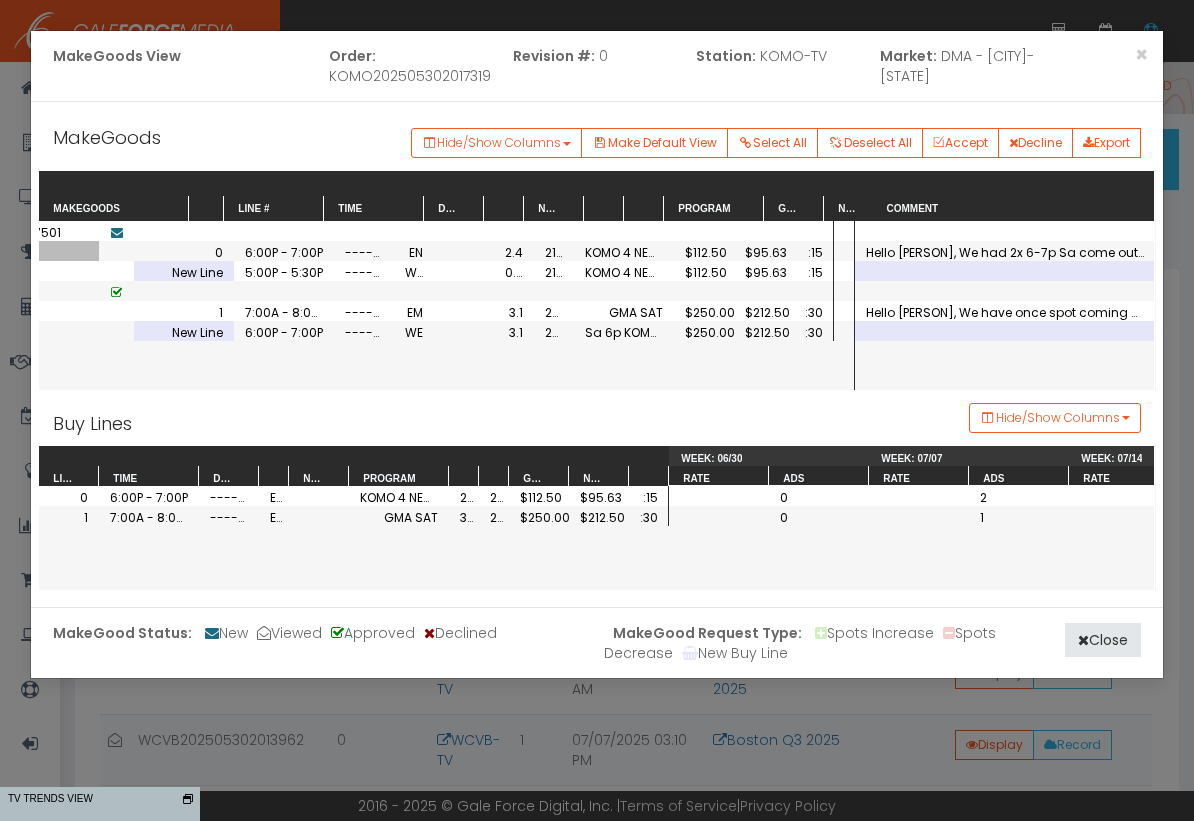 click at bounding box center (624, 291) 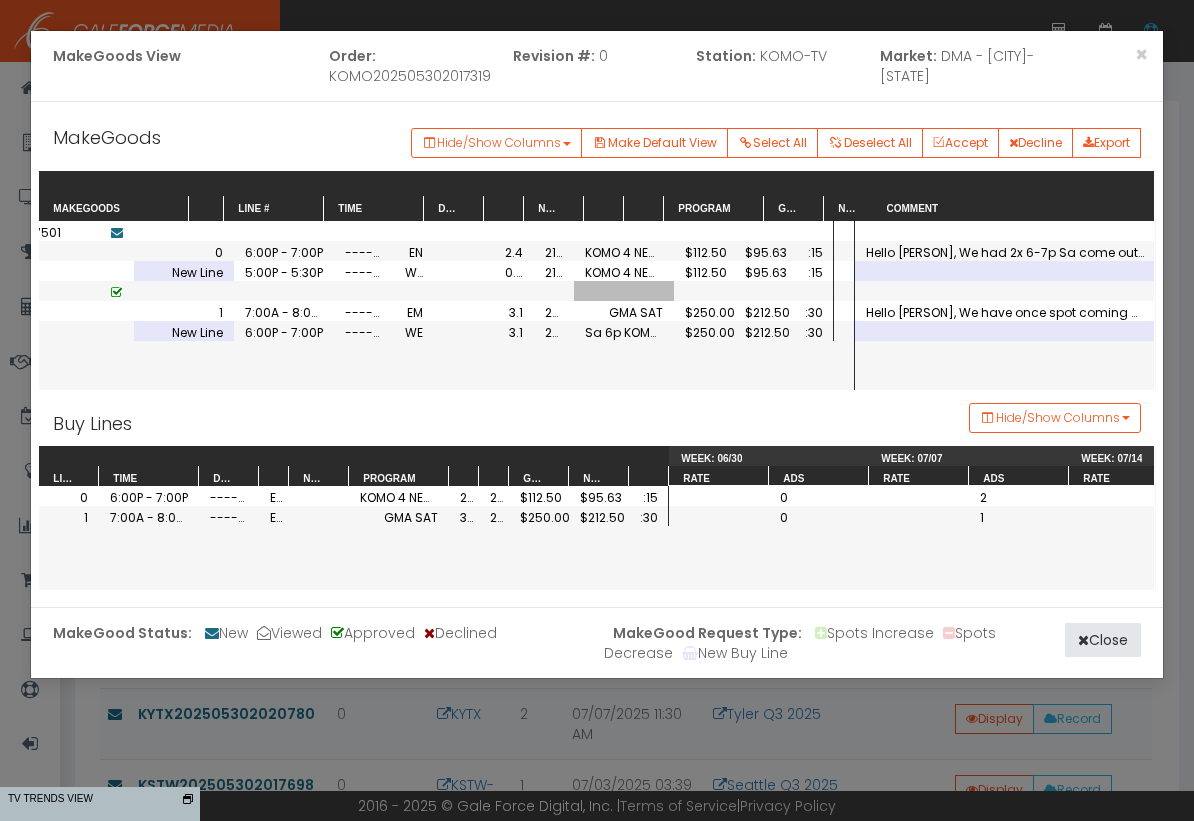 scroll, scrollTop: 0, scrollLeft: 0, axis: both 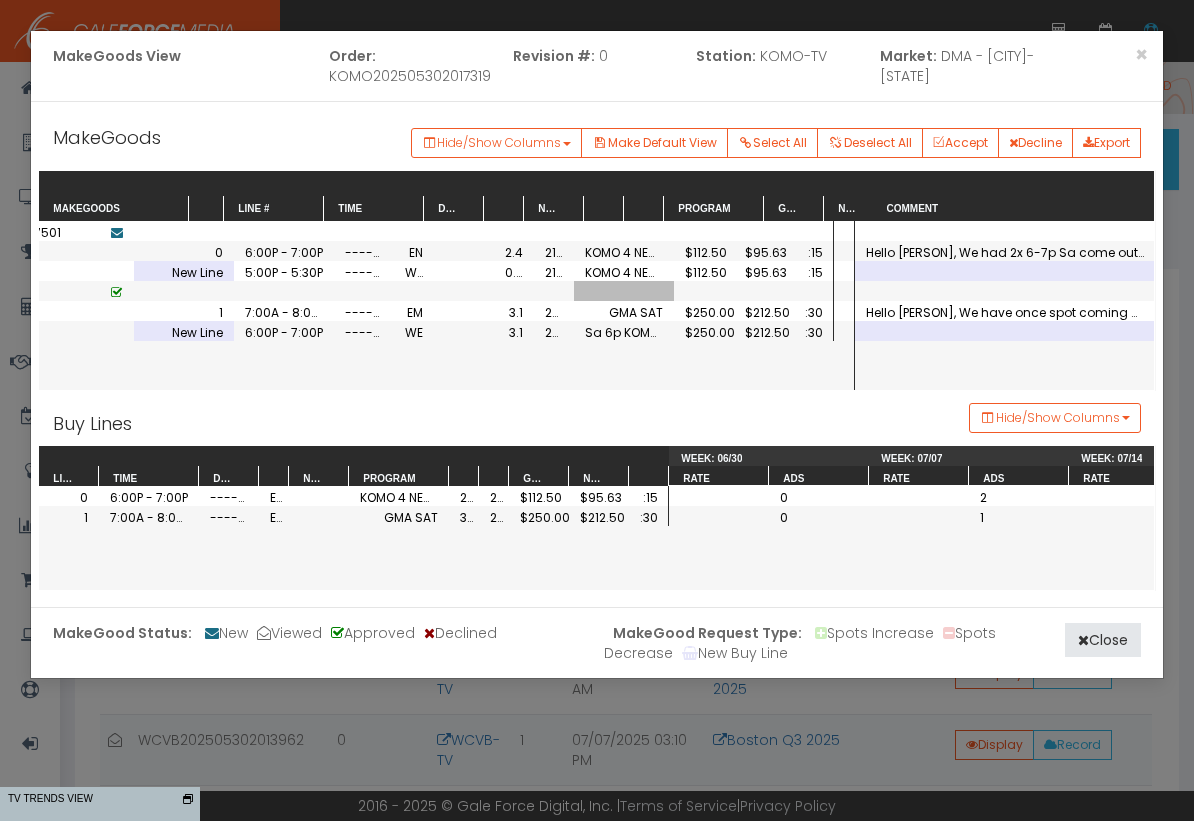 click at bounding box center (116, 231) 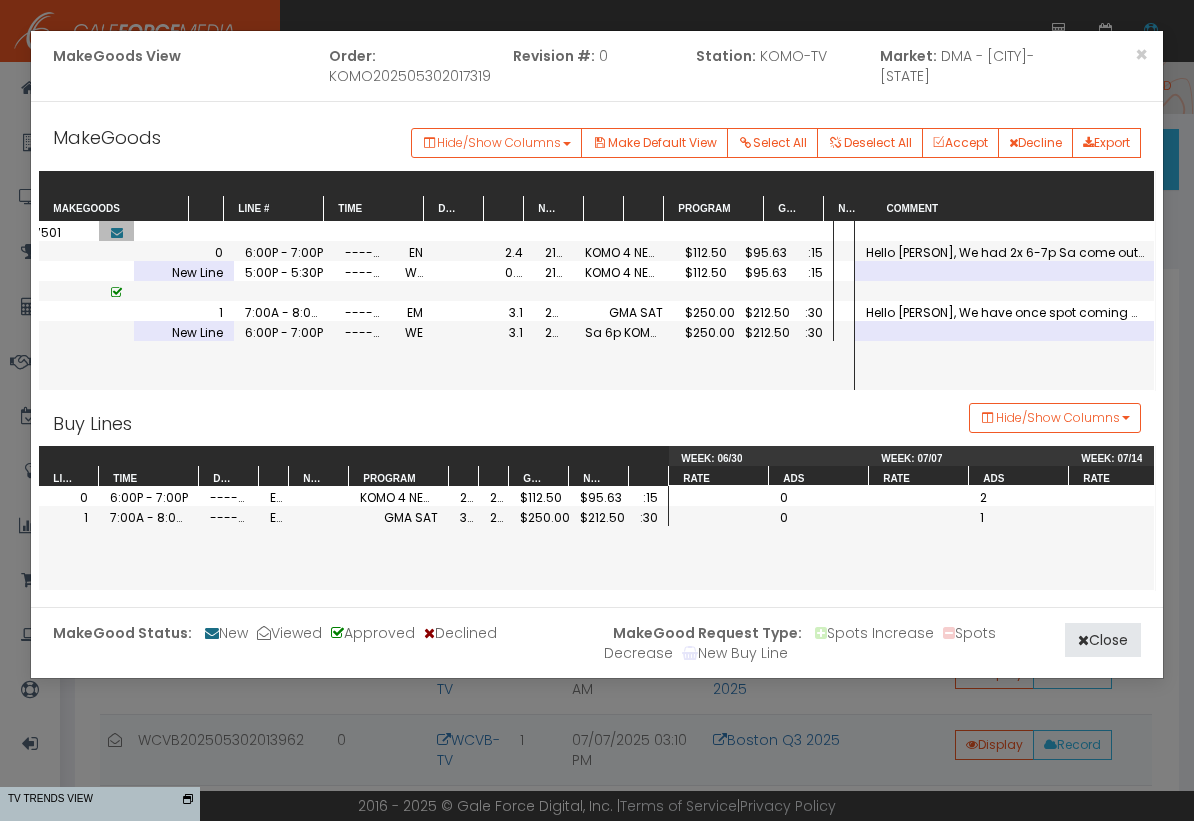 click at bounding box center (117, 233) 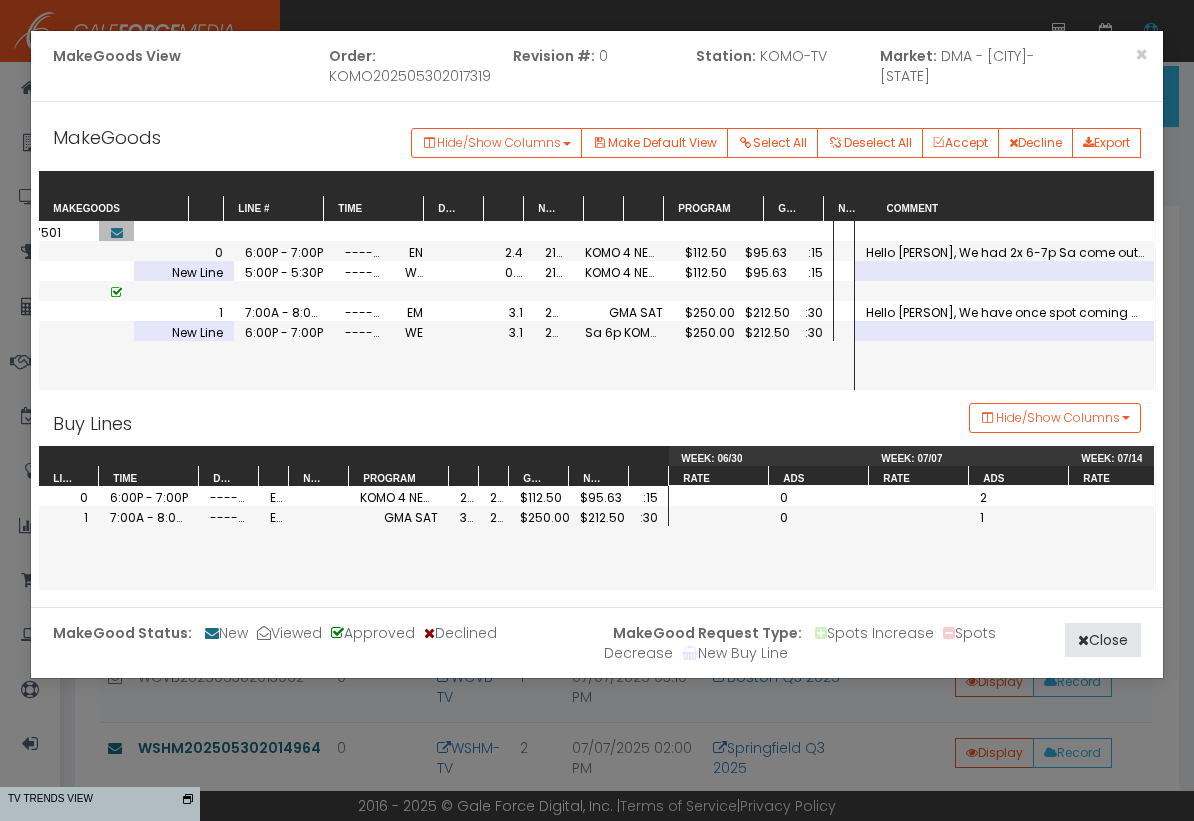 scroll, scrollTop: 73, scrollLeft: 0, axis: vertical 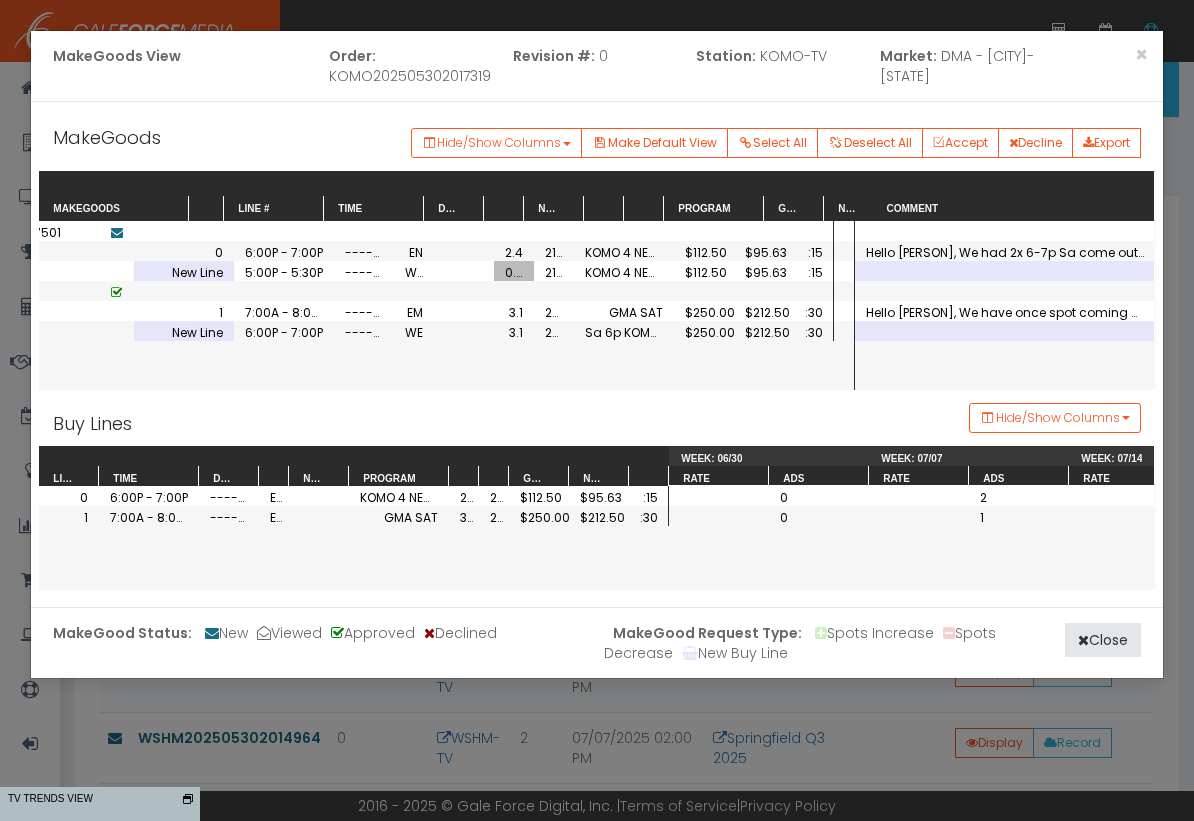 click on "0.0" at bounding box center [514, 271] 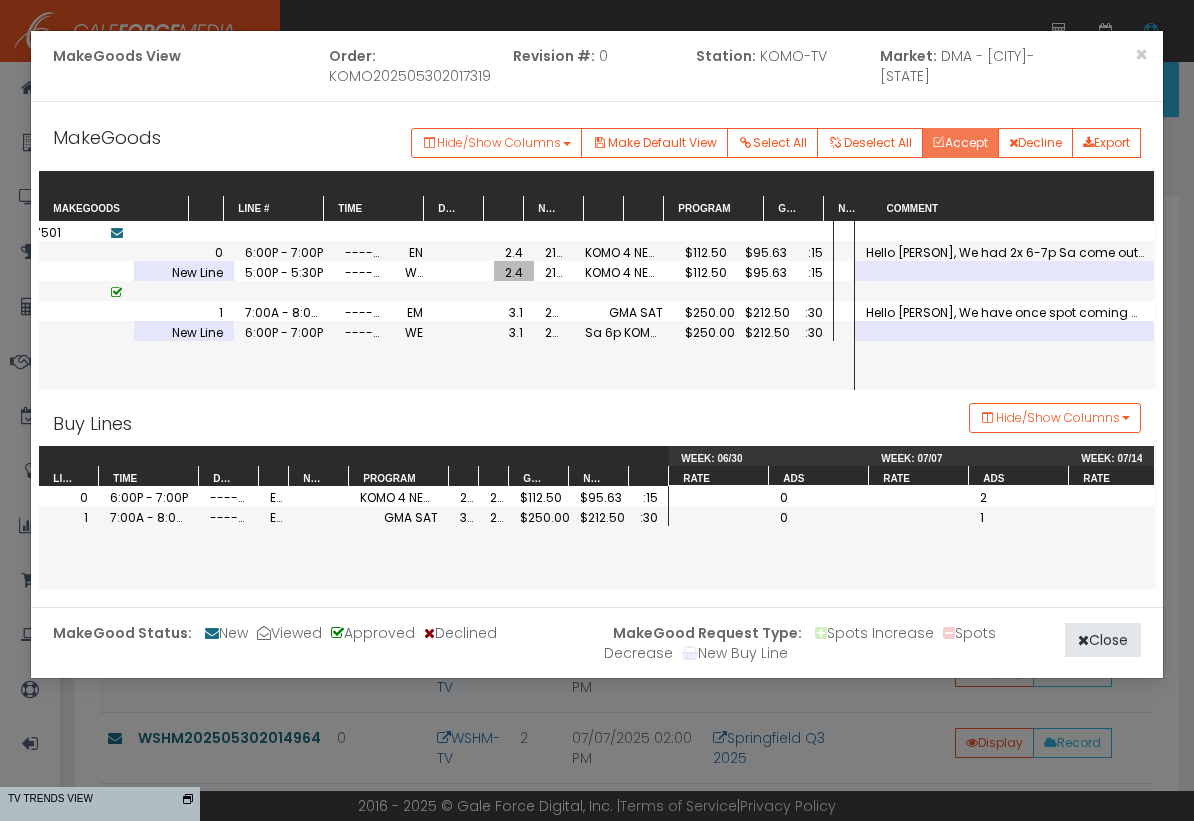 click on "Accept" at bounding box center (960, 143) 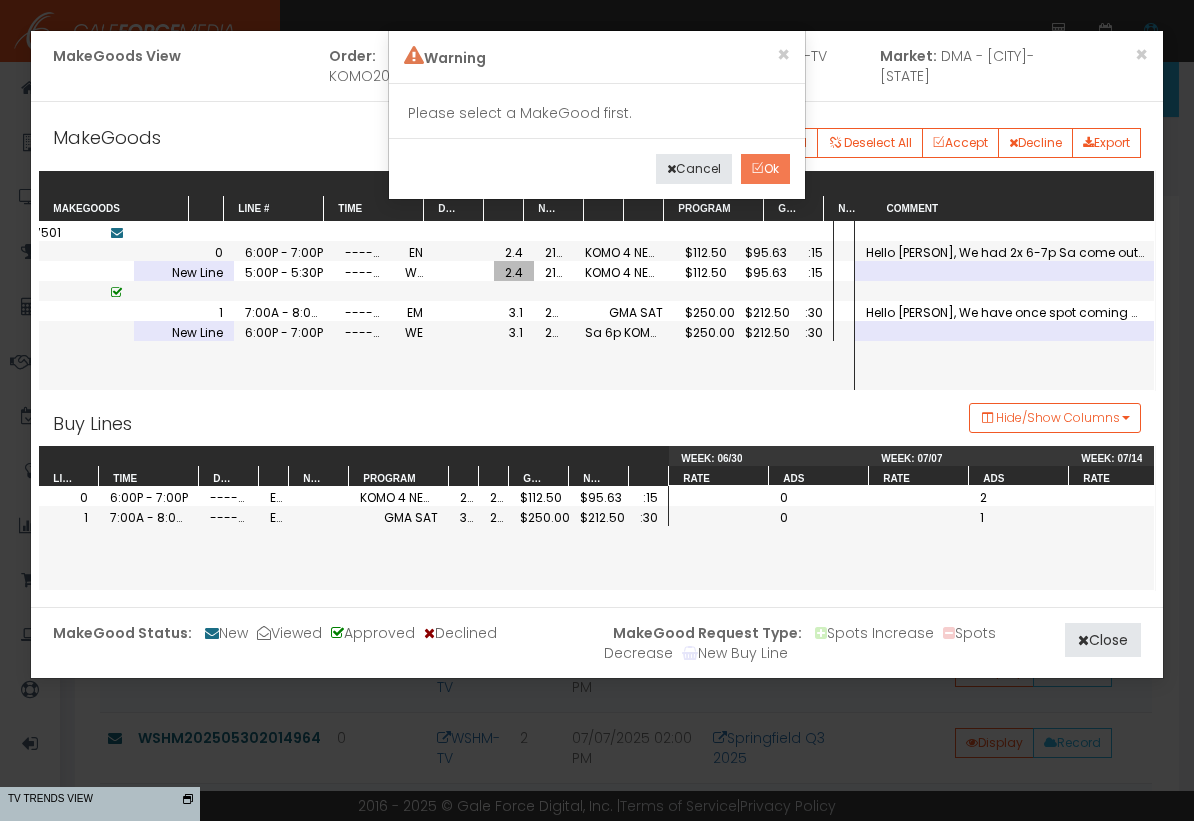 click on "Ok" at bounding box center (765, 169) 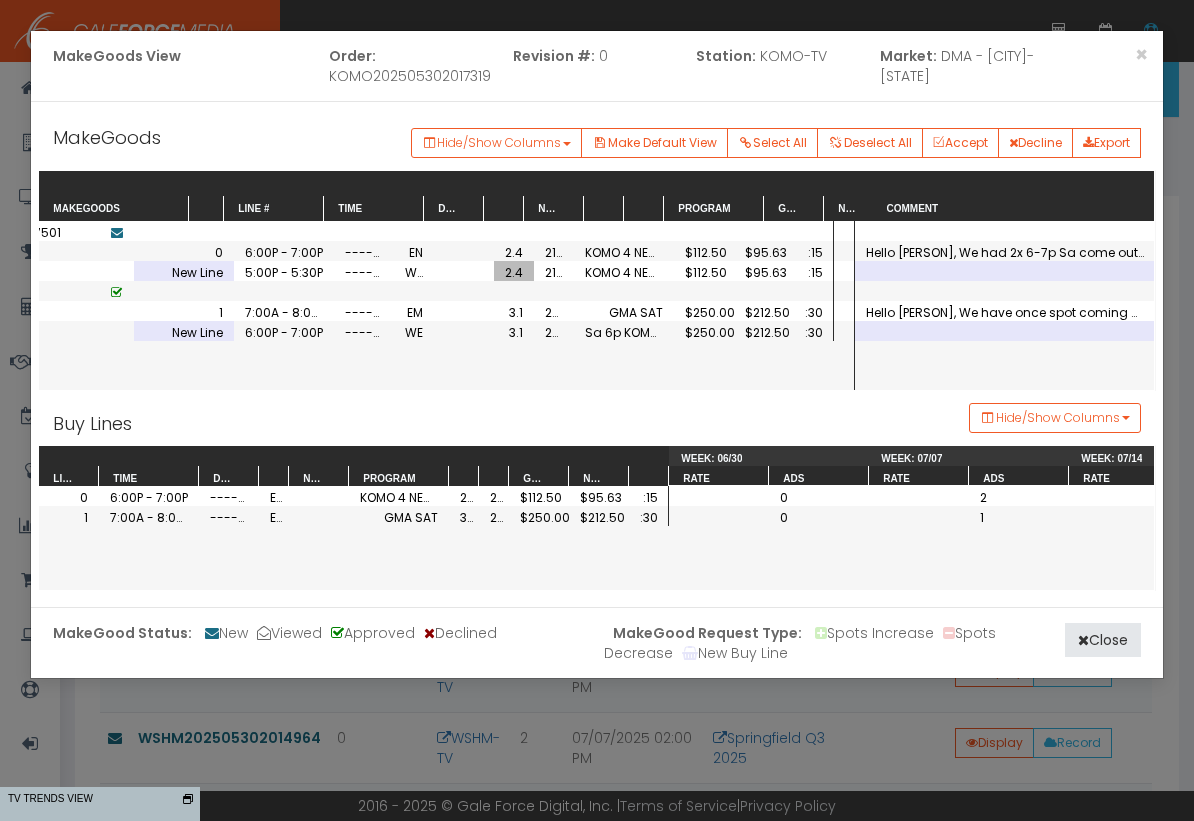 scroll, scrollTop: 63, scrollLeft: 0, axis: vertical 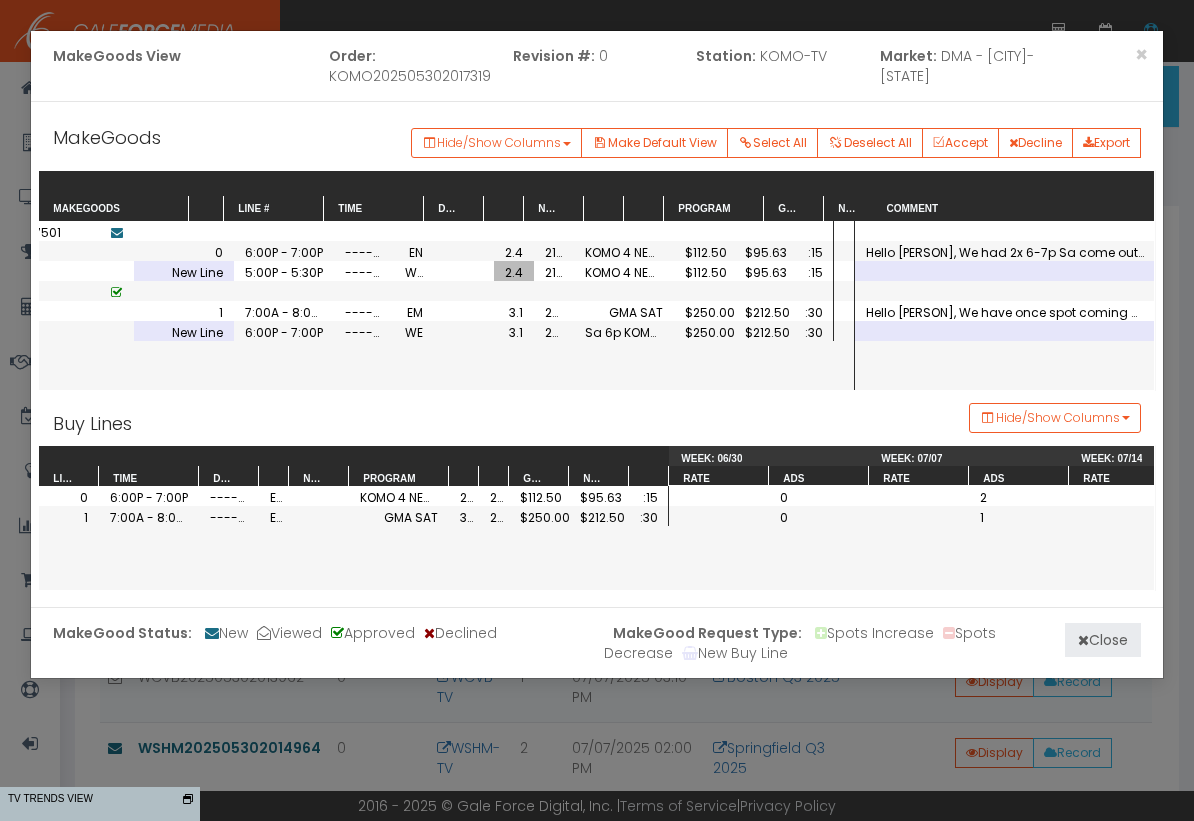 click on "Close" at bounding box center [1103, 640] 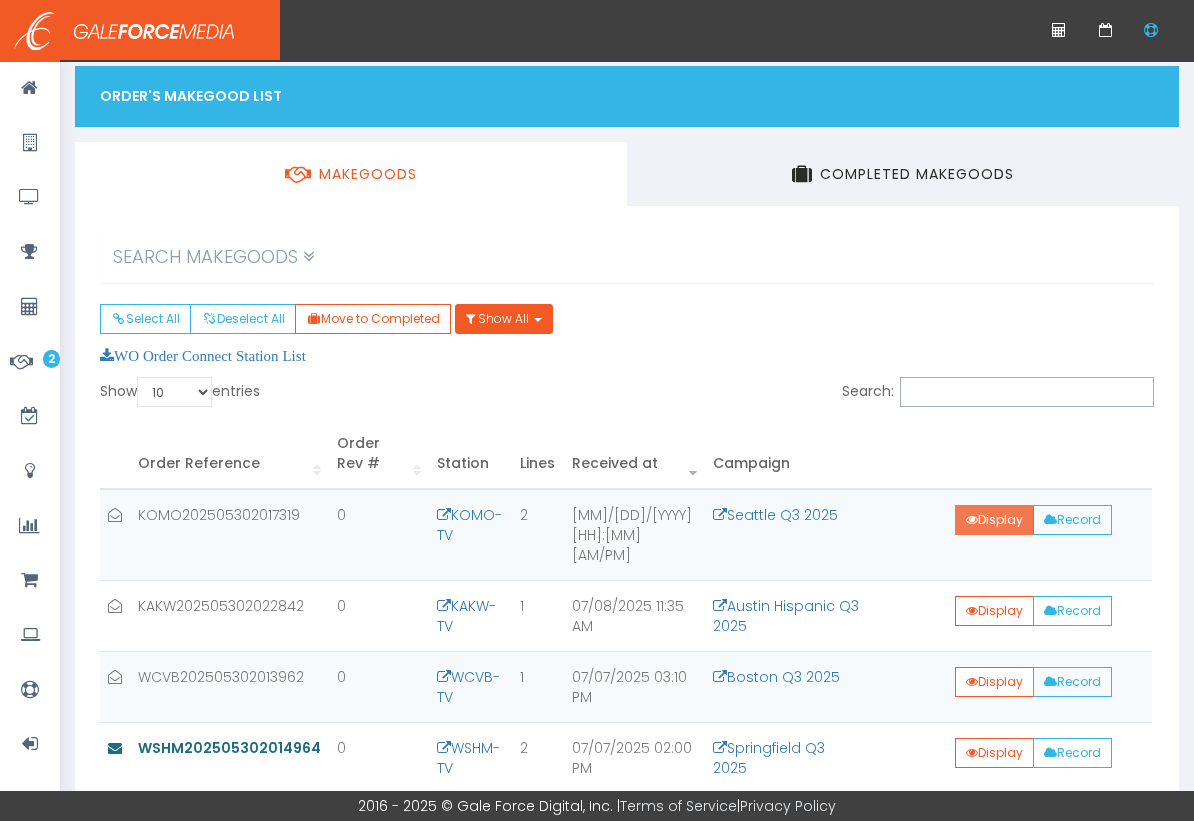 click on "Display" at bounding box center [994, 520] 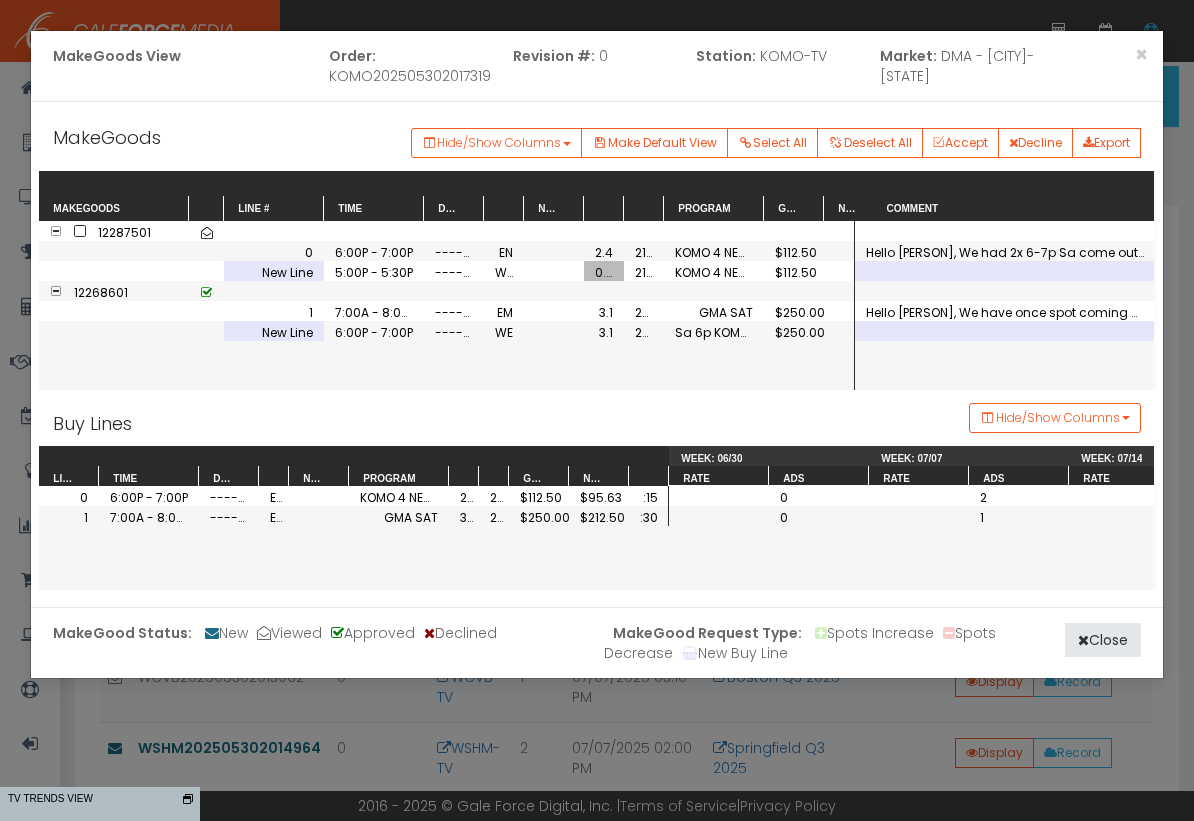 click on "0.0" at bounding box center (604, 271) 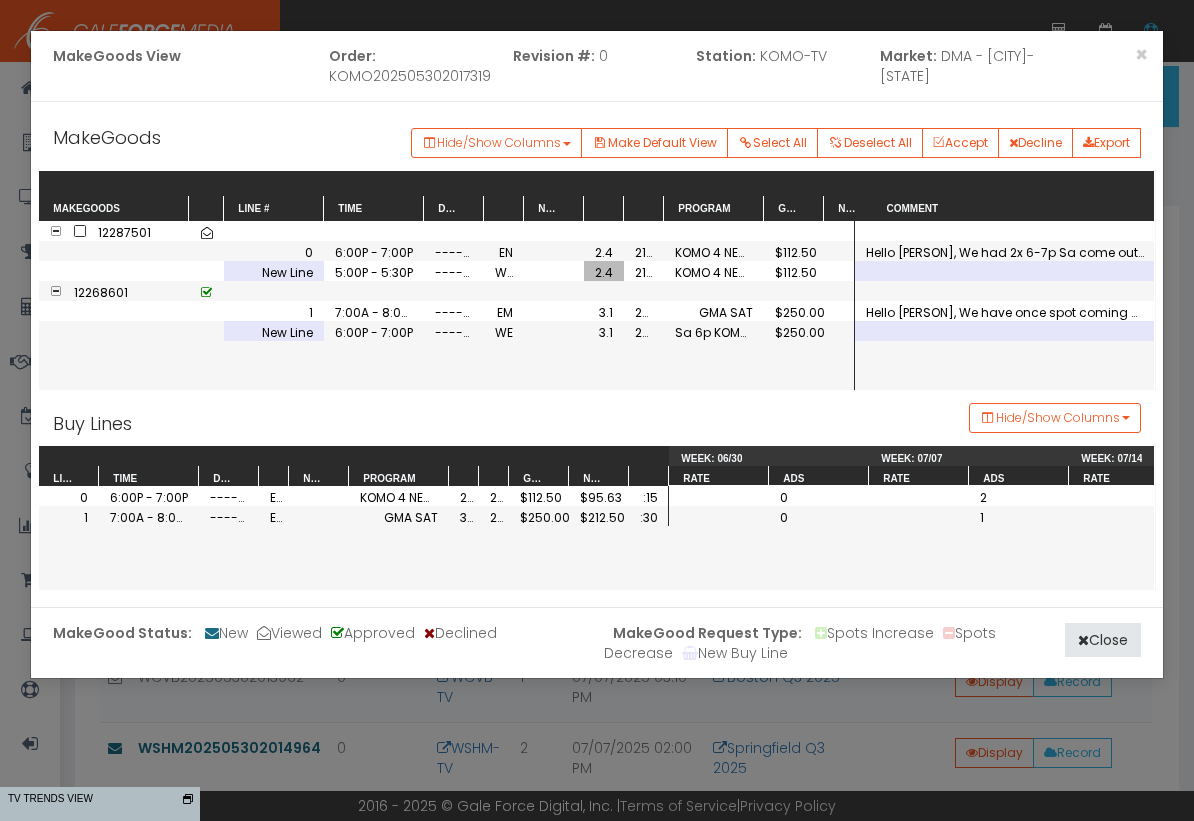 click at bounding box center [62, 232] 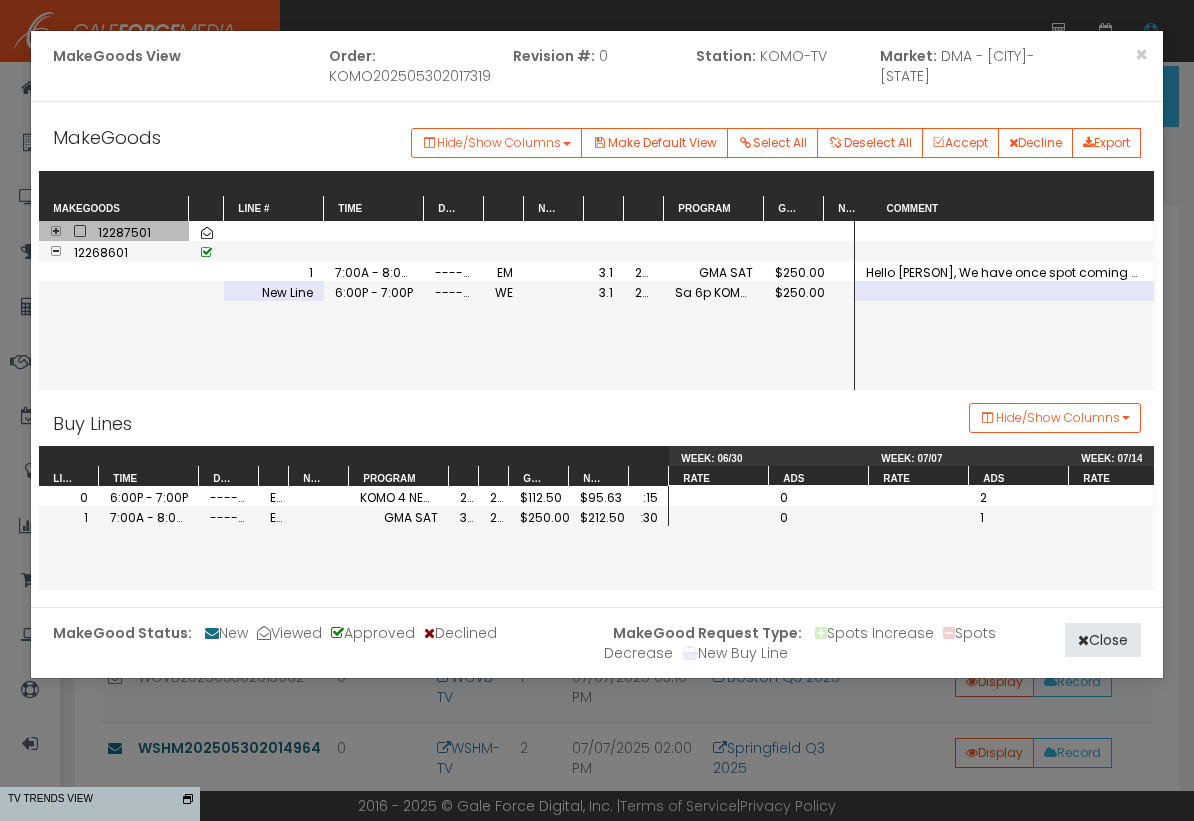 click at bounding box center (80, 231) 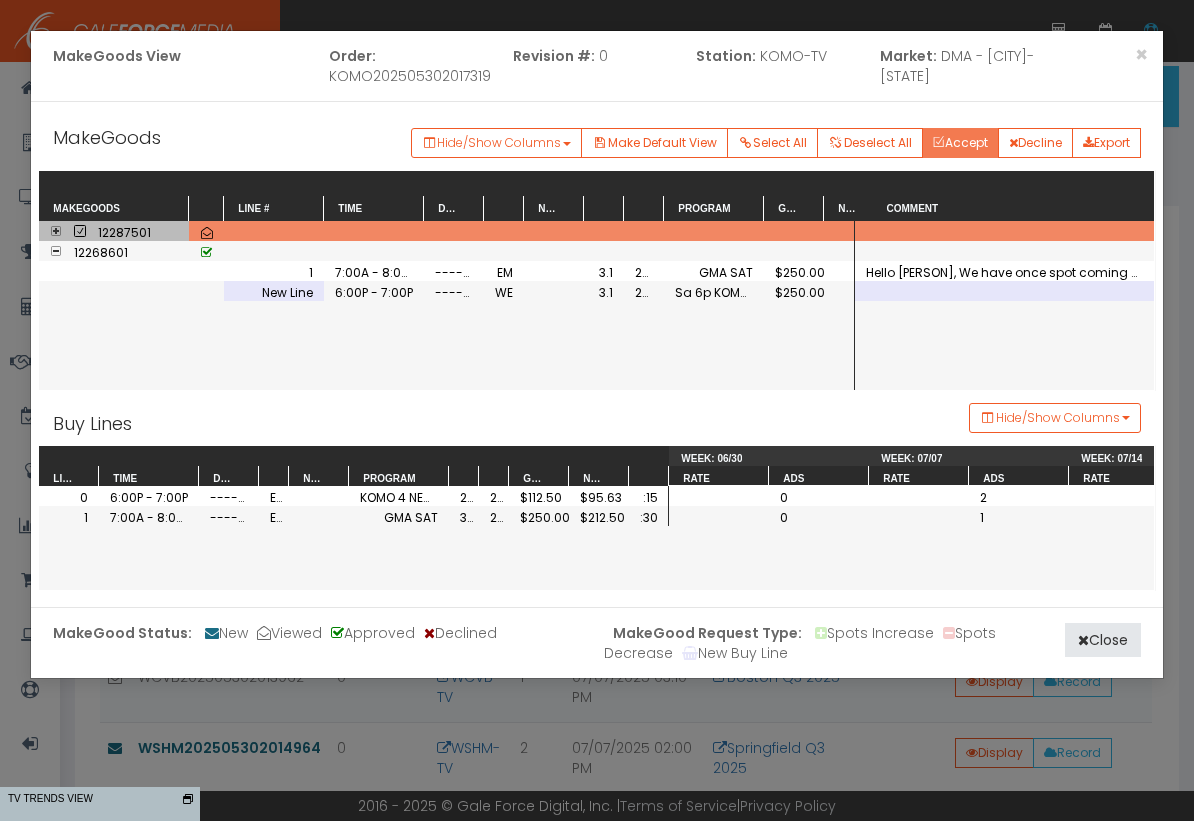 click on "Accept" at bounding box center [960, 143] 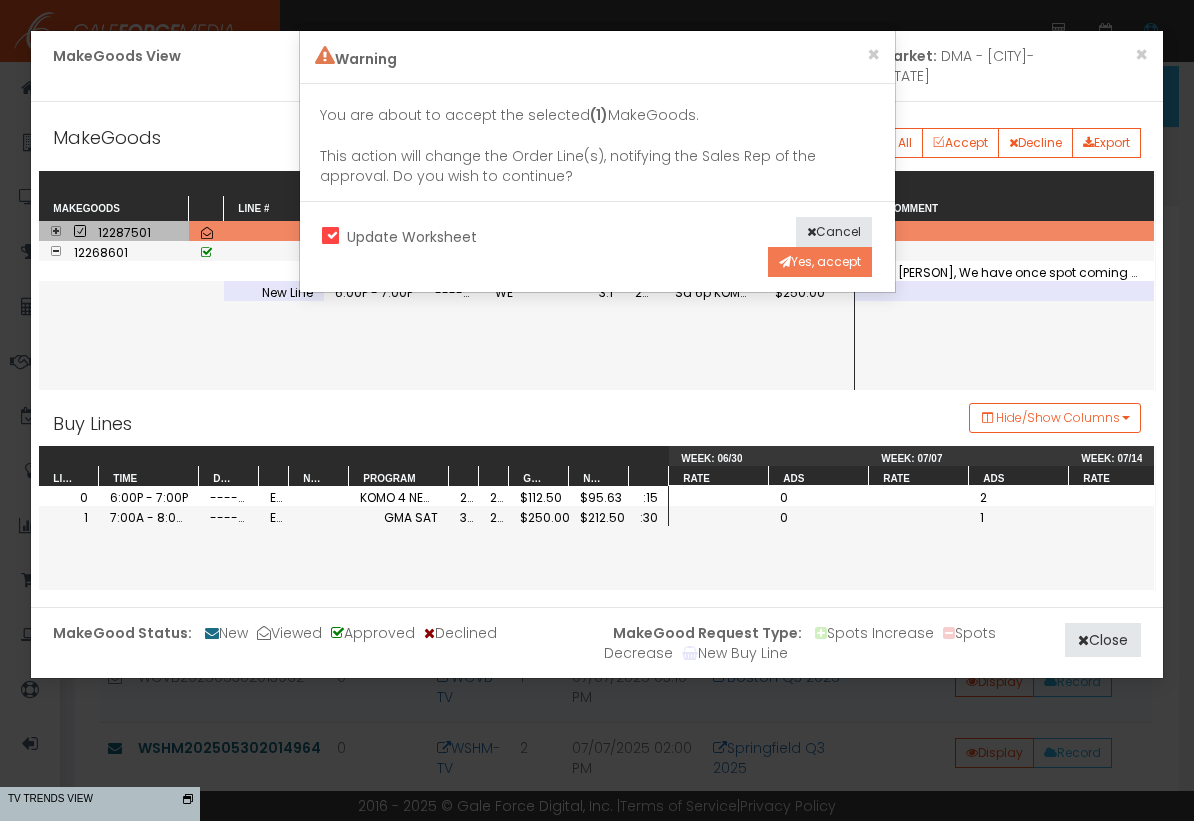 click on "Yes, accept" at bounding box center (820, 262) 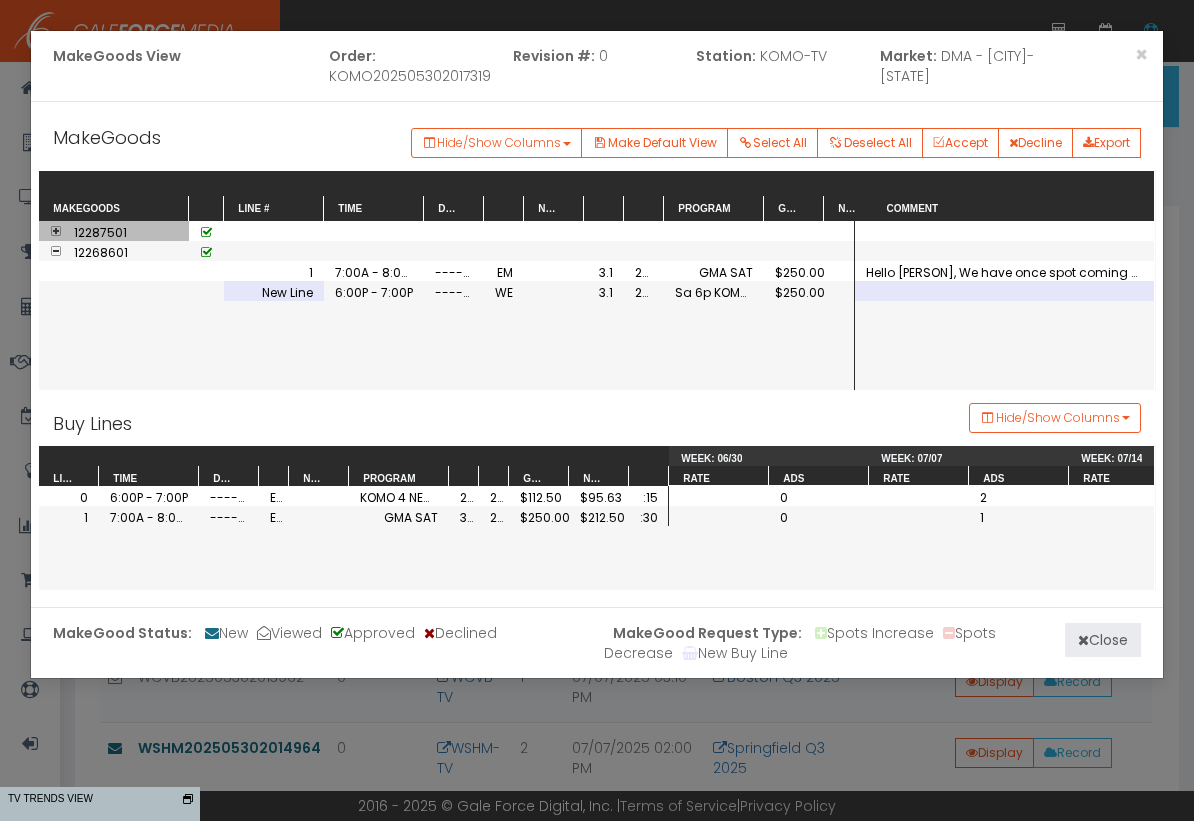 click on "Close" at bounding box center [1103, 640] 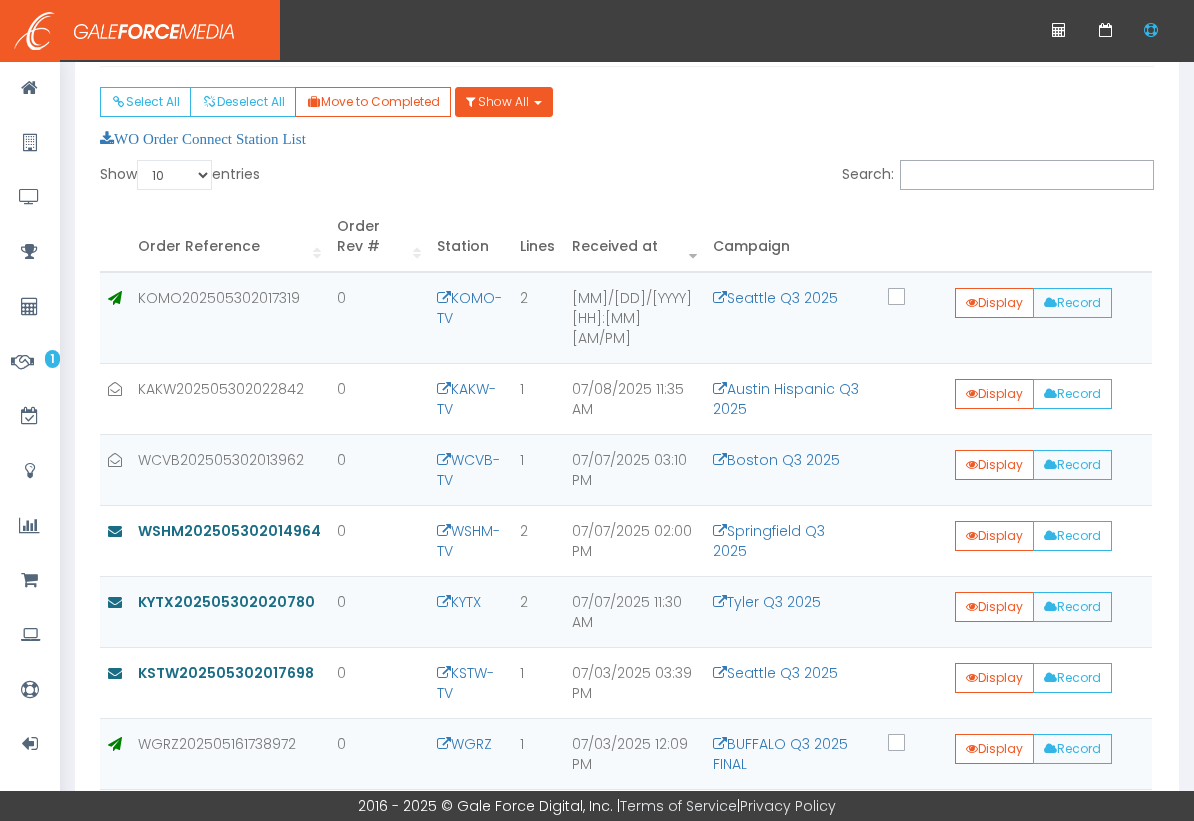 scroll, scrollTop: 286, scrollLeft: 0, axis: vertical 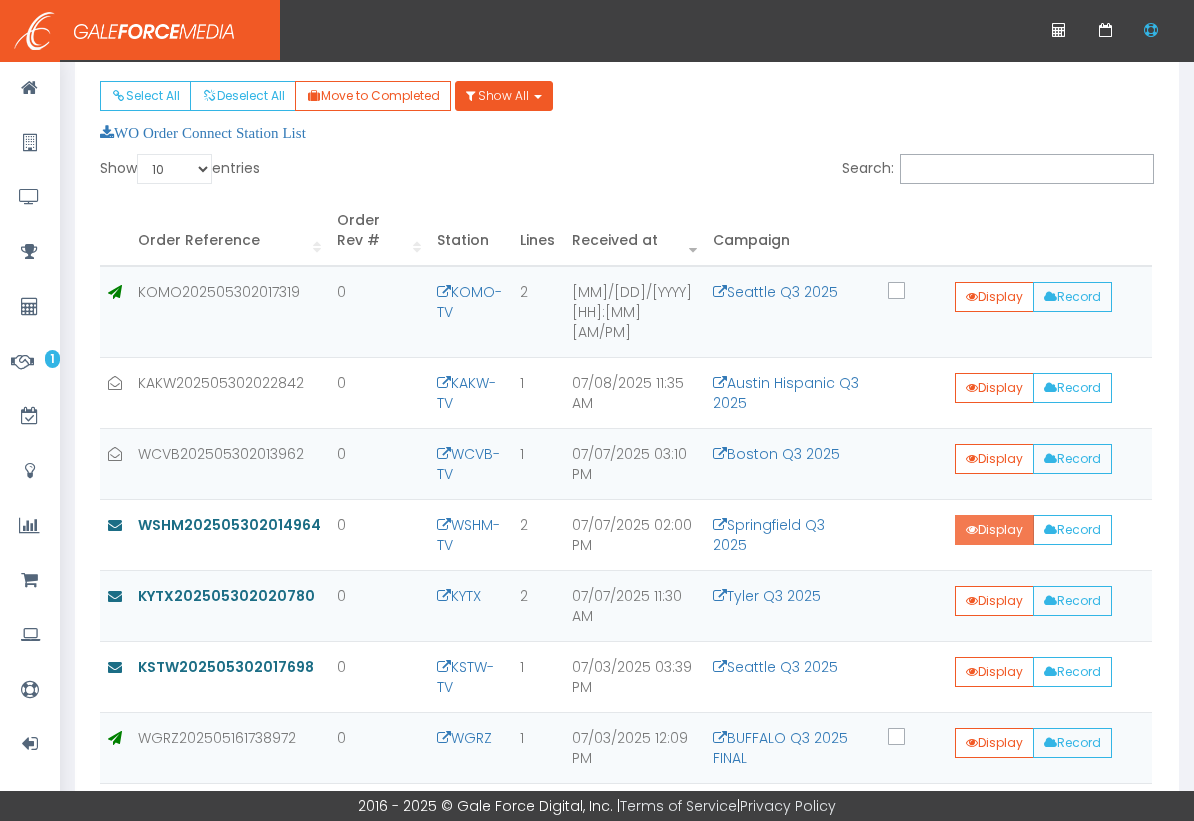 click on "Display" at bounding box center [994, 388] 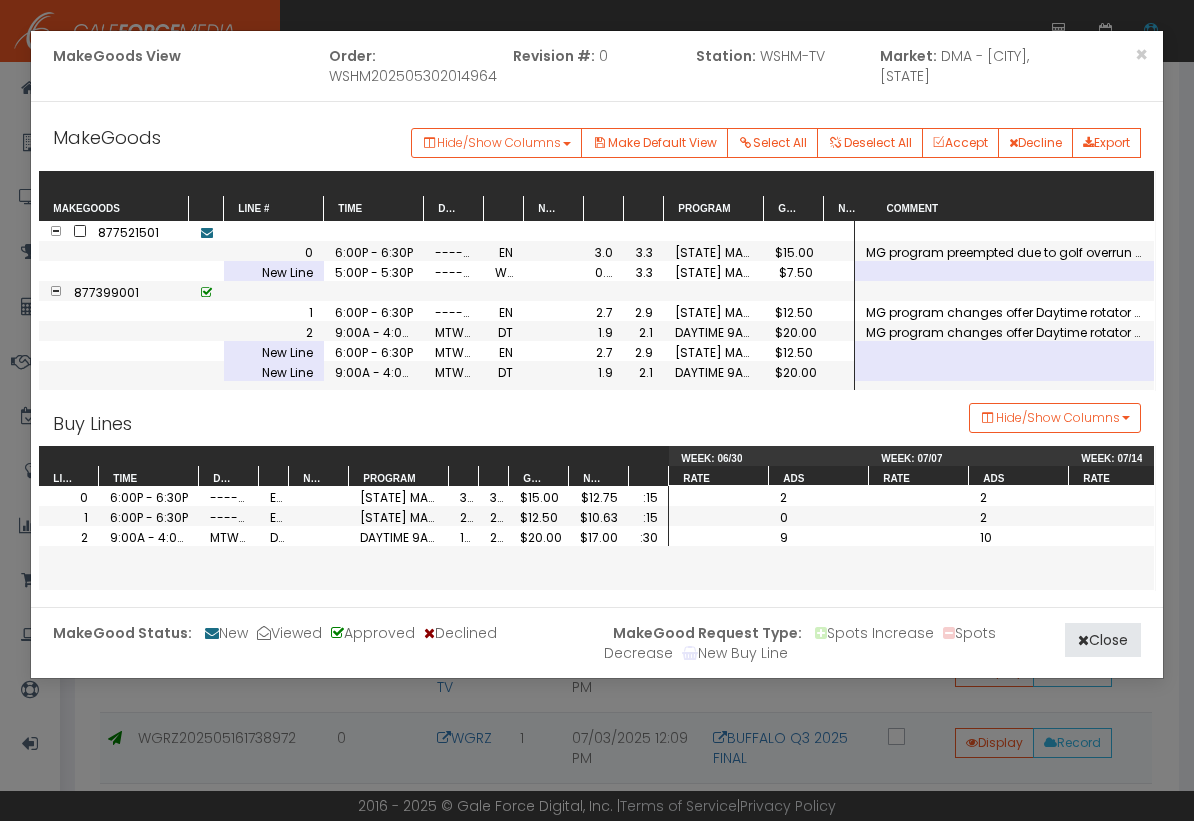 click at bounding box center (80, 231) 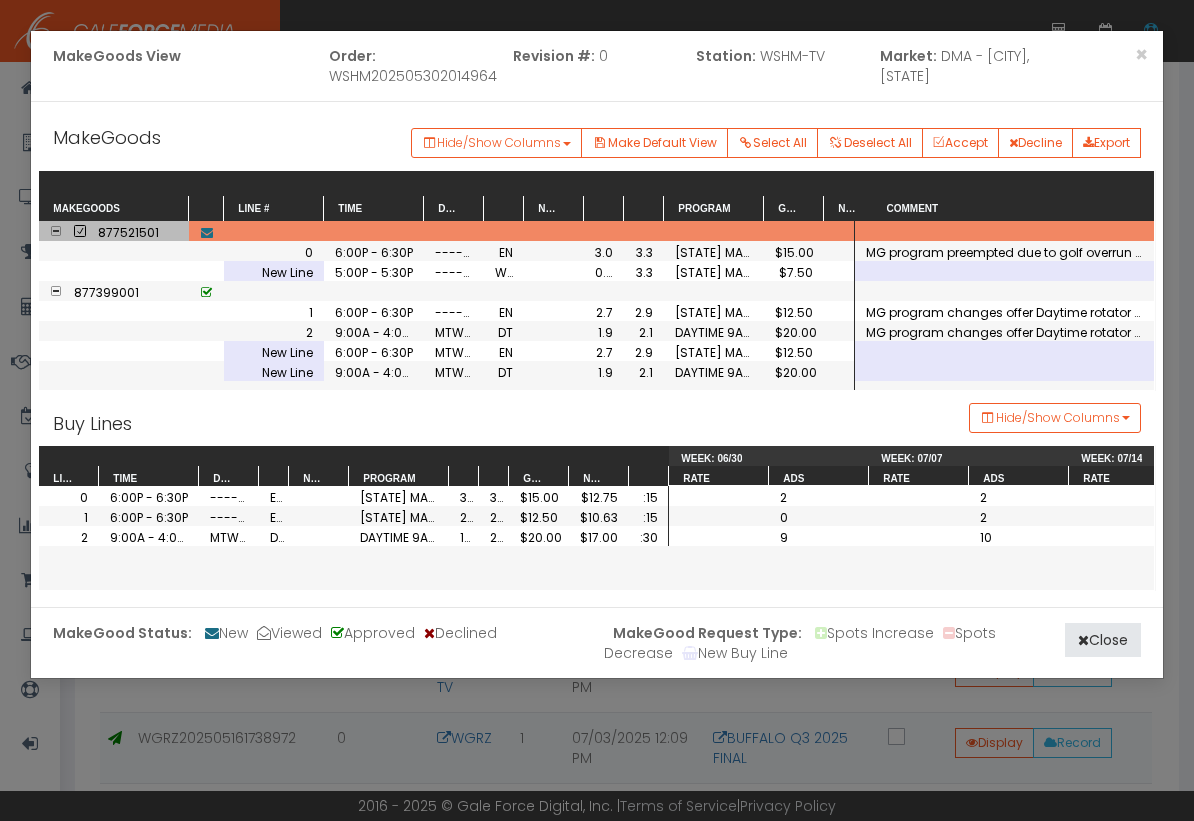 drag, startPoint x: 593, startPoint y: 272, endPoint x: 607, endPoint y: 278, distance: 15.231546 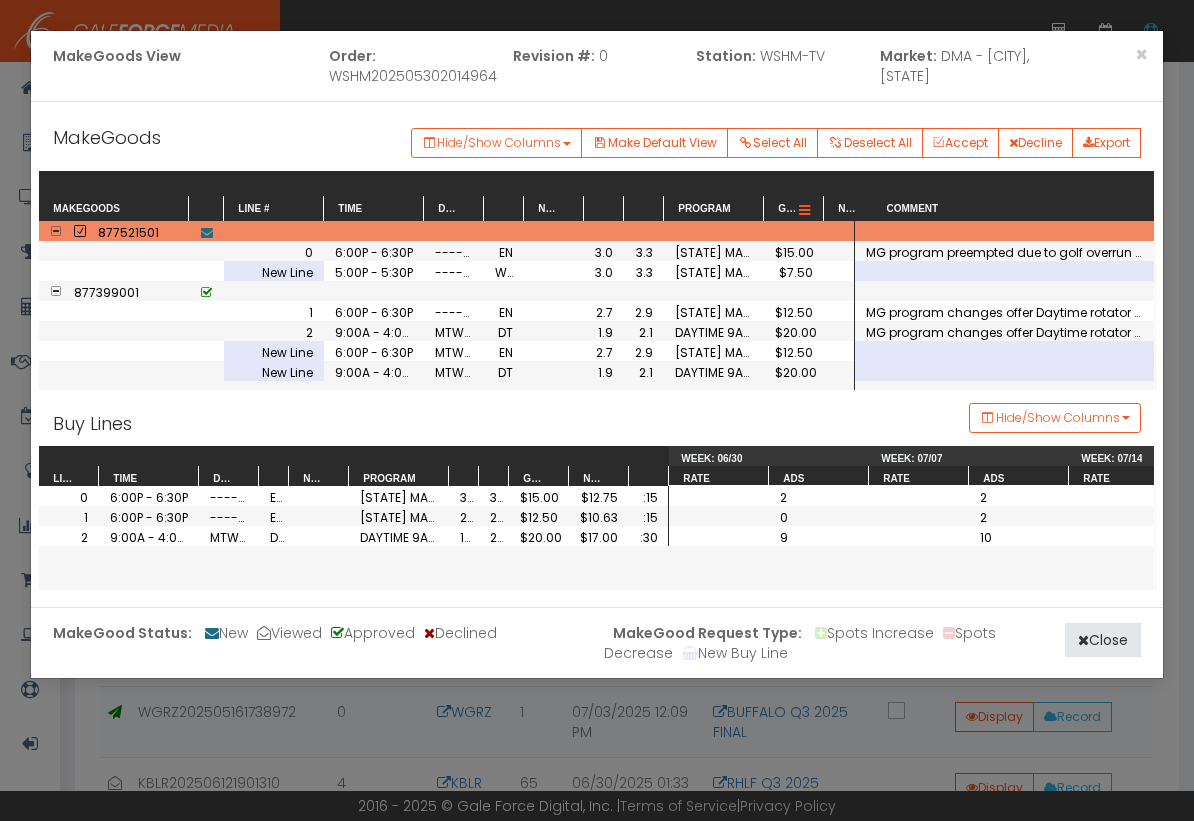 scroll, scrollTop: 308, scrollLeft: 0, axis: vertical 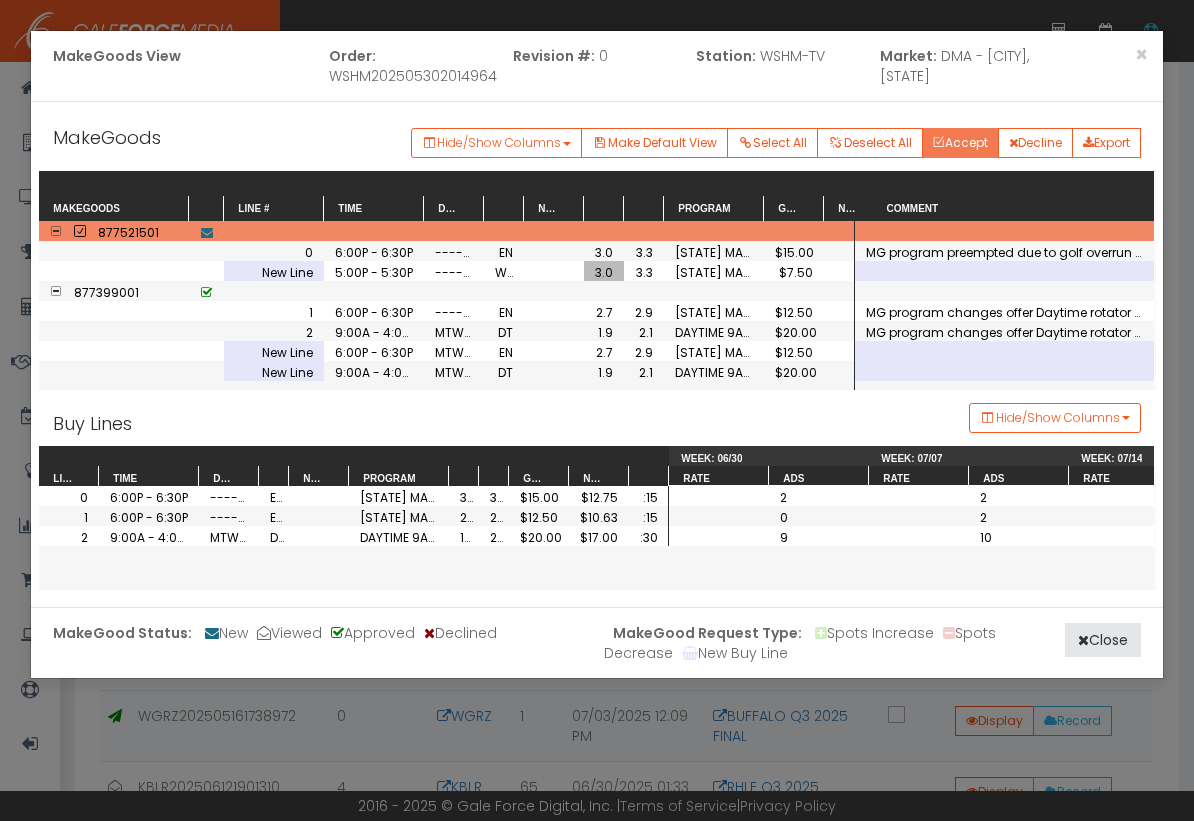 click on "Accept" at bounding box center (960, 143) 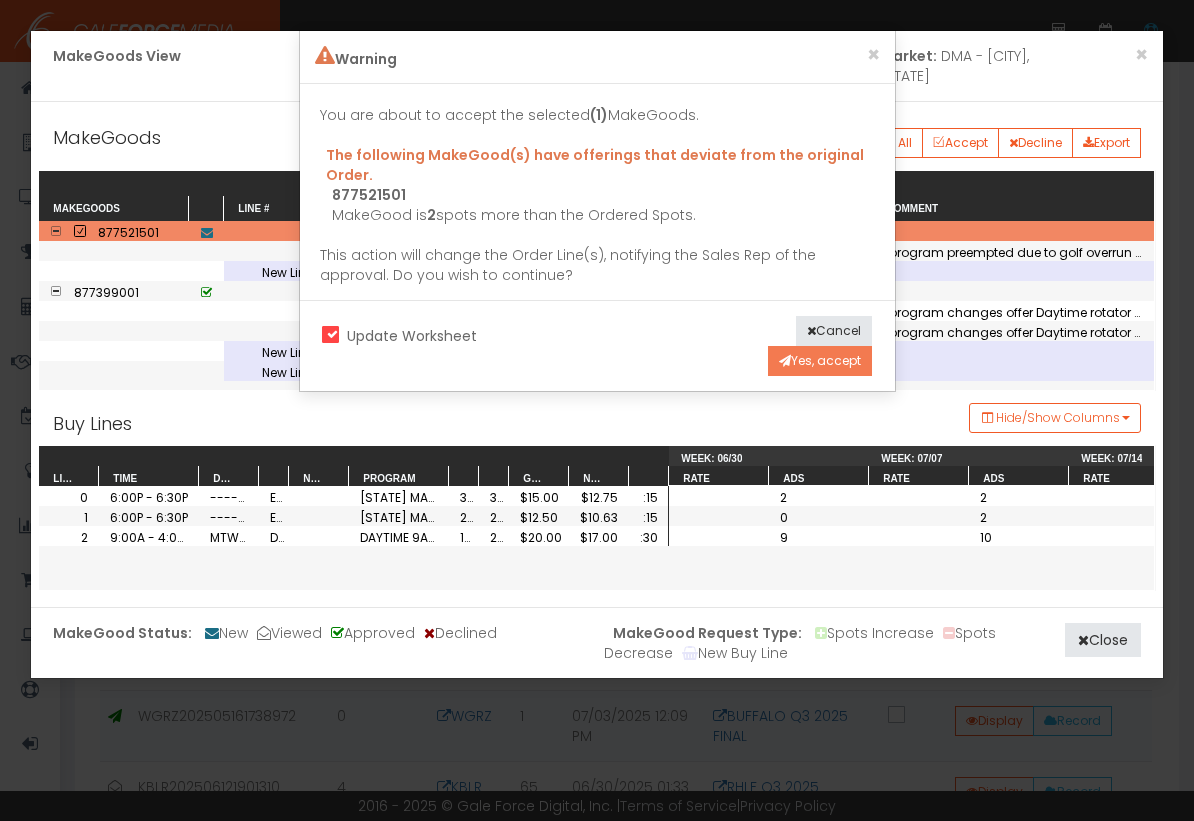 click on "Yes, accept" at bounding box center (820, 361) 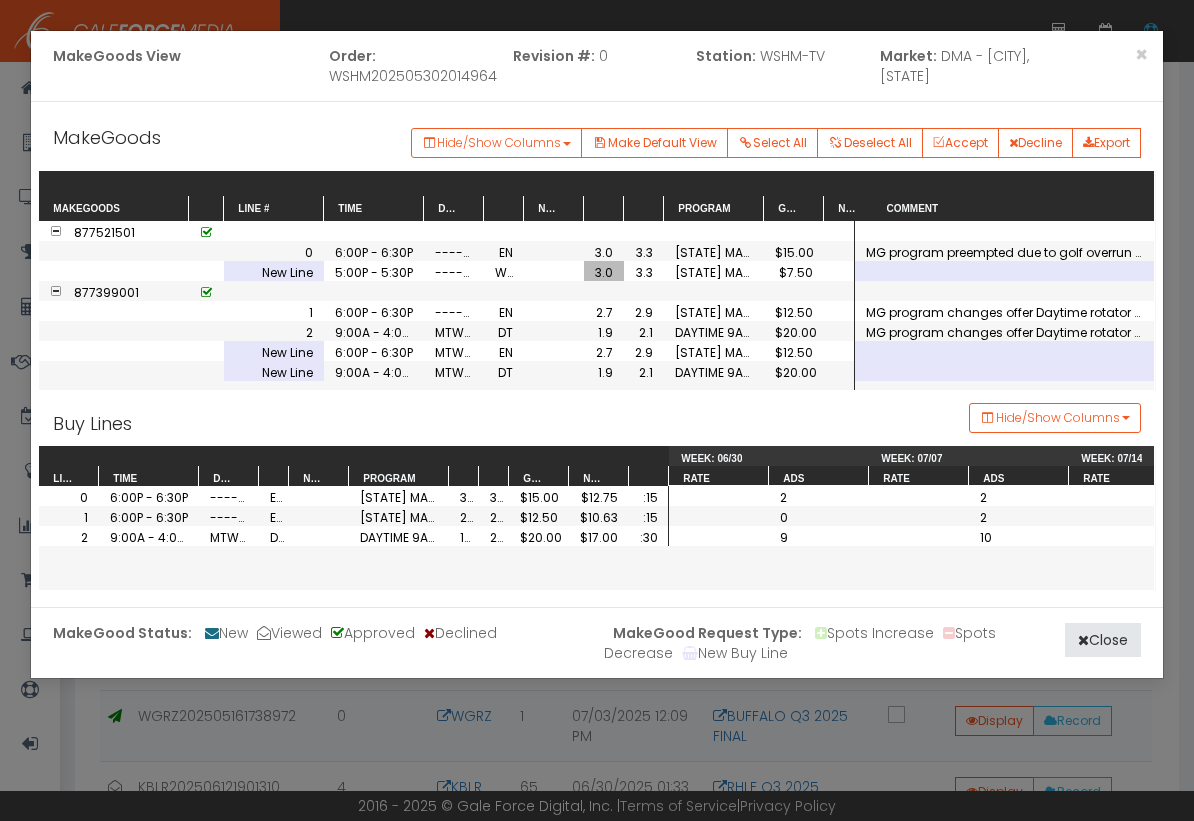 scroll, scrollTop: 460, scrollLeft: 0, axis: vertical 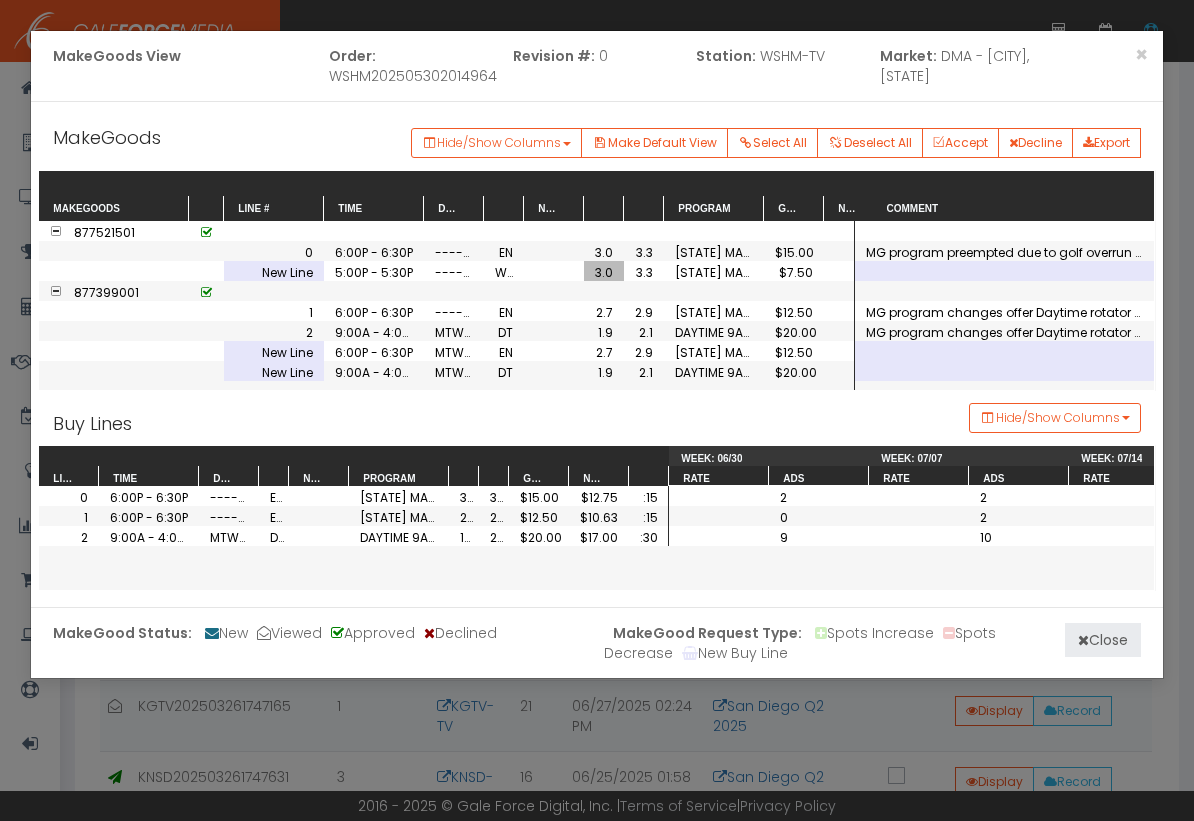 click on "Close" at bounding box center [1103, 640] 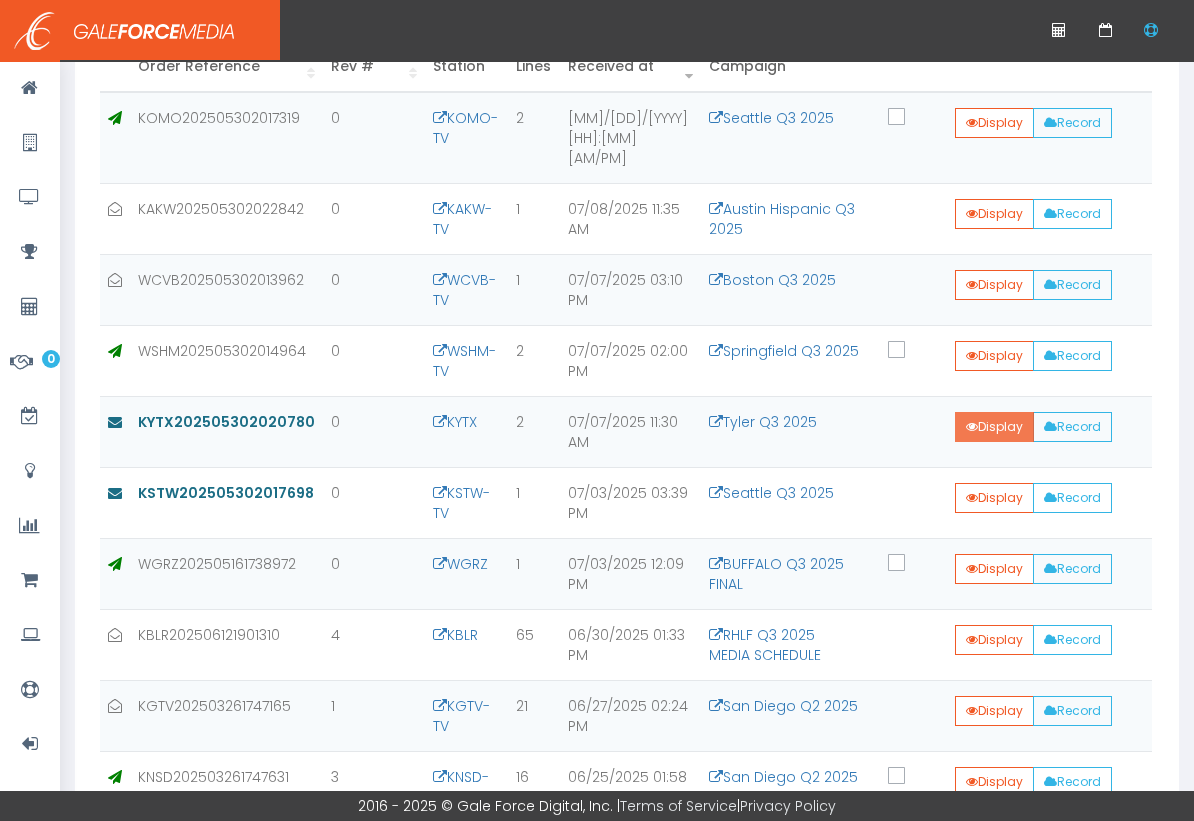 click on "Display" at bounding box center (994, 123) 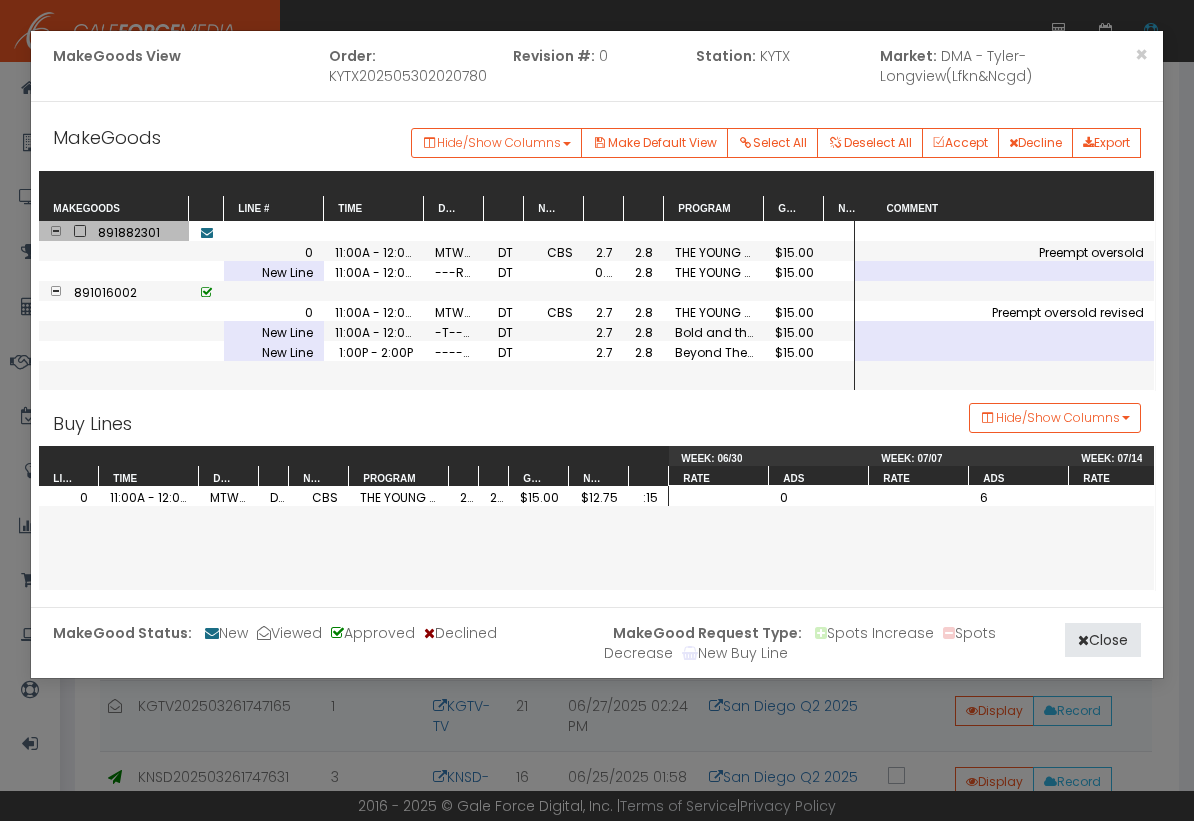 click at bounding box center [80, 231] 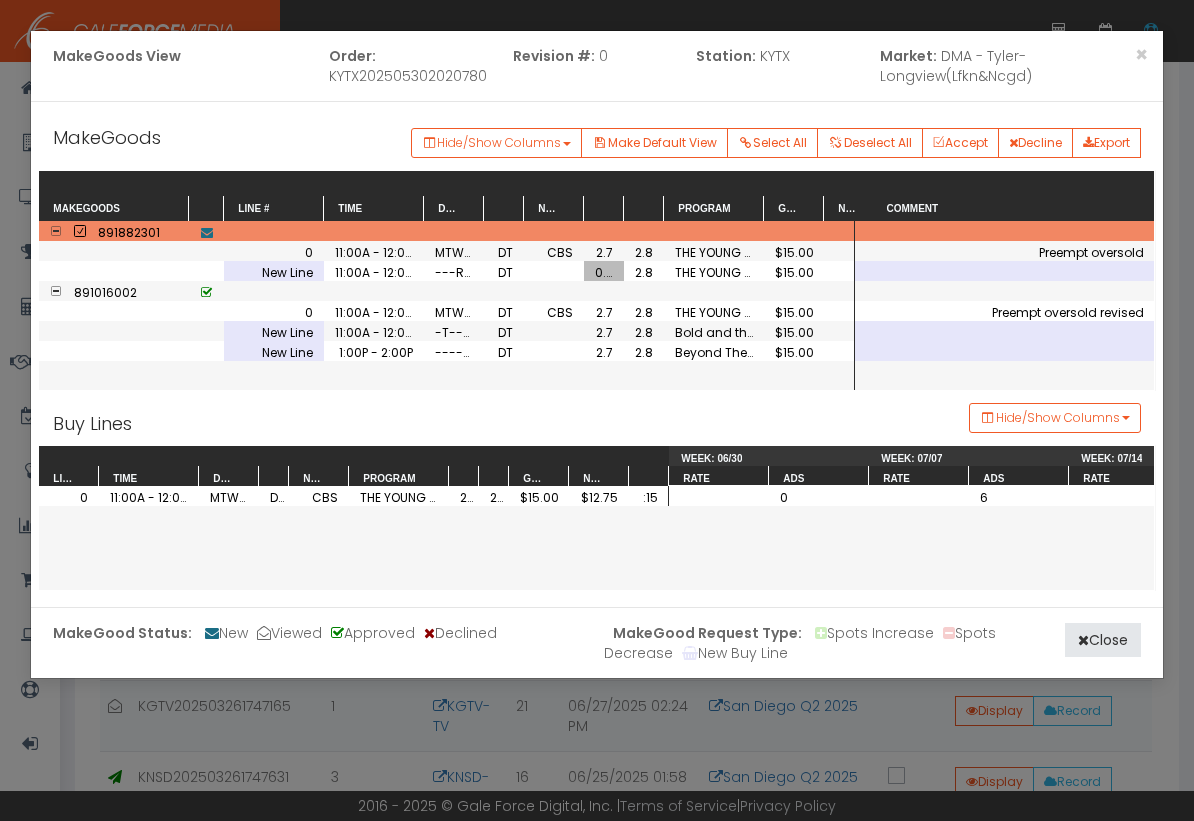 click on "0.0" at bounding box center (604, 271) 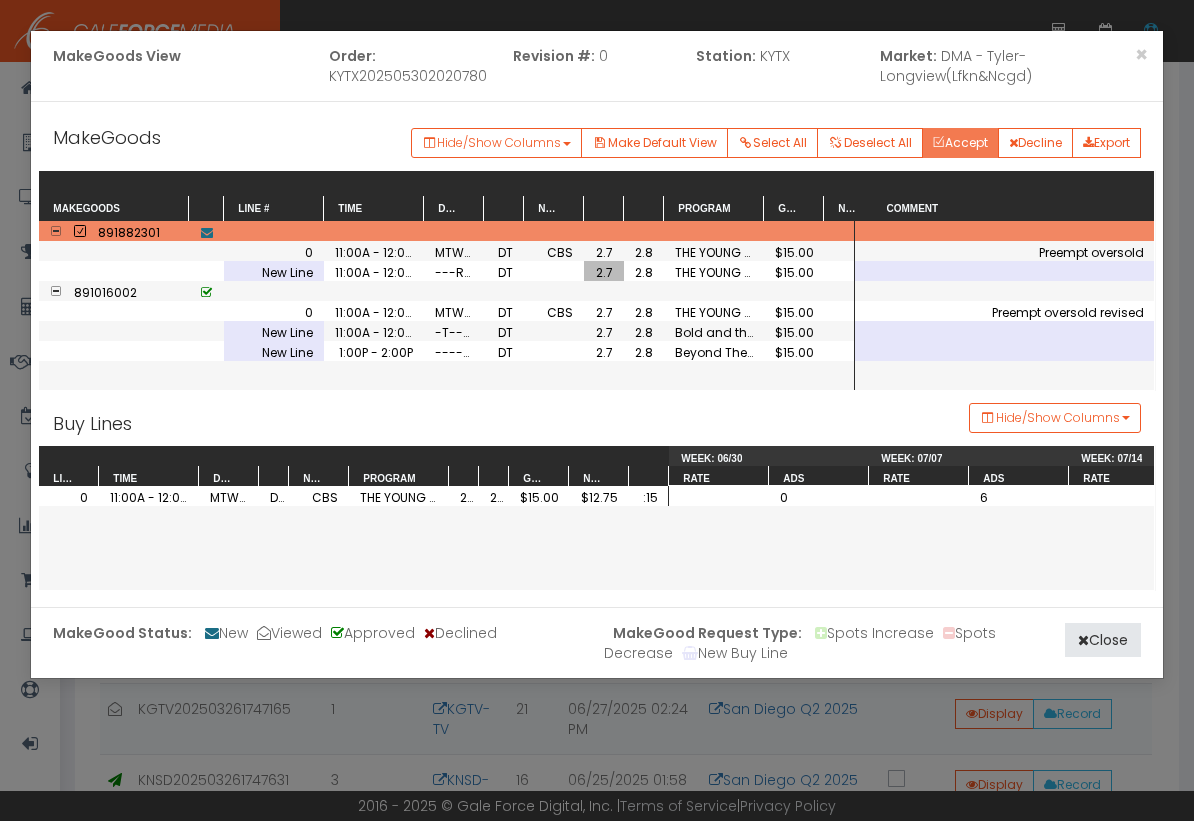 scroll, scrollTop: 458, scrollLeft: 0, axis: vertical 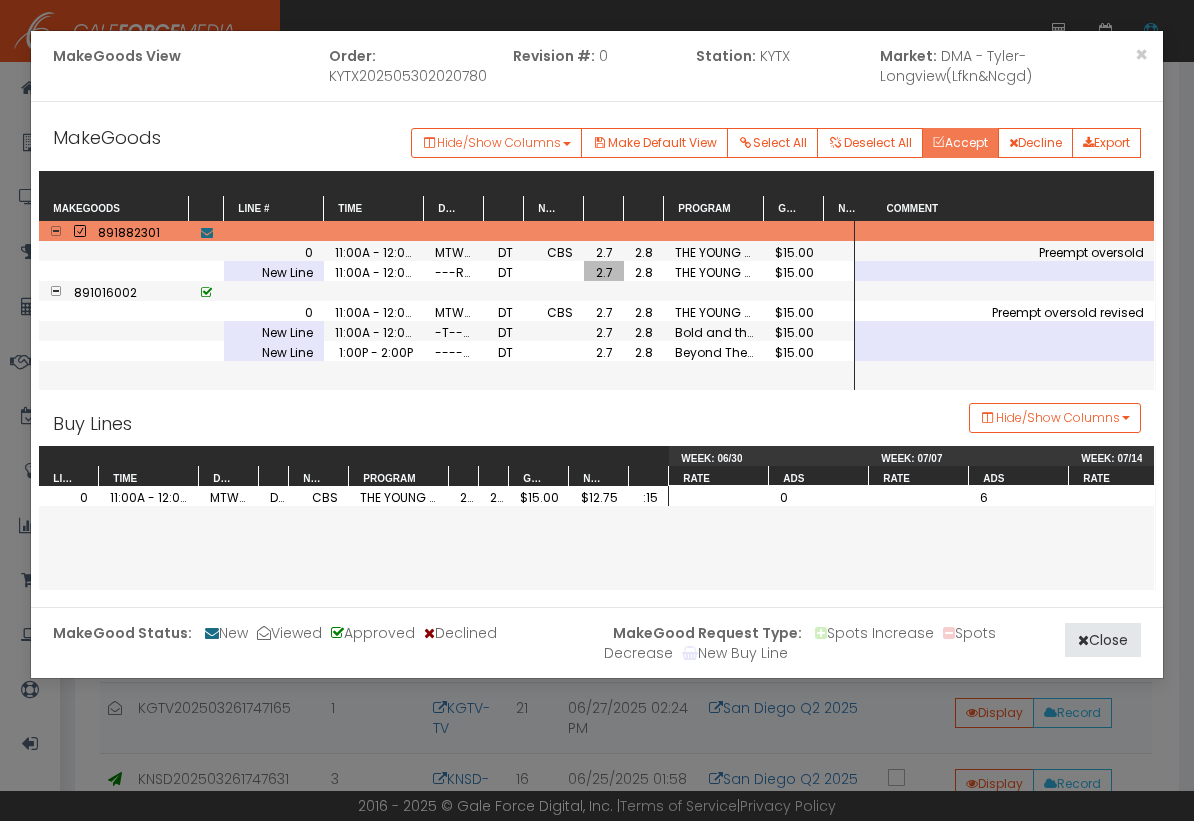 click on "Accept" at bounding box center (960, 143) 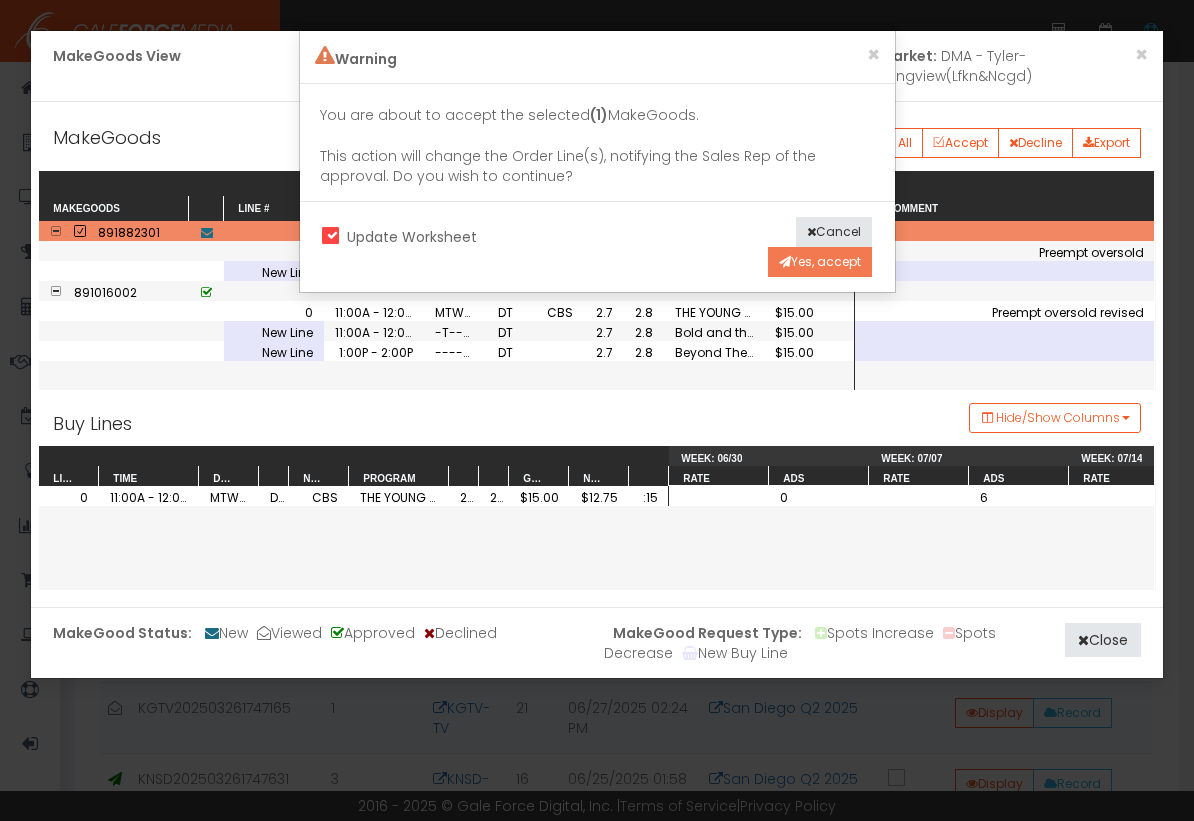 click on "Yes, accept" at bounding box center [820, 262] 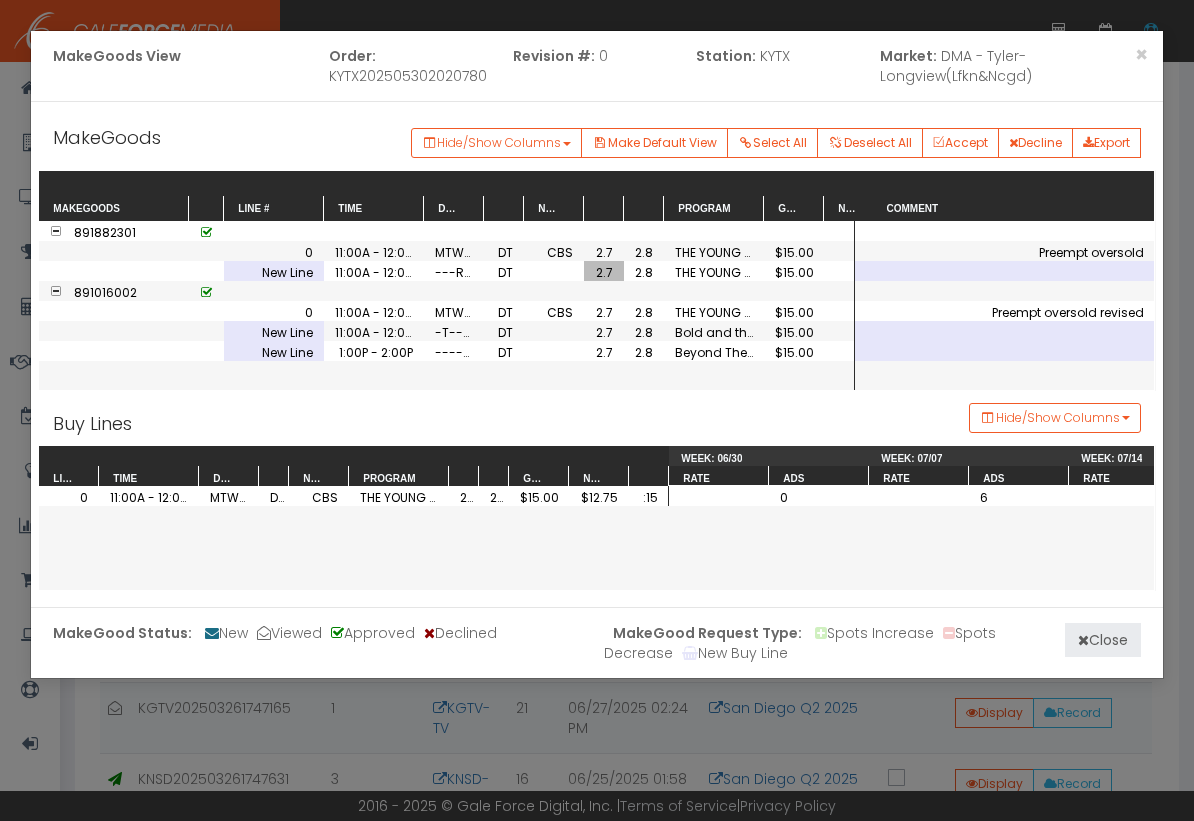 click on "Close" at bounding box center (1103, 640) 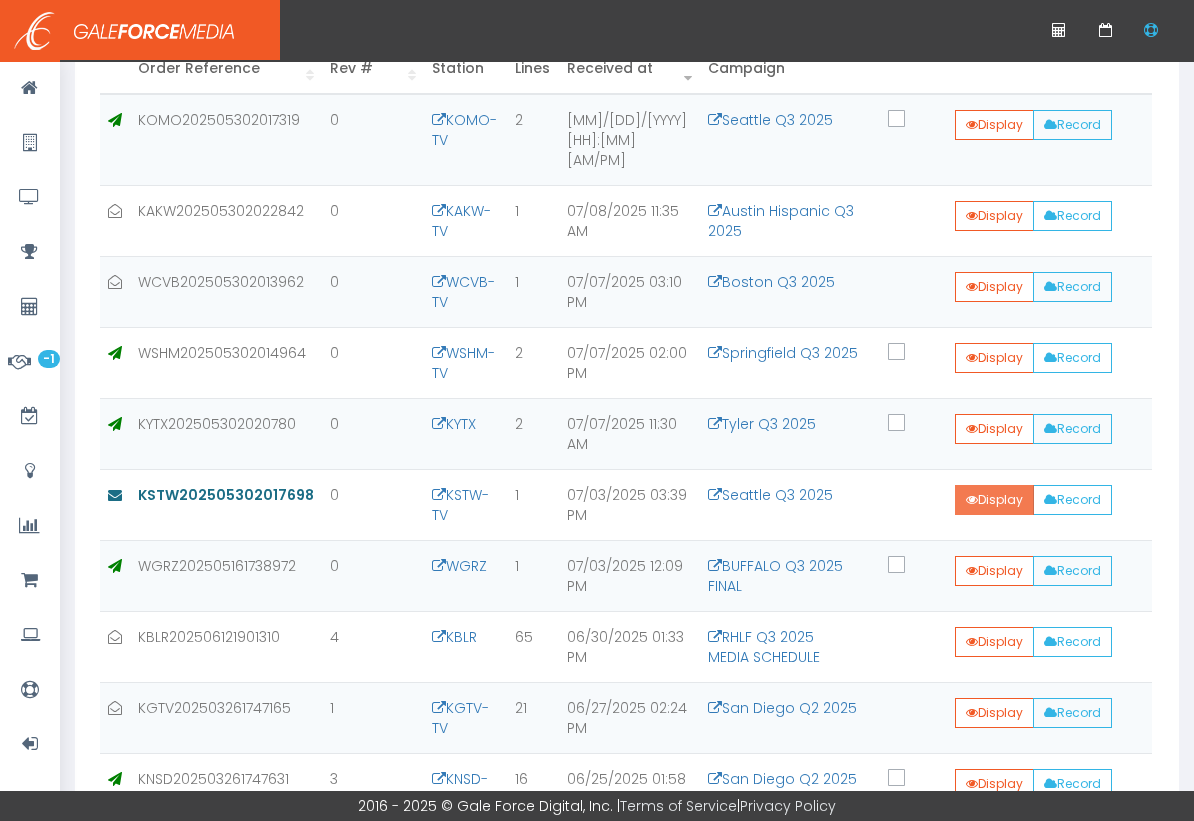 click on "Display" at bounding box center [994, 216] 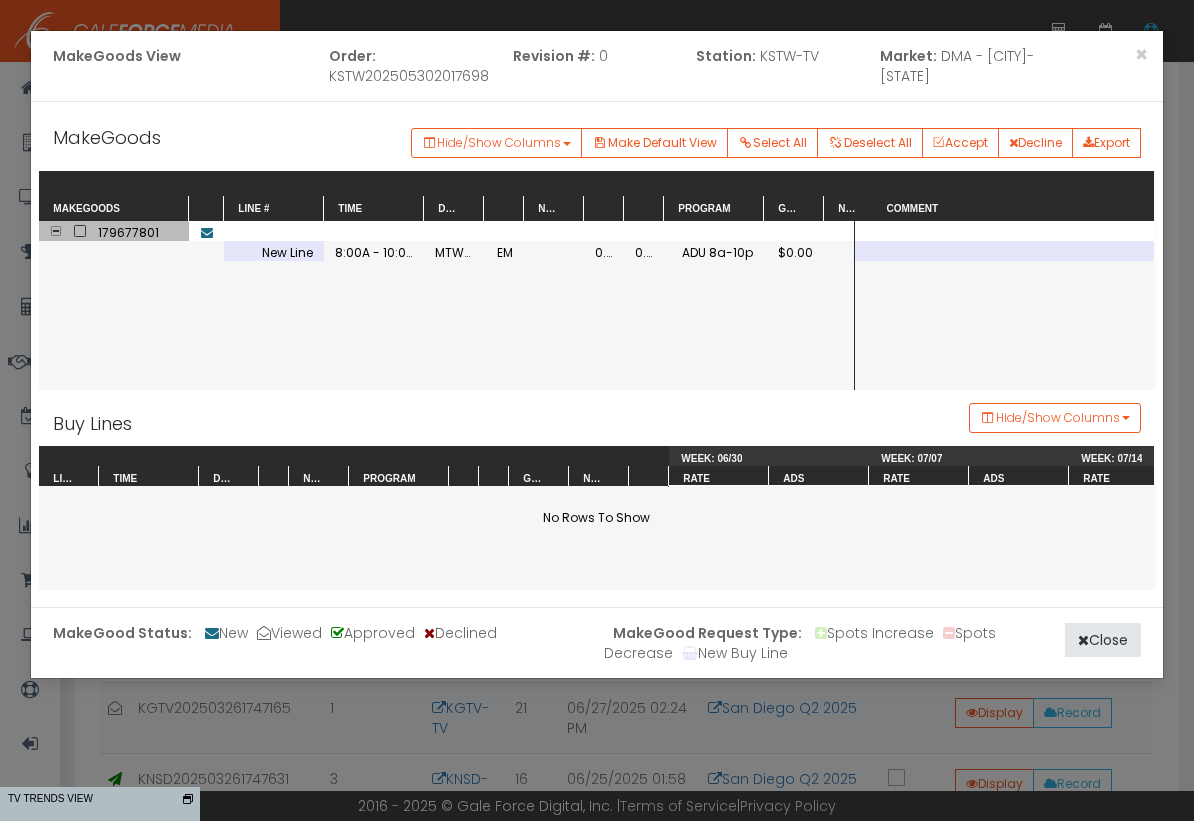 click at bounding box center [80, 231] 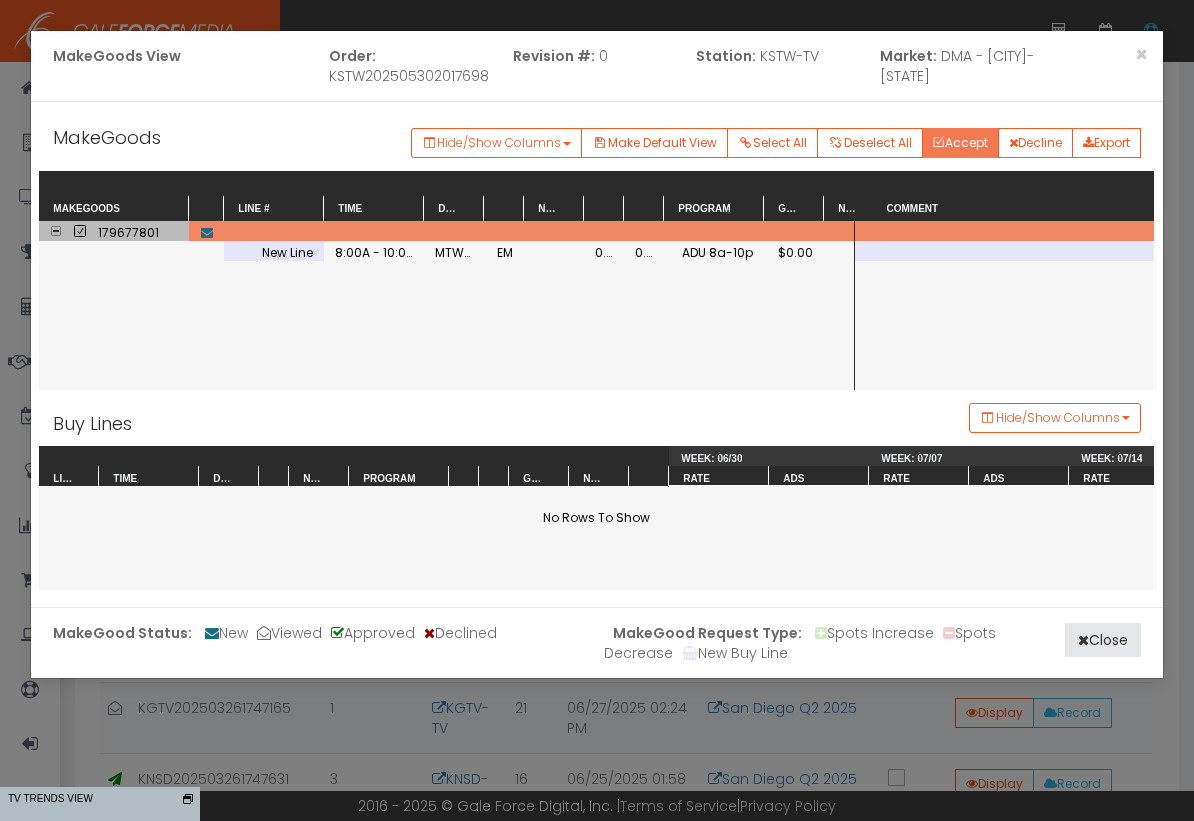 click on "Accept" at bounding box center [960, 143] 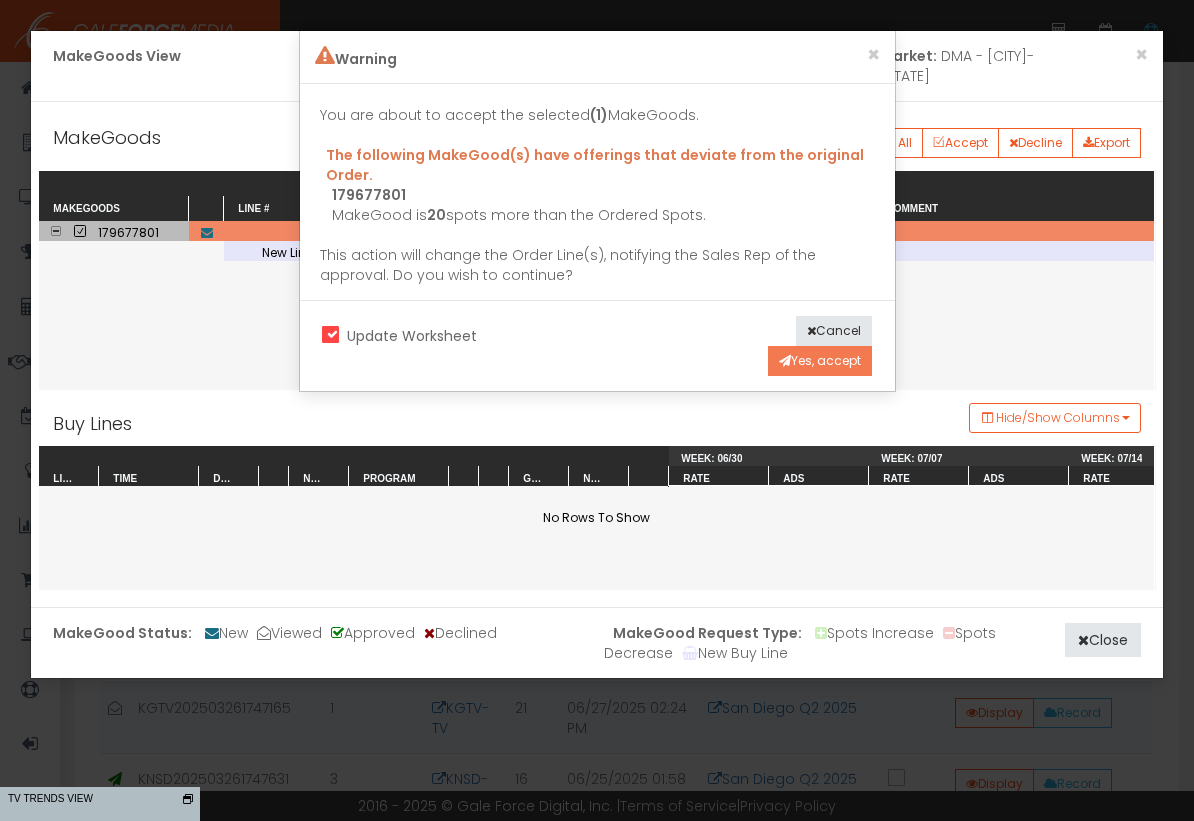 click on "Yes, accept" at bounding box center (820, 361) 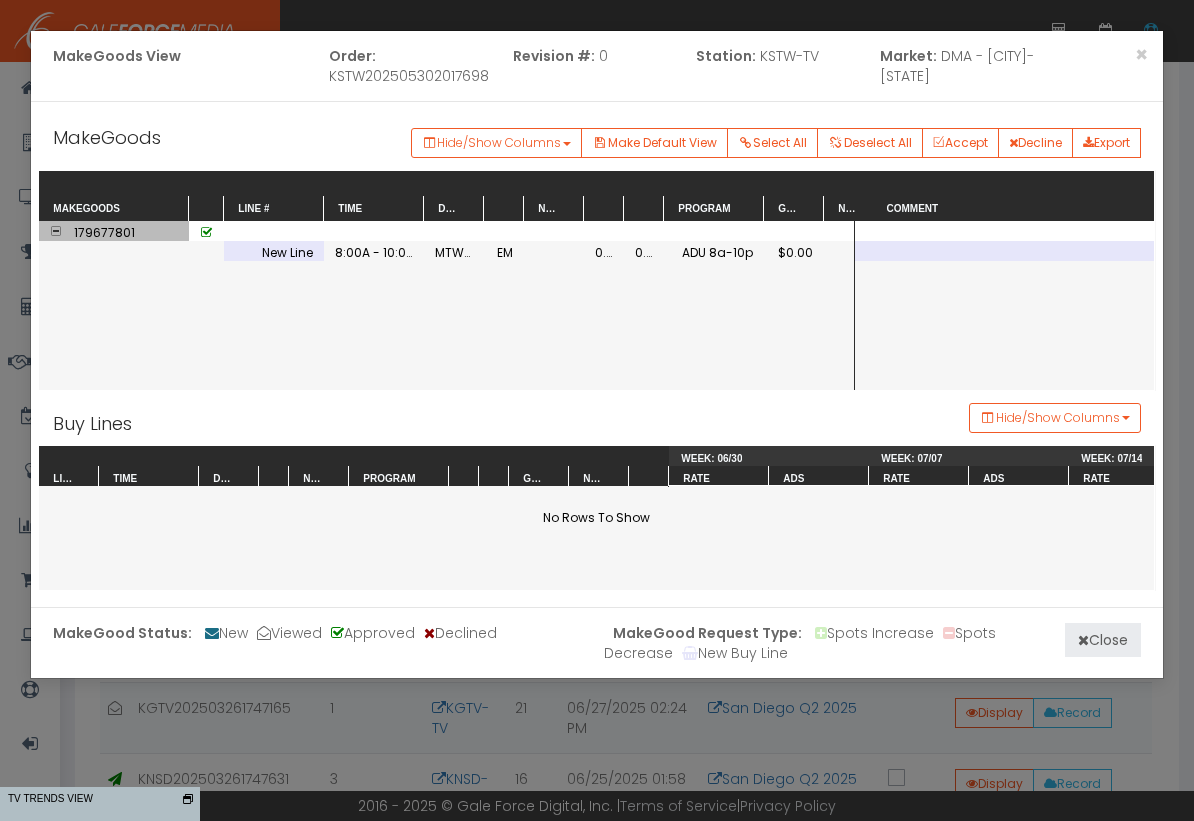 click on "Close" at bounding box center [1103, 640] 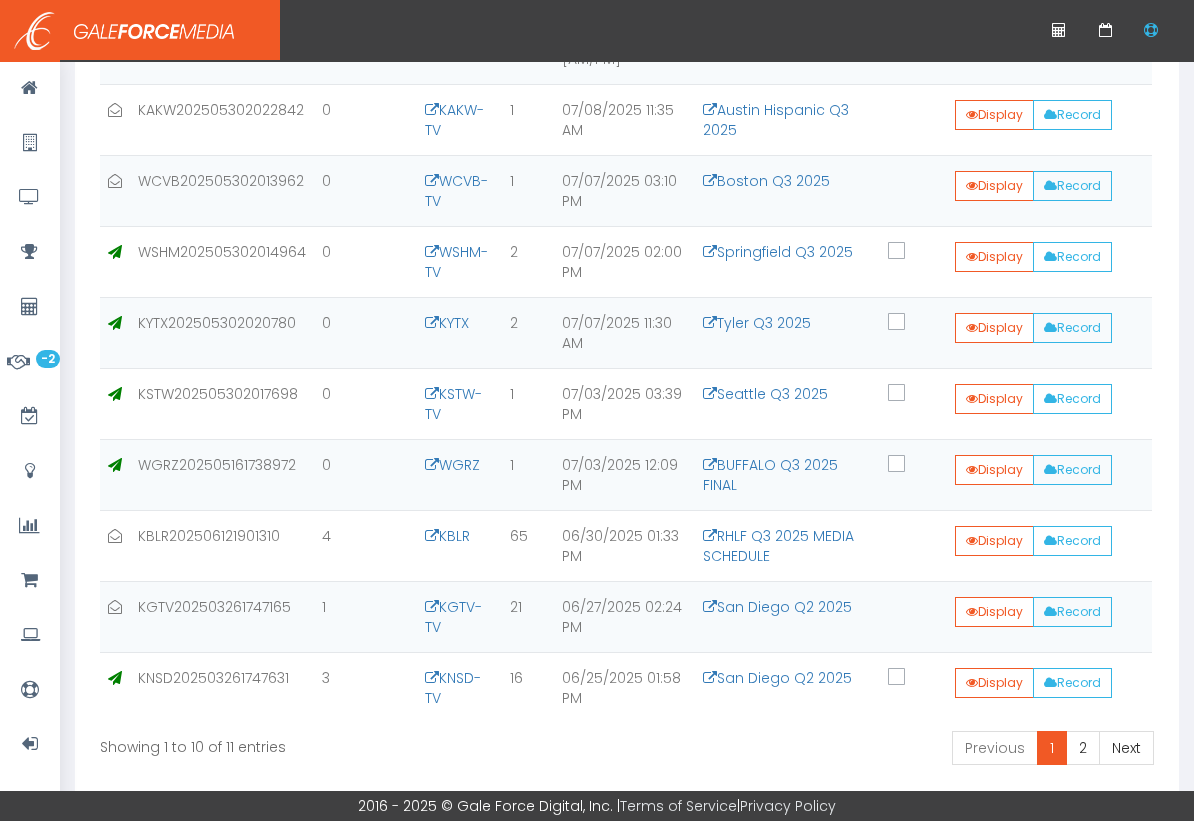 scroll, scrollTop: 590, scrollLeft: 0, axis: vertical 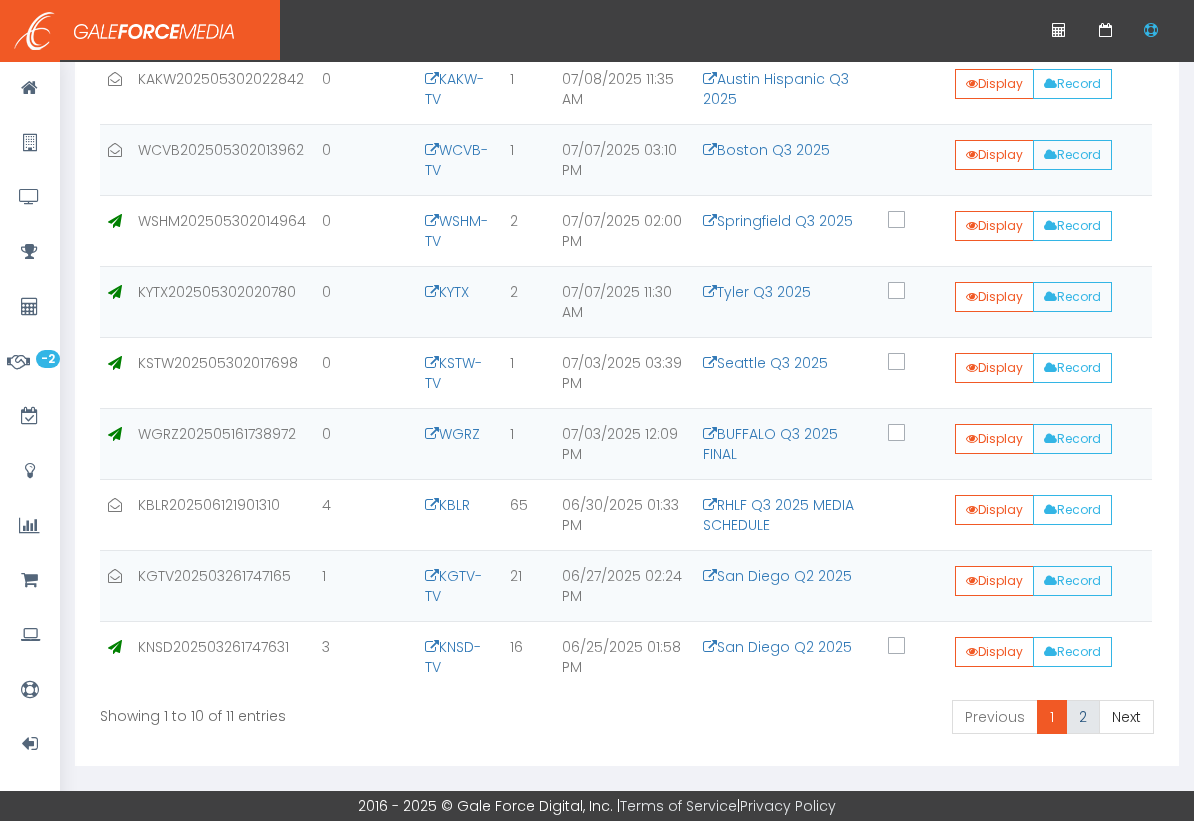 click on "2" at bounding box center (1083, 717) 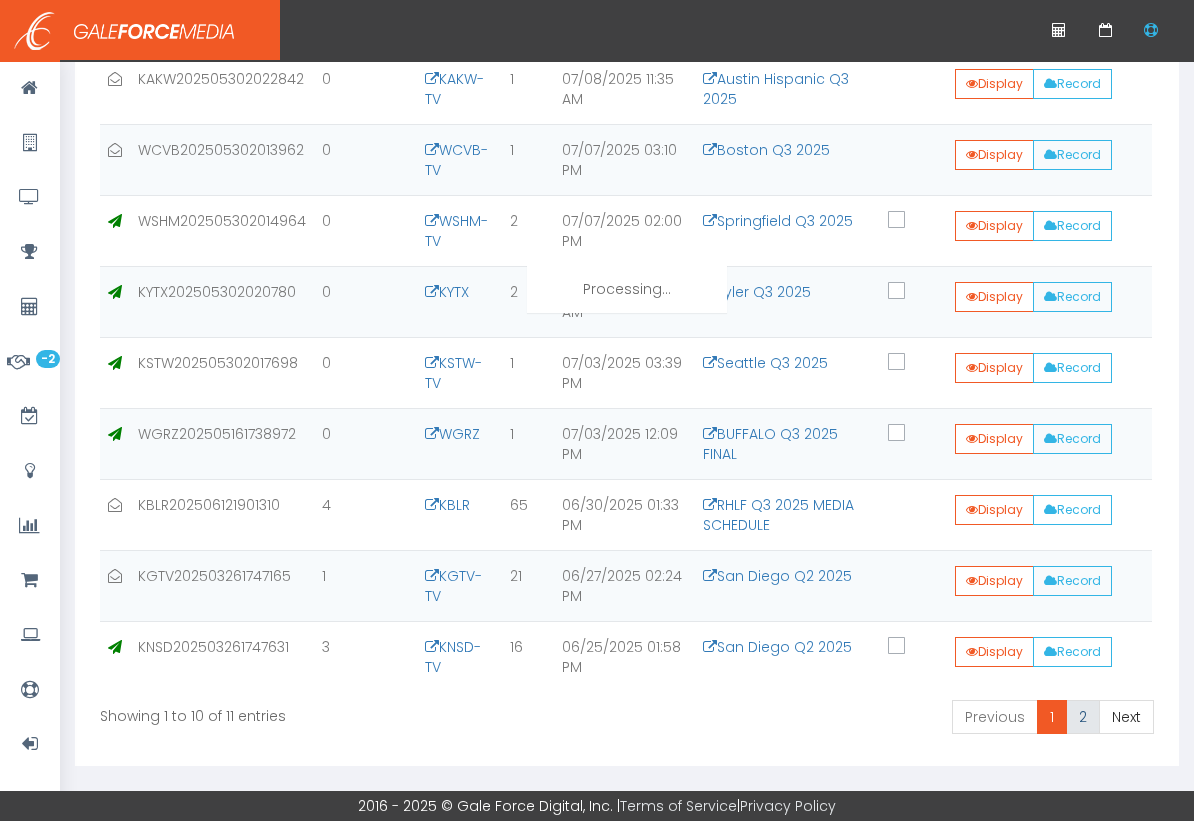 scroll, scrollTop: 0, scrollLeft: 0, axis: both 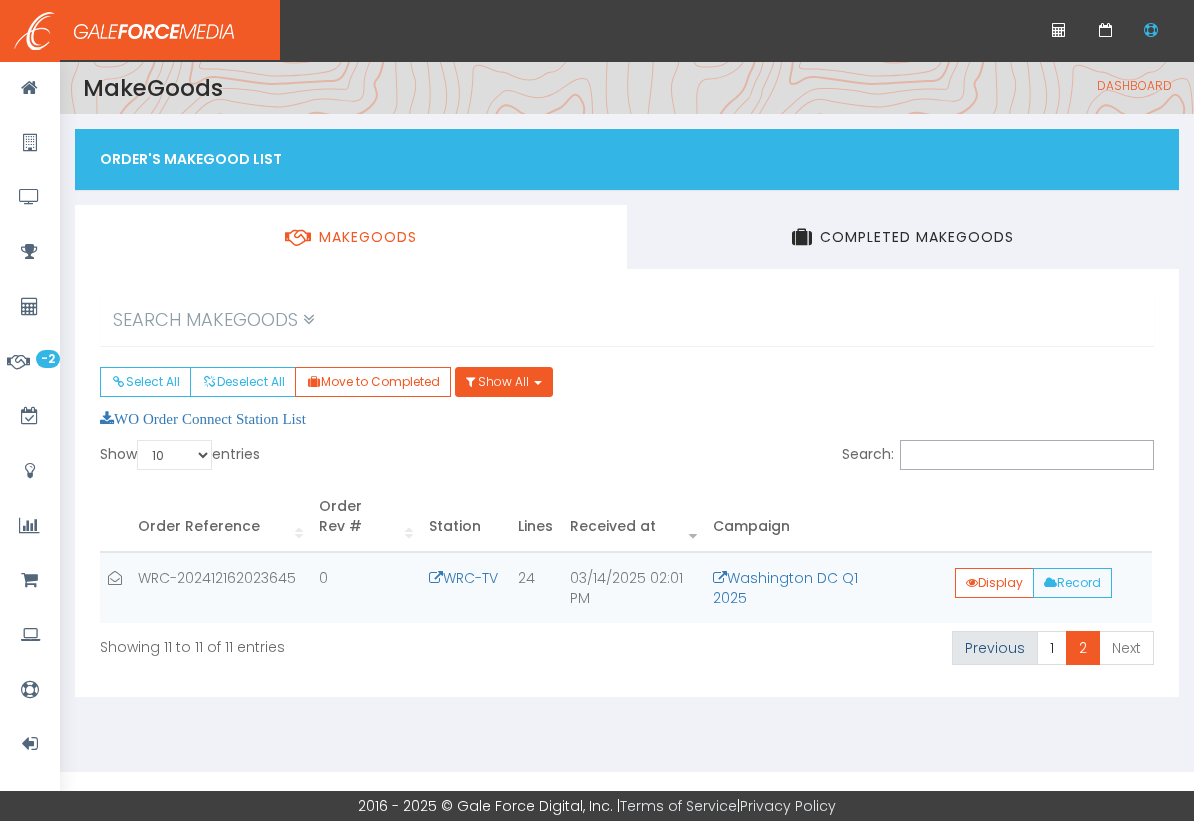 click on "Previous" at bounding box center [995, 648] 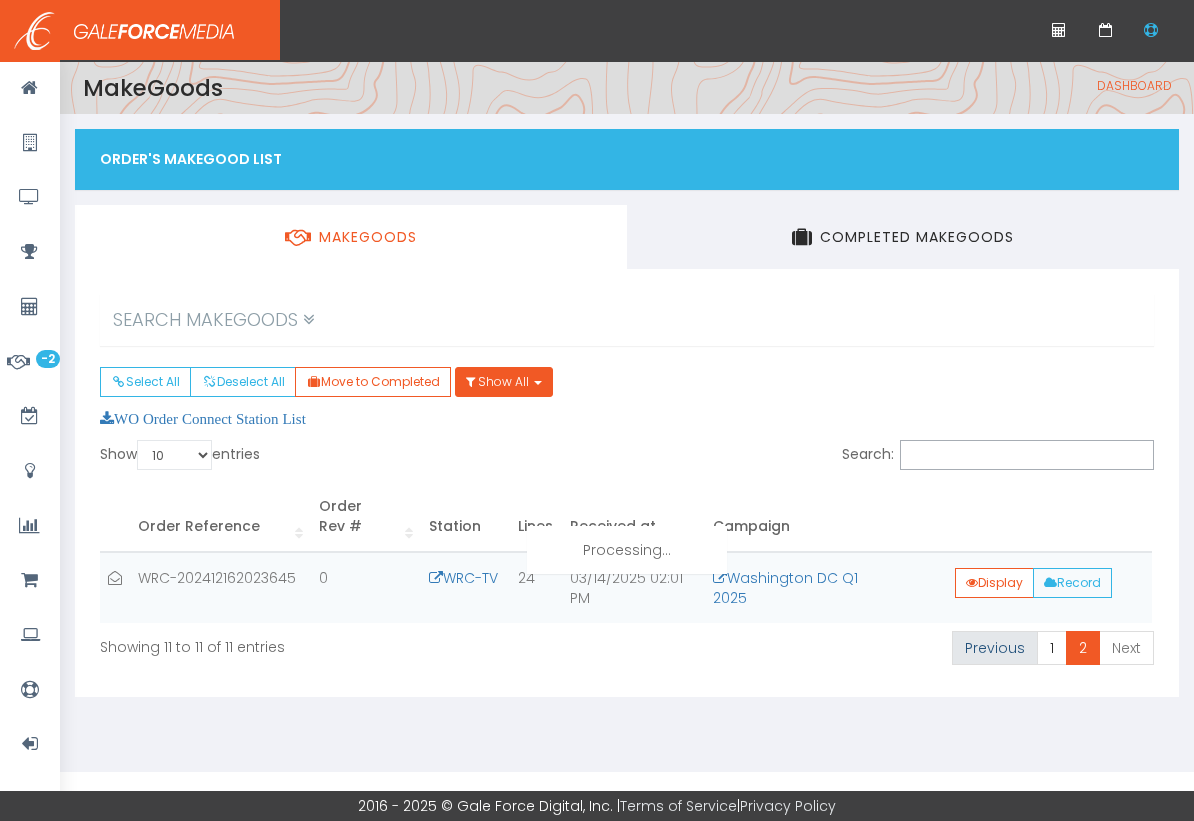 scroll, scrollTop: 590, scrollLeft: 0, axis: vertical 